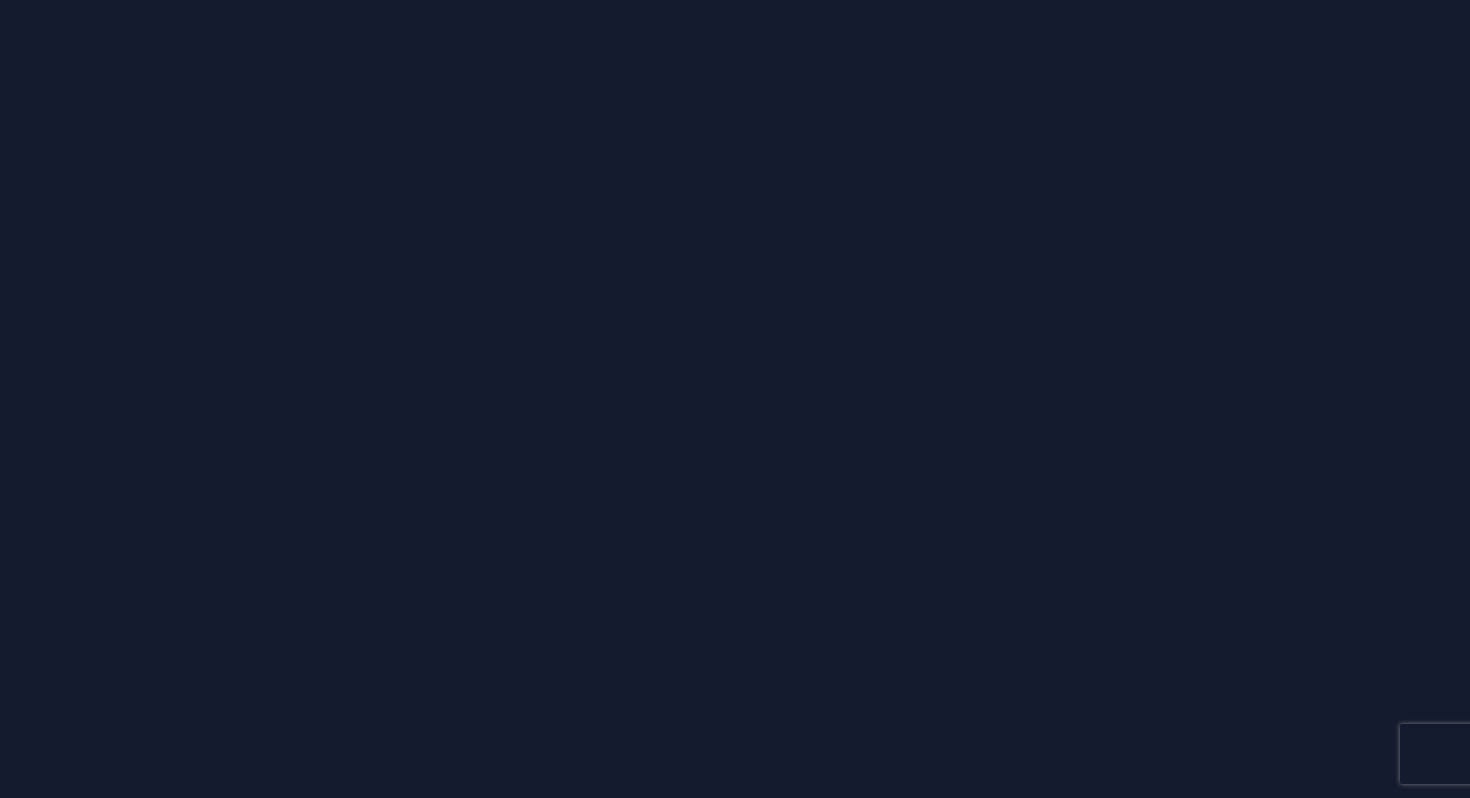 scroll, scrollTop: 0, scrollLeft: 0, axis: both 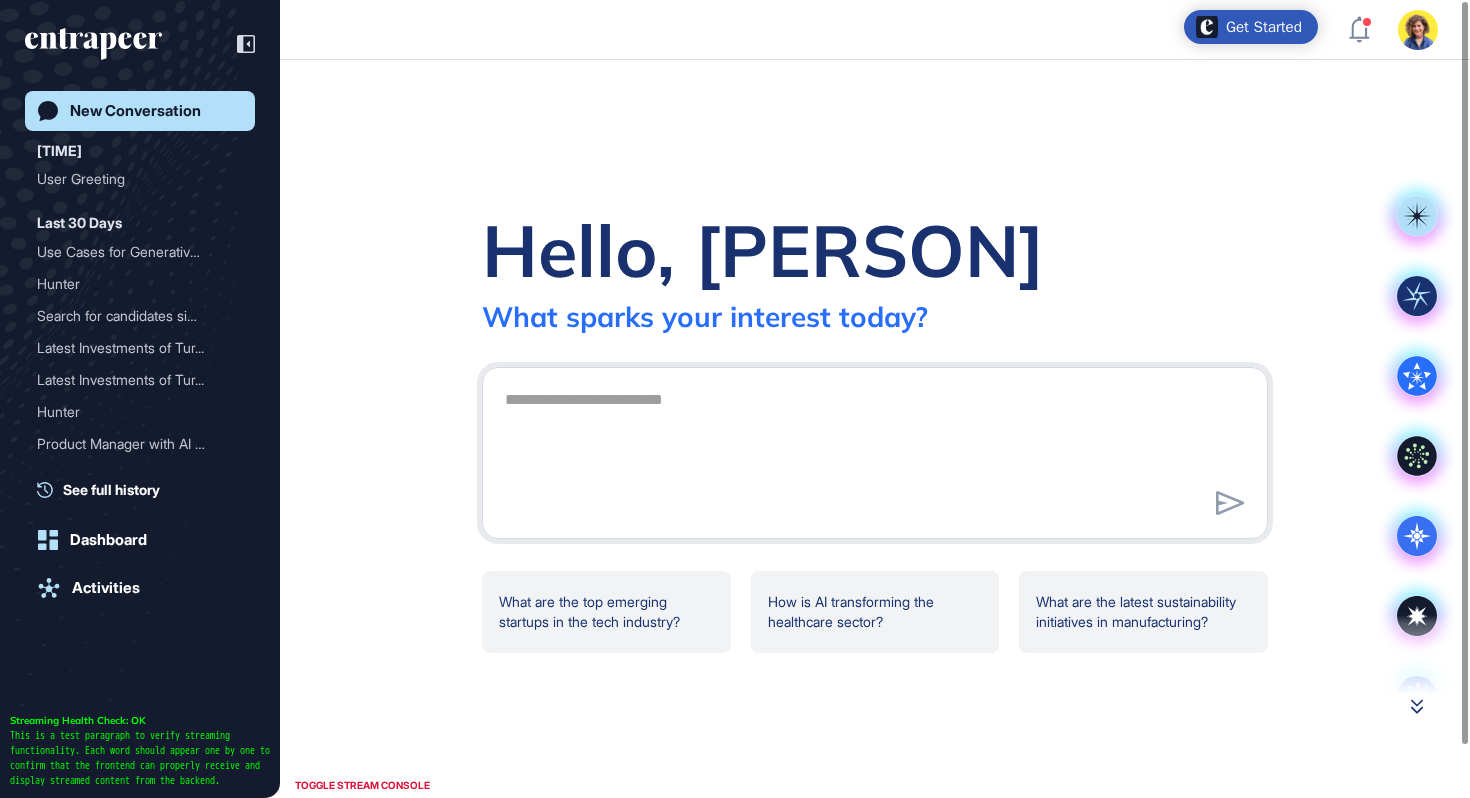 click 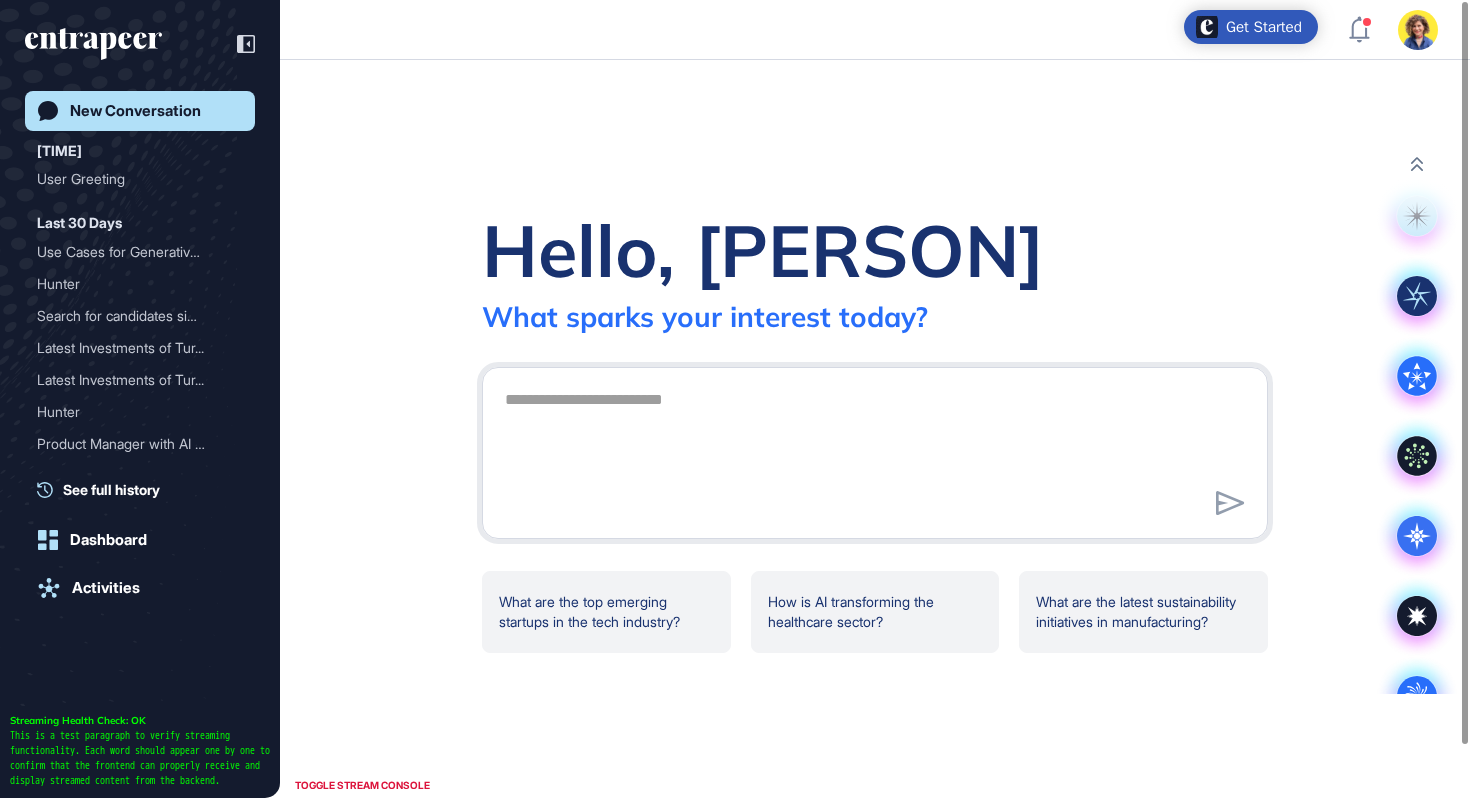 scroll, scrollTop: 41, scrollLeft: 0, axis: vertical 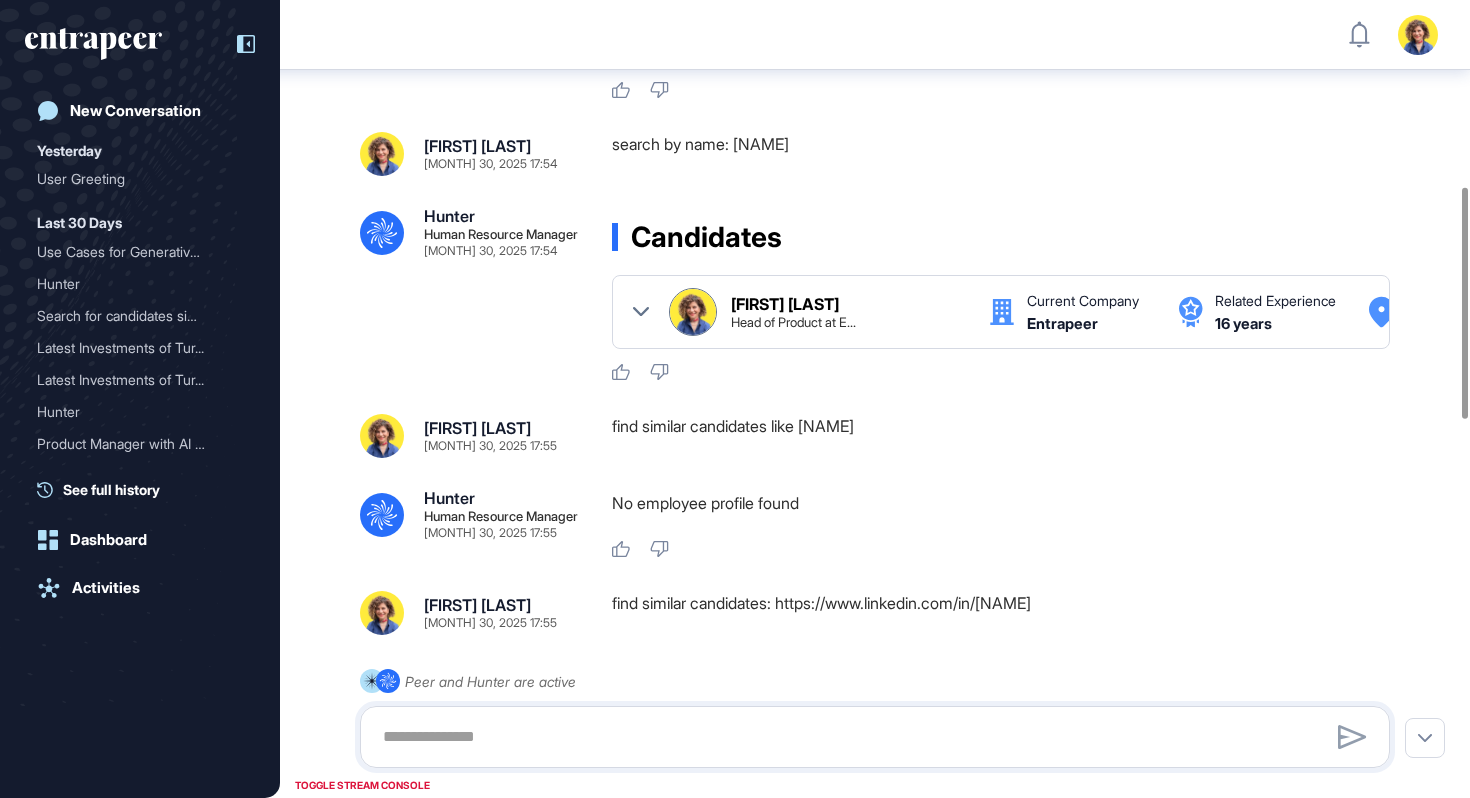 click 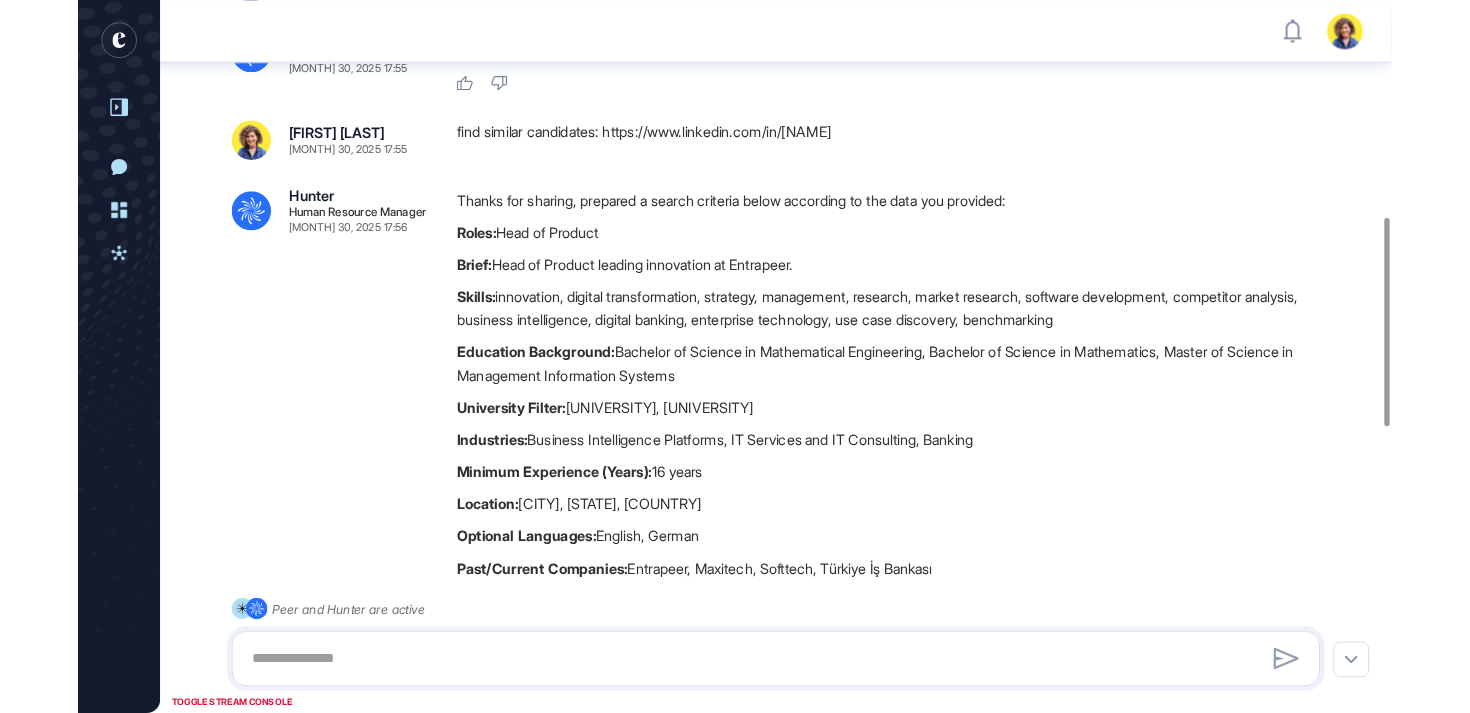 scroll, scrollTop: 261, scrollLeft: 0, axis: vertical 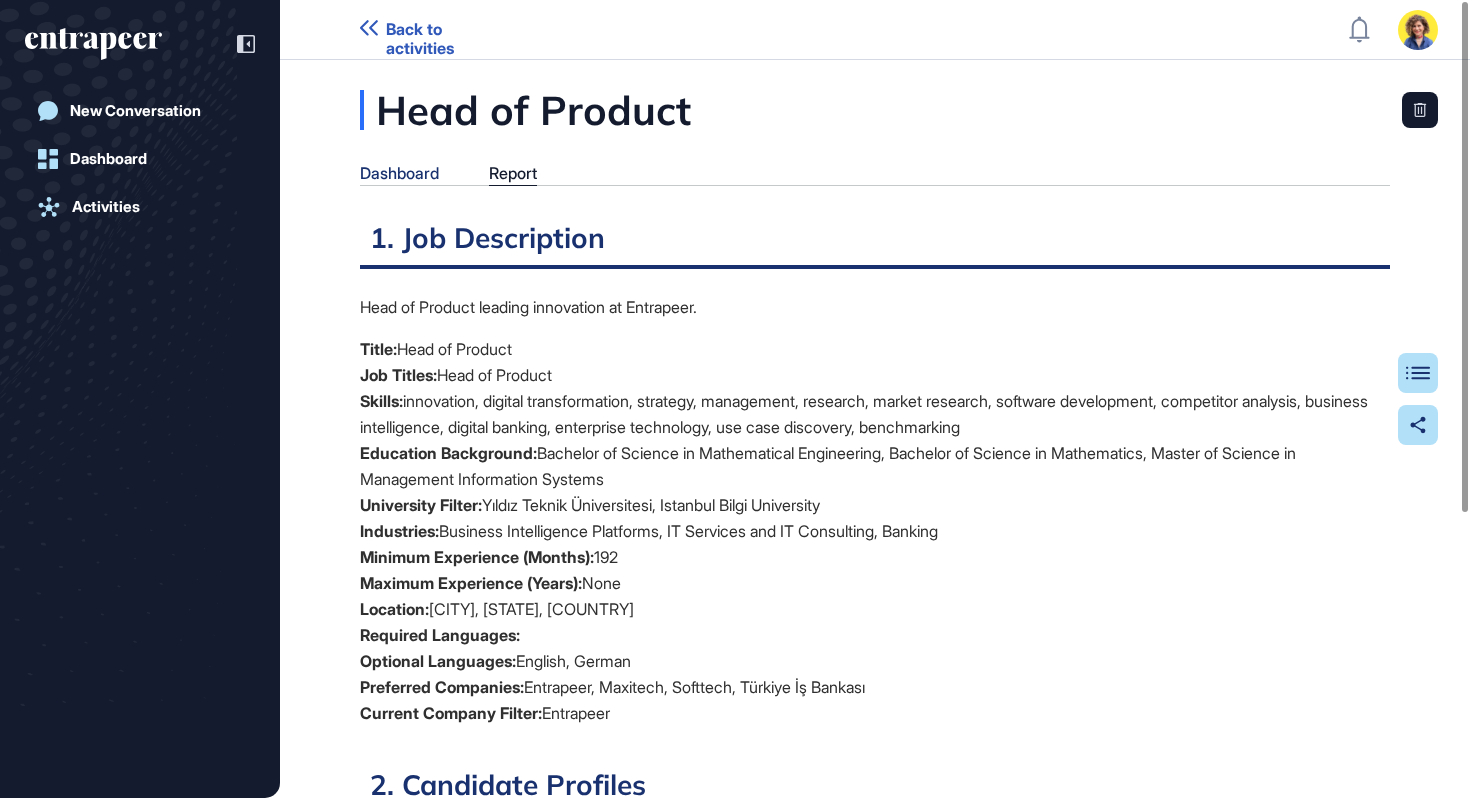 click on "Dashboard" at bounding box center [399, 173] 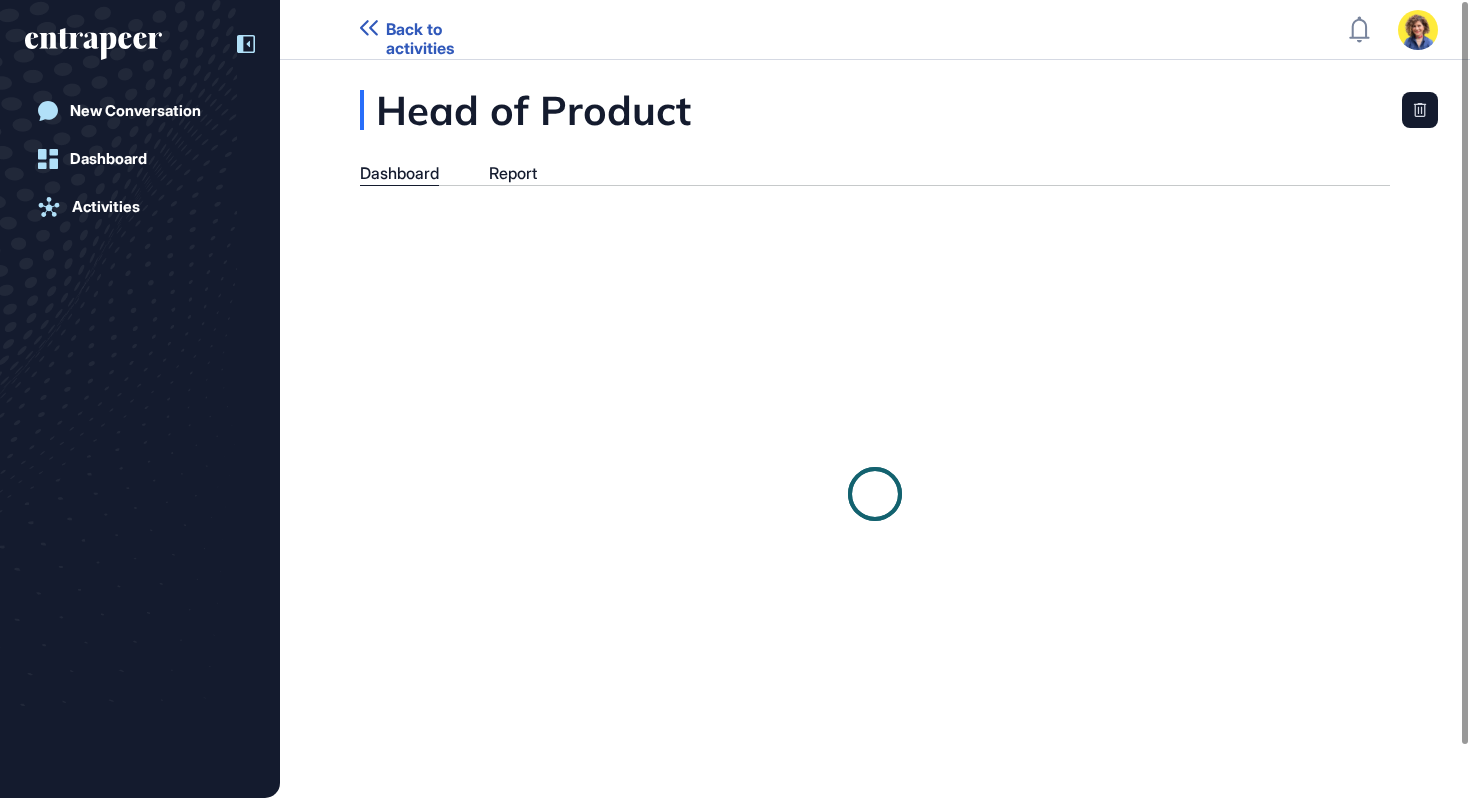 click 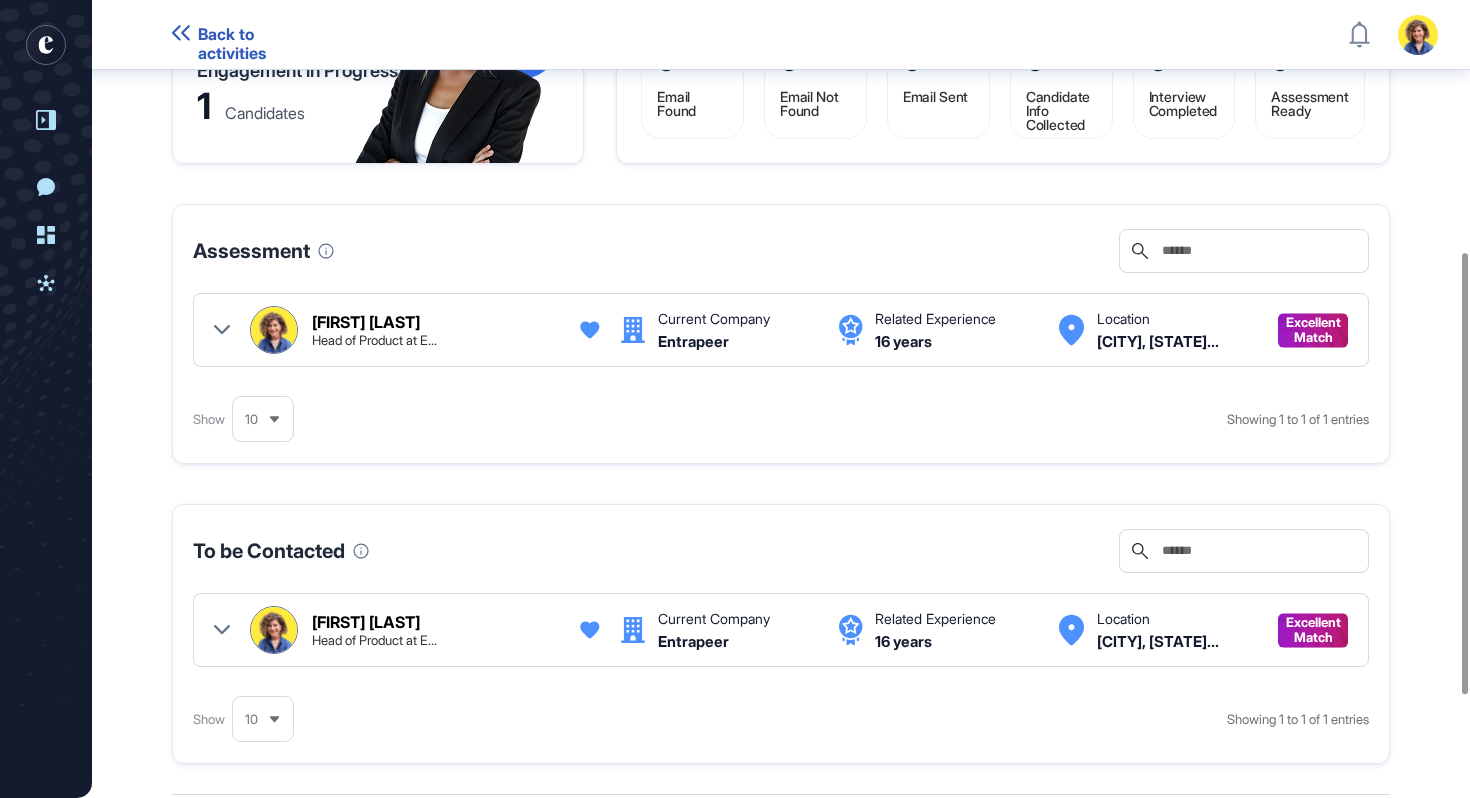 scroll, scrollTop: 638, scrollLeft: 0, axis: vertical 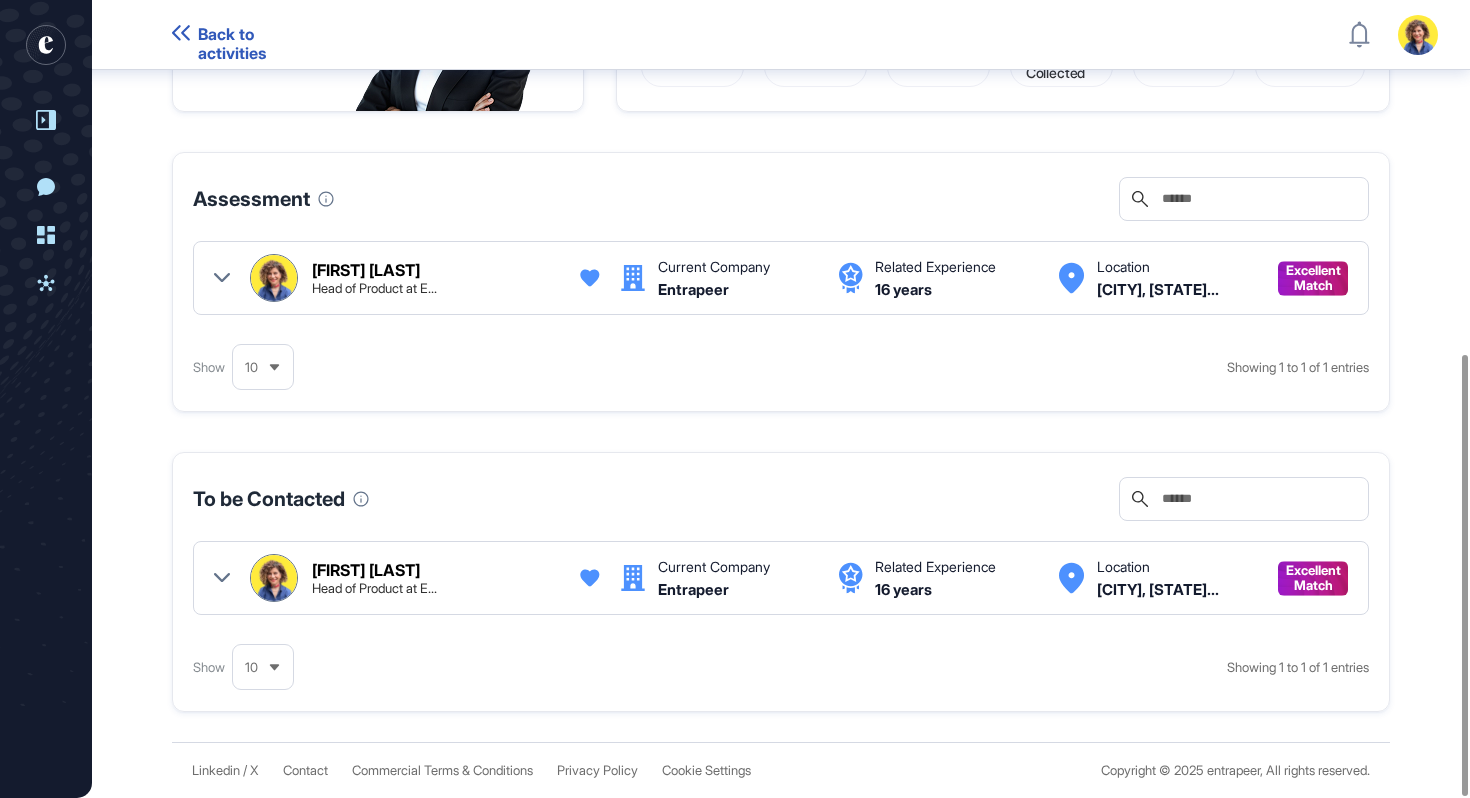 click 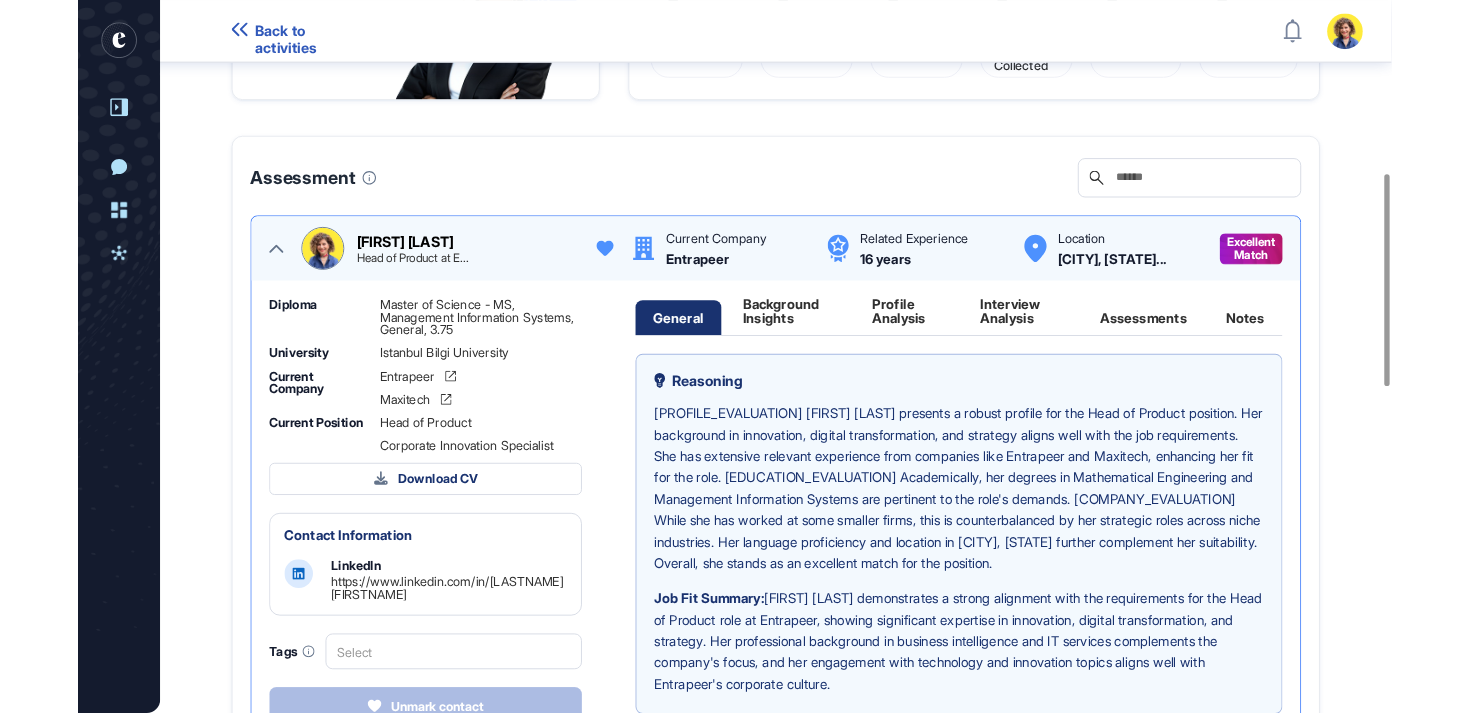 scroll, scrollTop: 664, scrollLeft: 0, axis: vertical 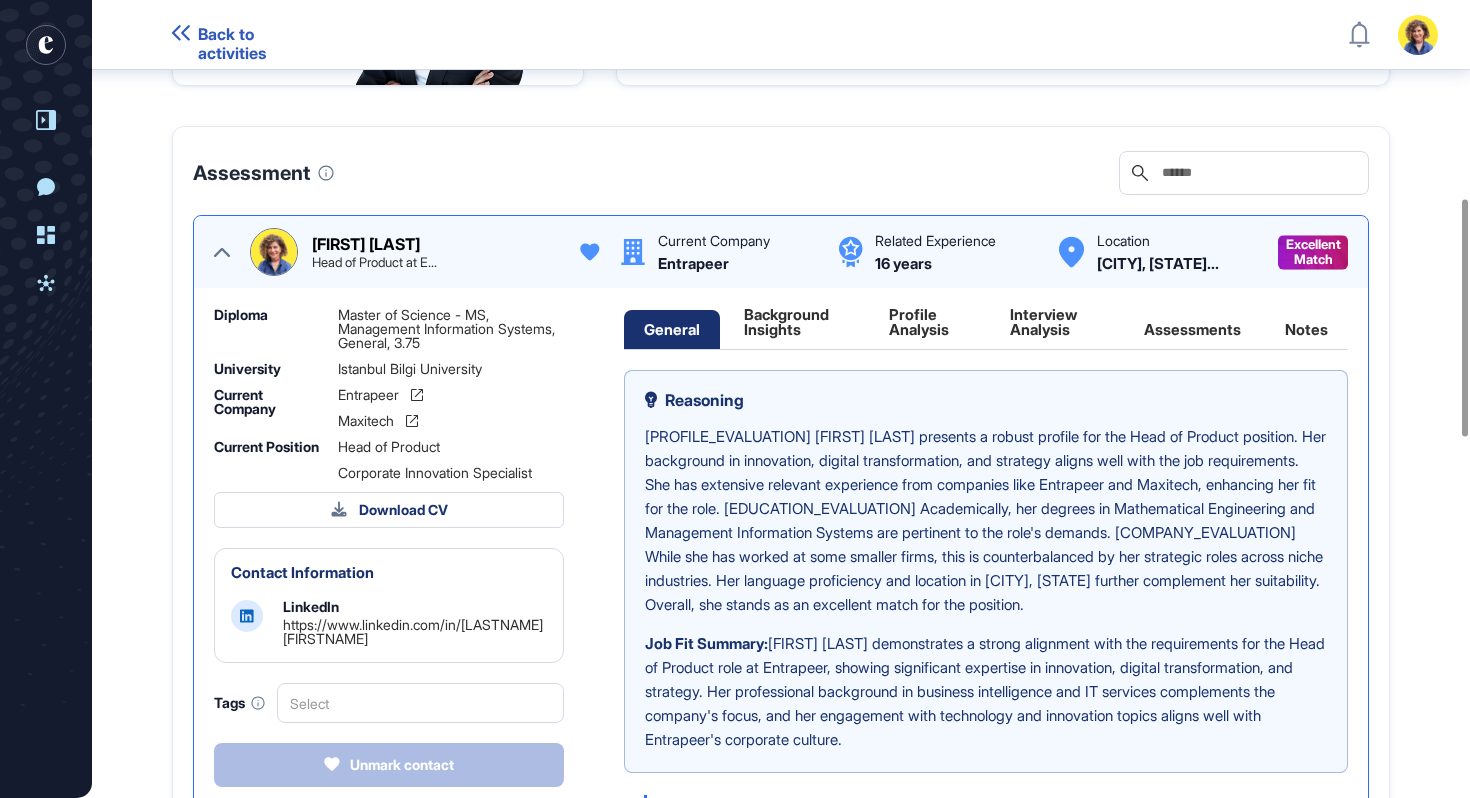 click on "Background Insights" 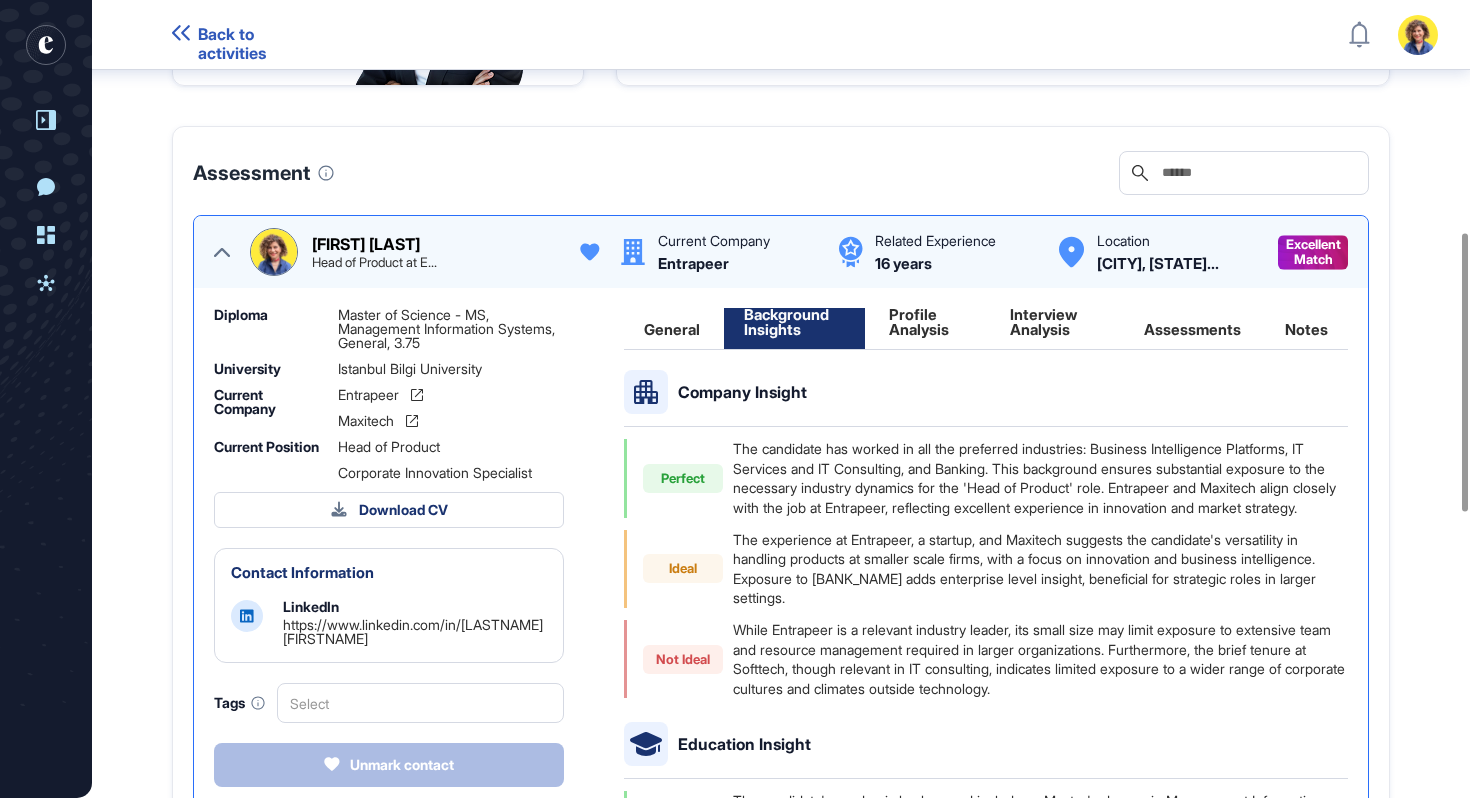 click on "Profile Analysis" 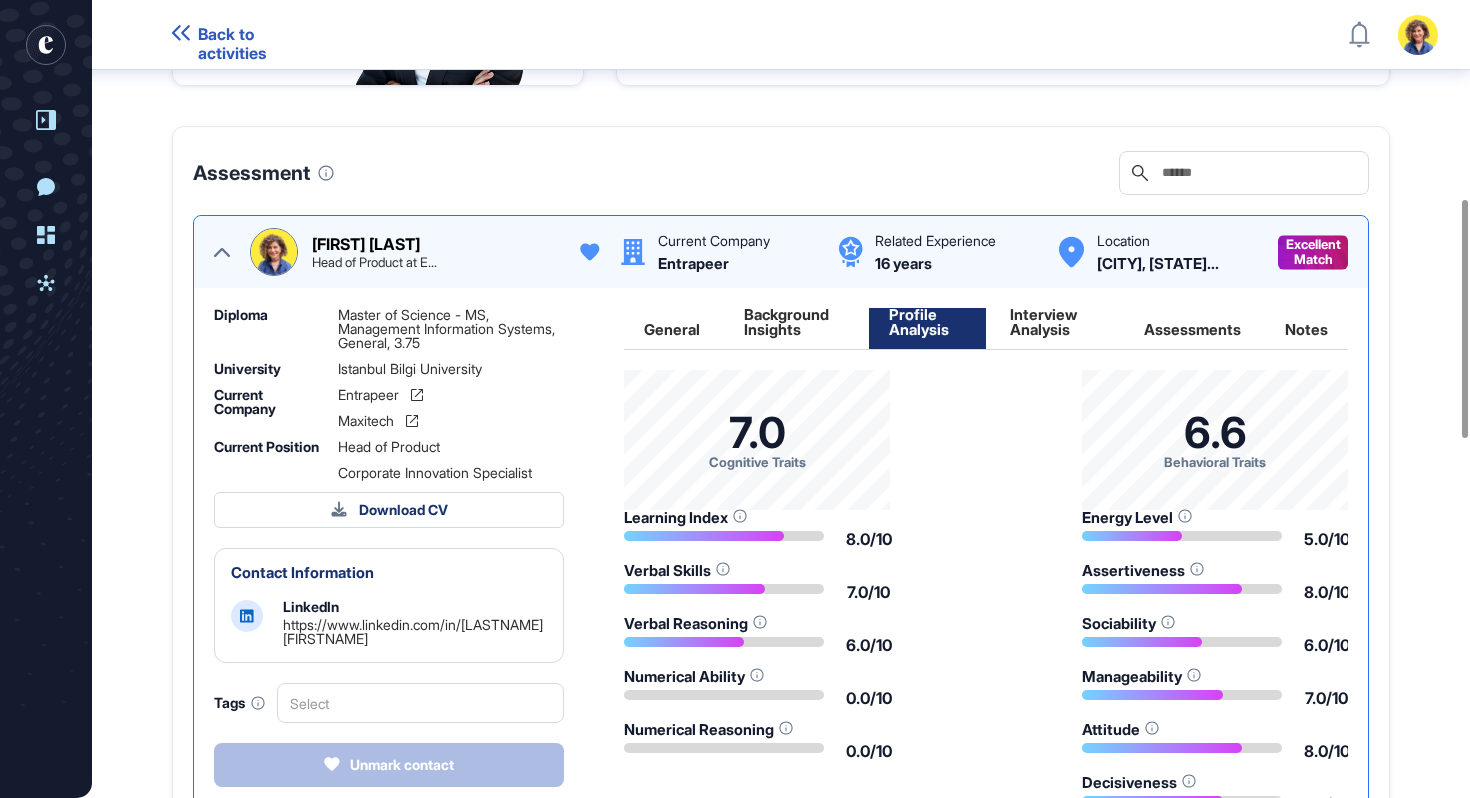 click on "Profile Analysis" 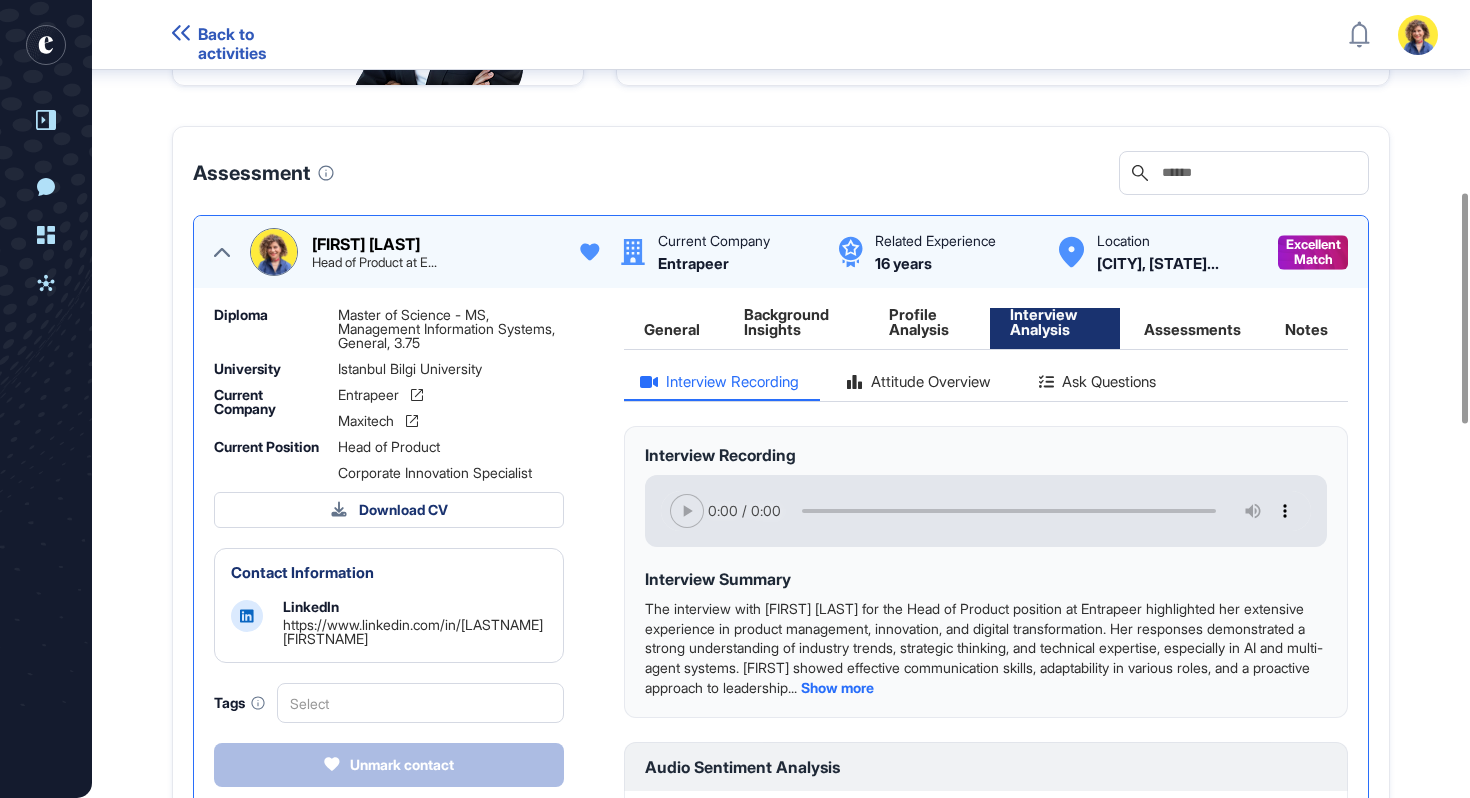 click on "Assessments" 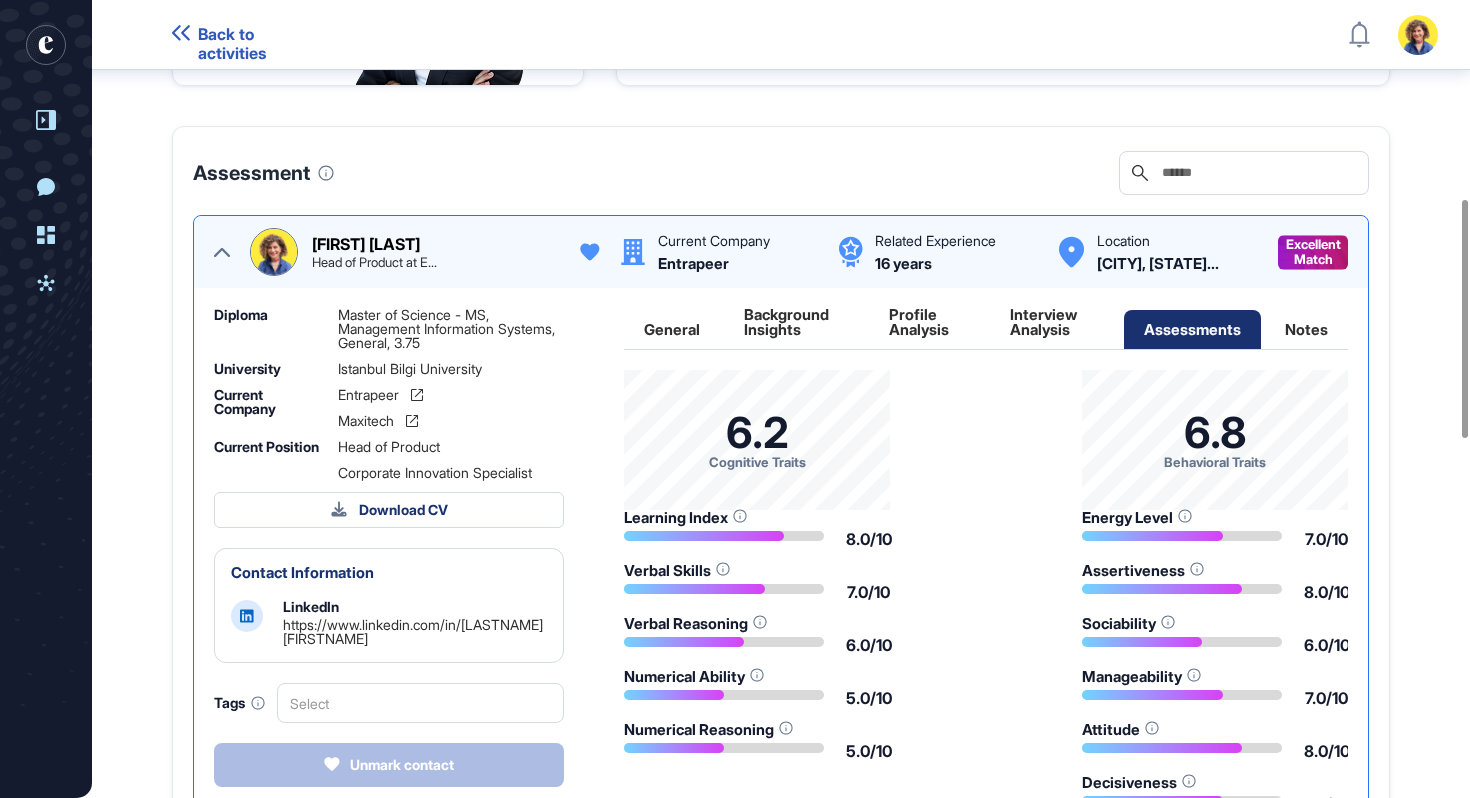 click on "Interview Analysis" 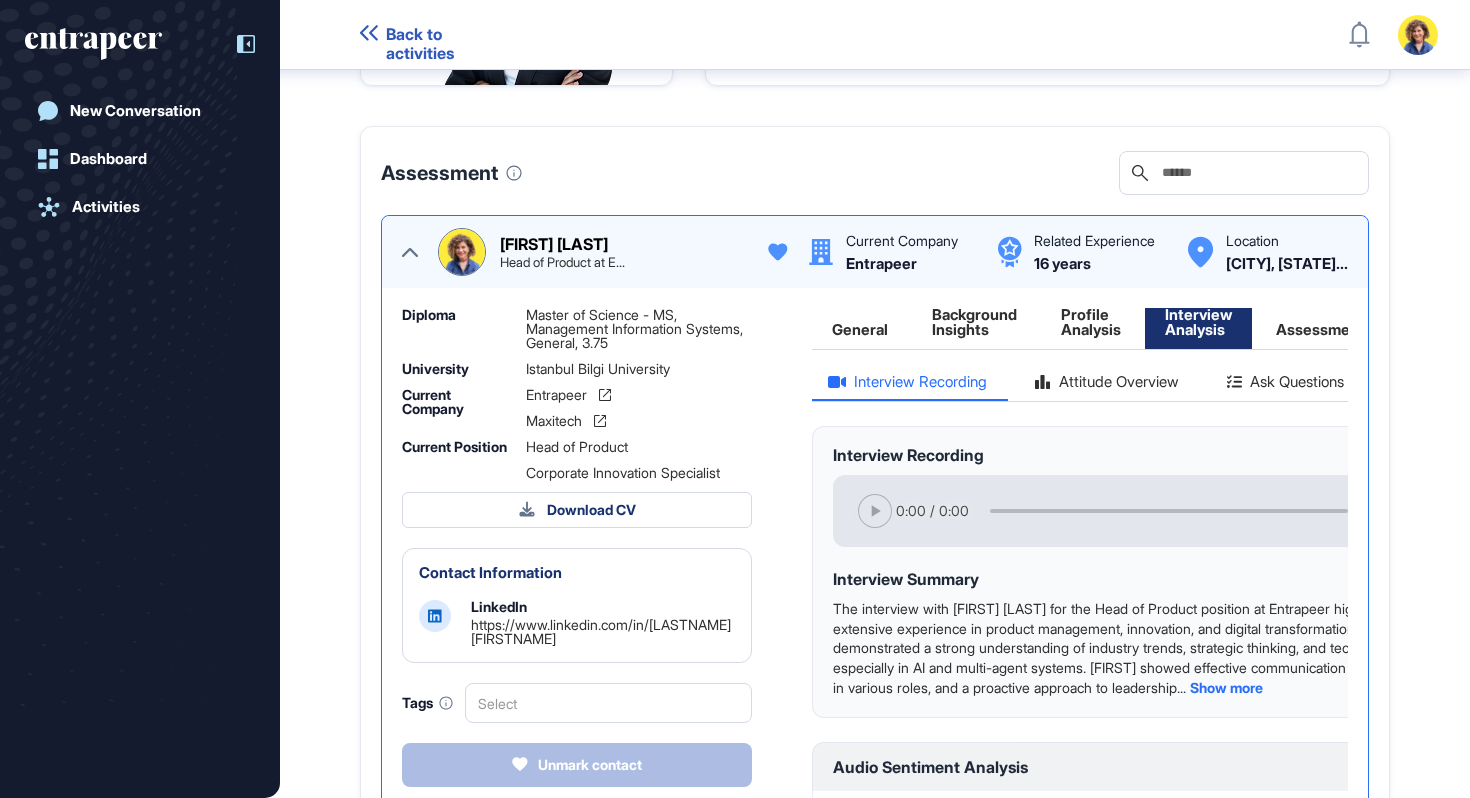 scroll, scrollTop: 798, scrollLeft: 1470, axis: both 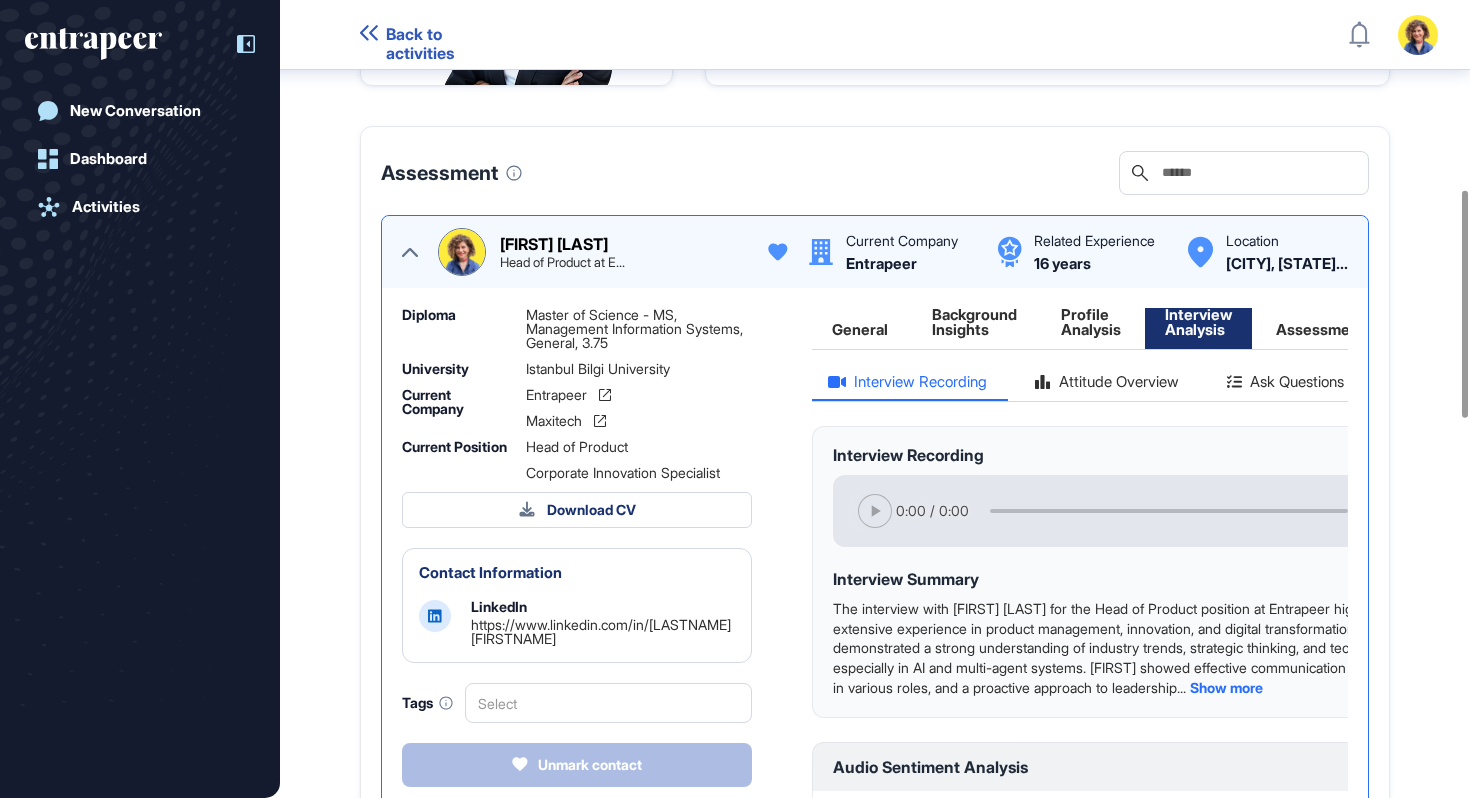 click on "General" 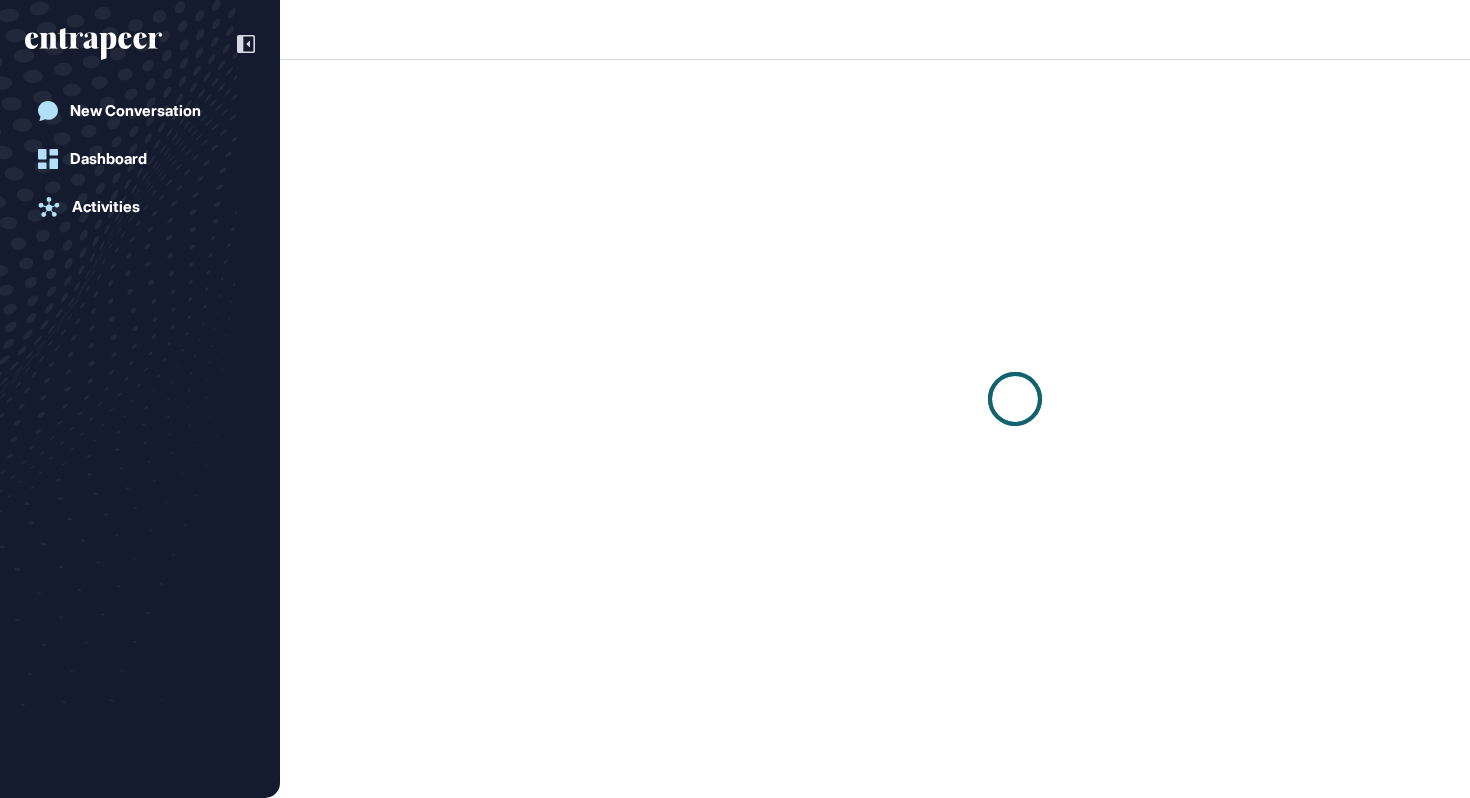 scroll, scrollTop: 0, scrollLeft: 0, axis: both 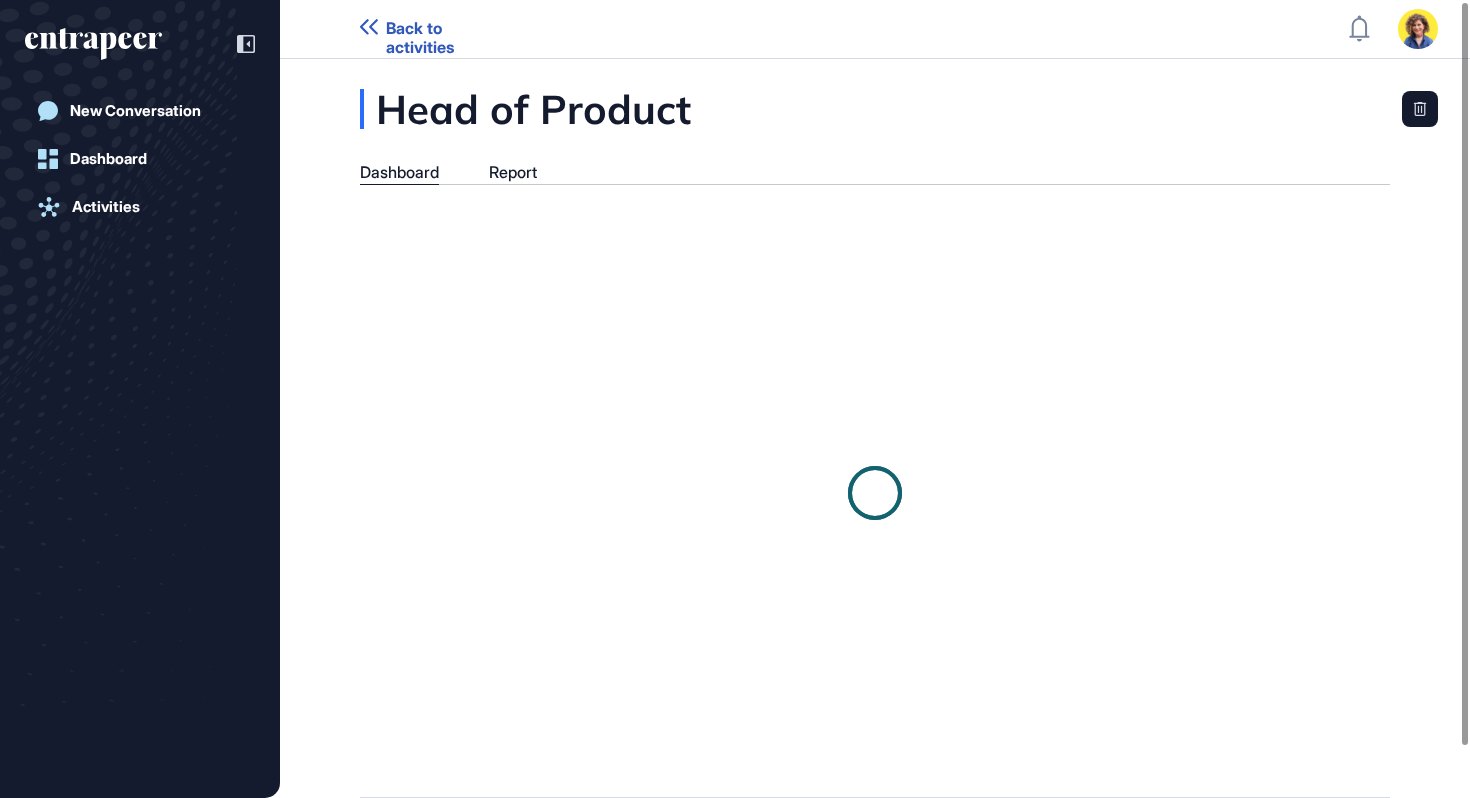 click on "Head of Product Dashboard Report" at bounding box center (875, 428) 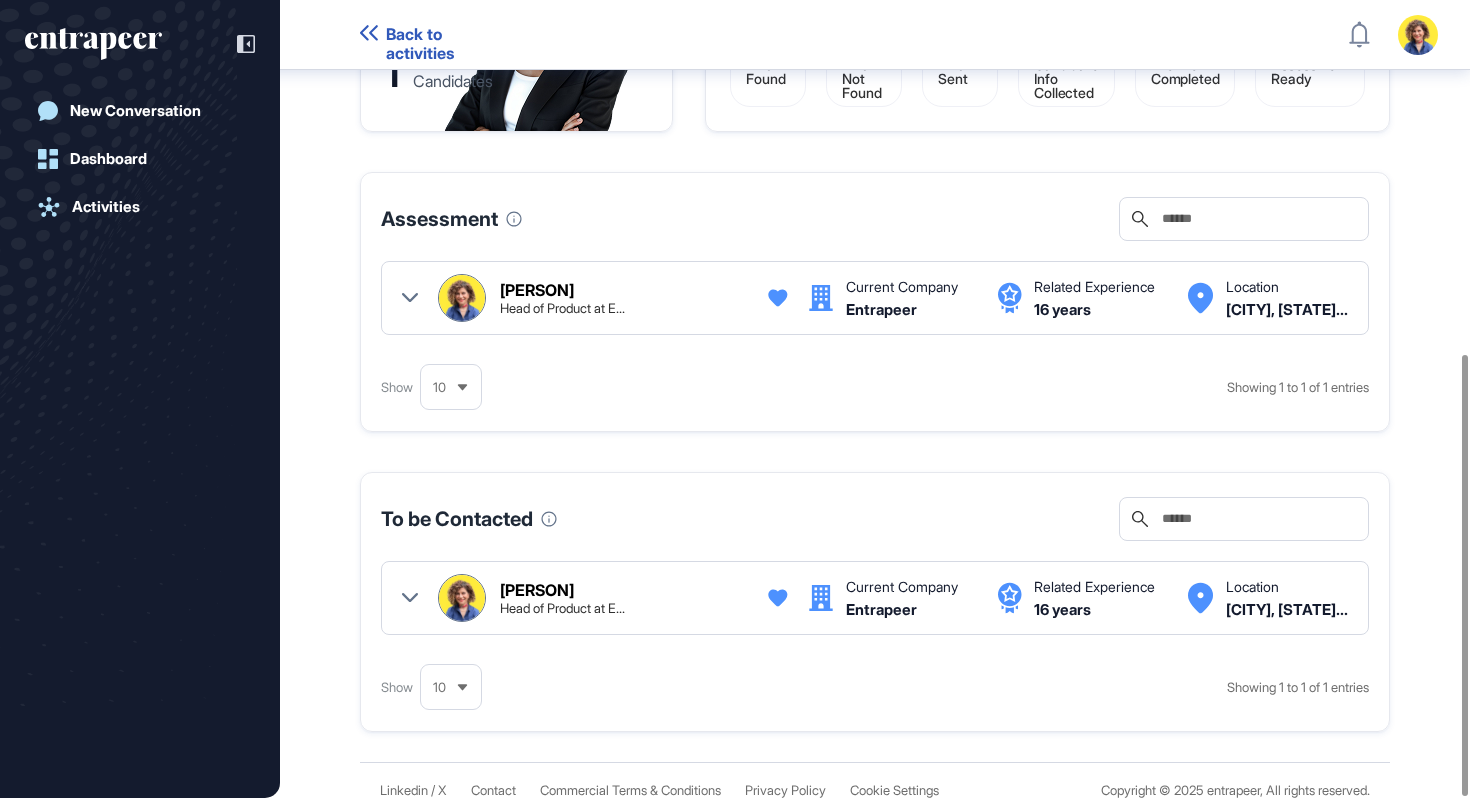 scroll, scrollTop: 638, scrollLeft: 0, axis: vertical 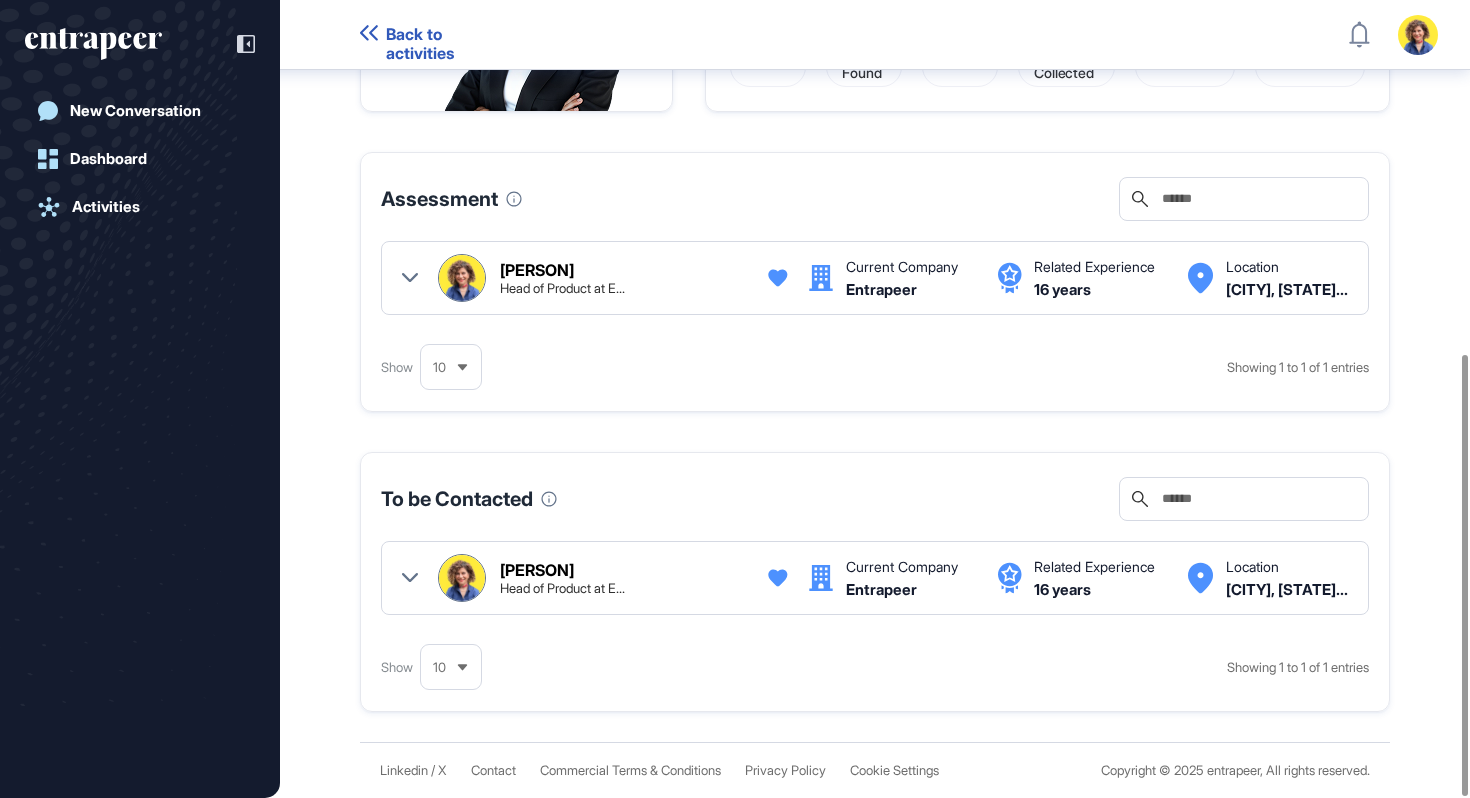 click at bounding box center (410, 278) 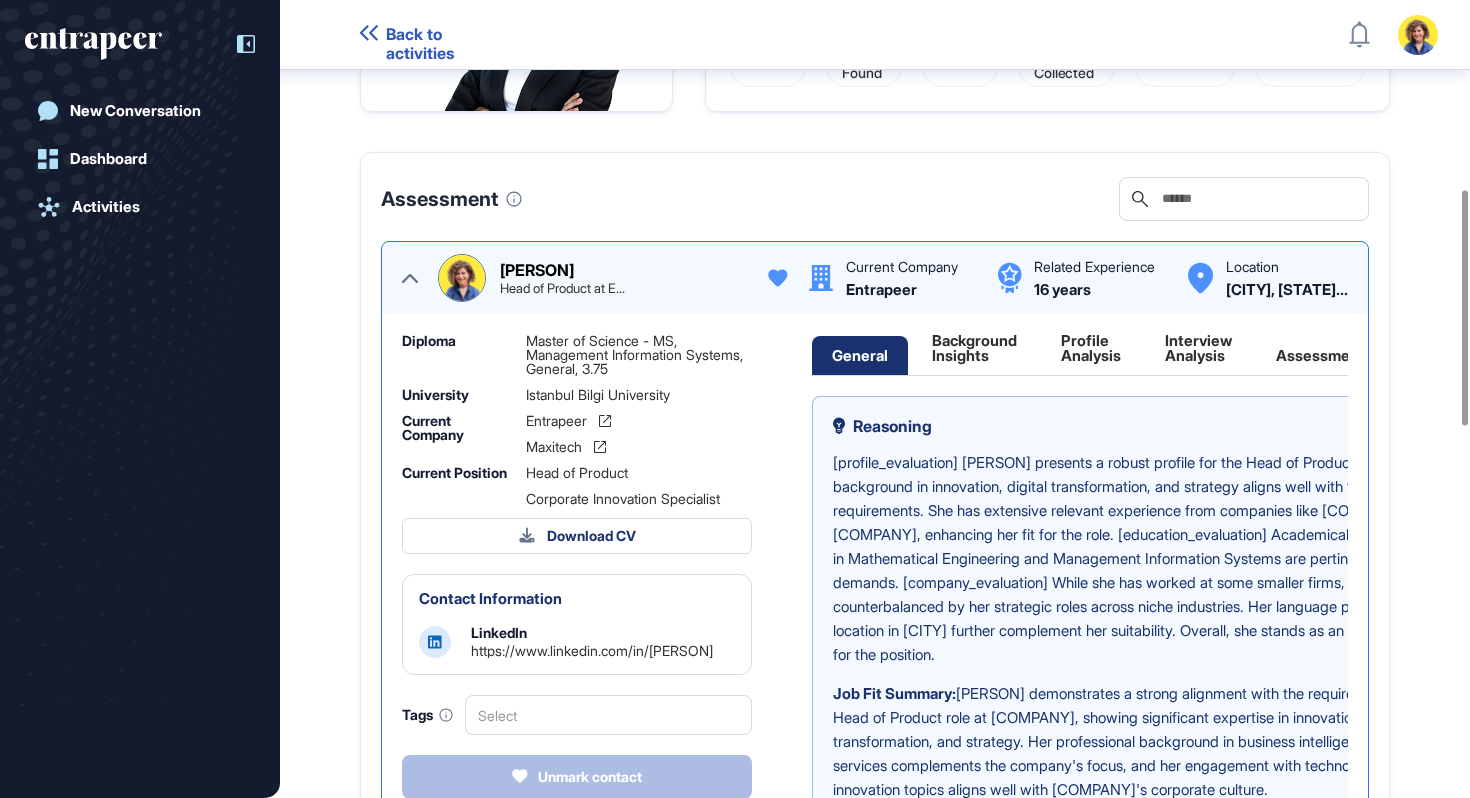click at bounding box center [236, 44] 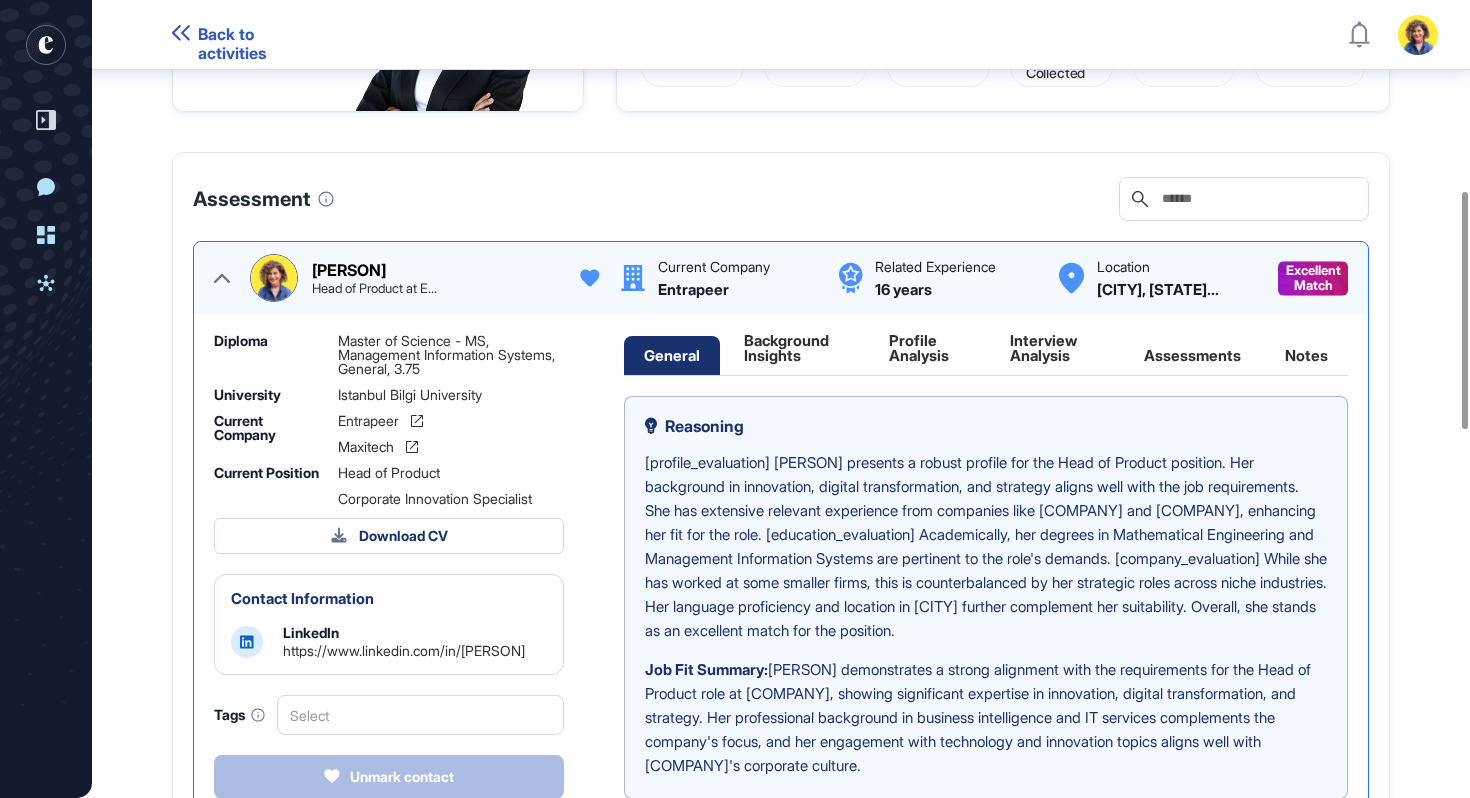 click on "Interview Analysis" 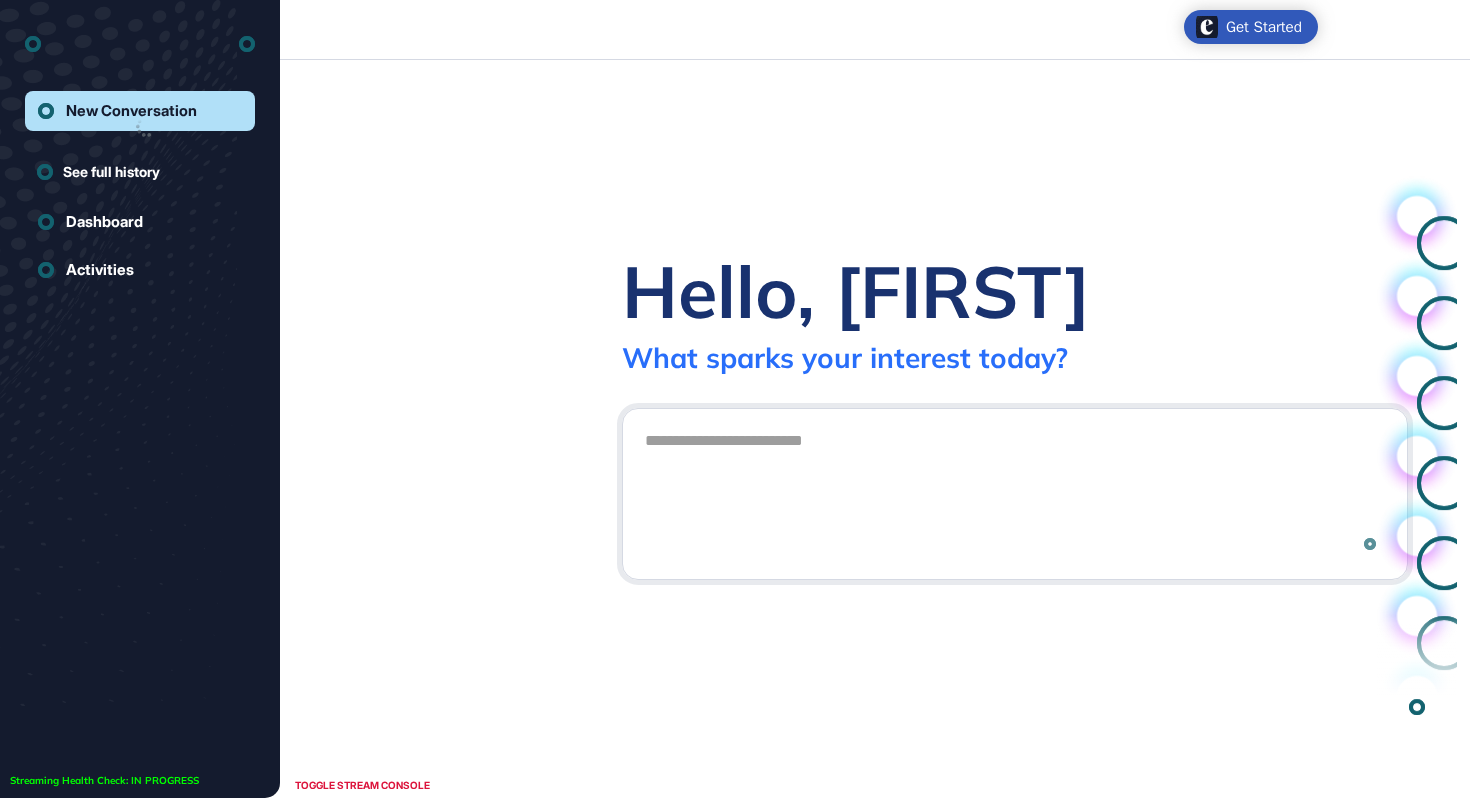scroll, scrollTop: 0, scrollLeft: 0, axis: both 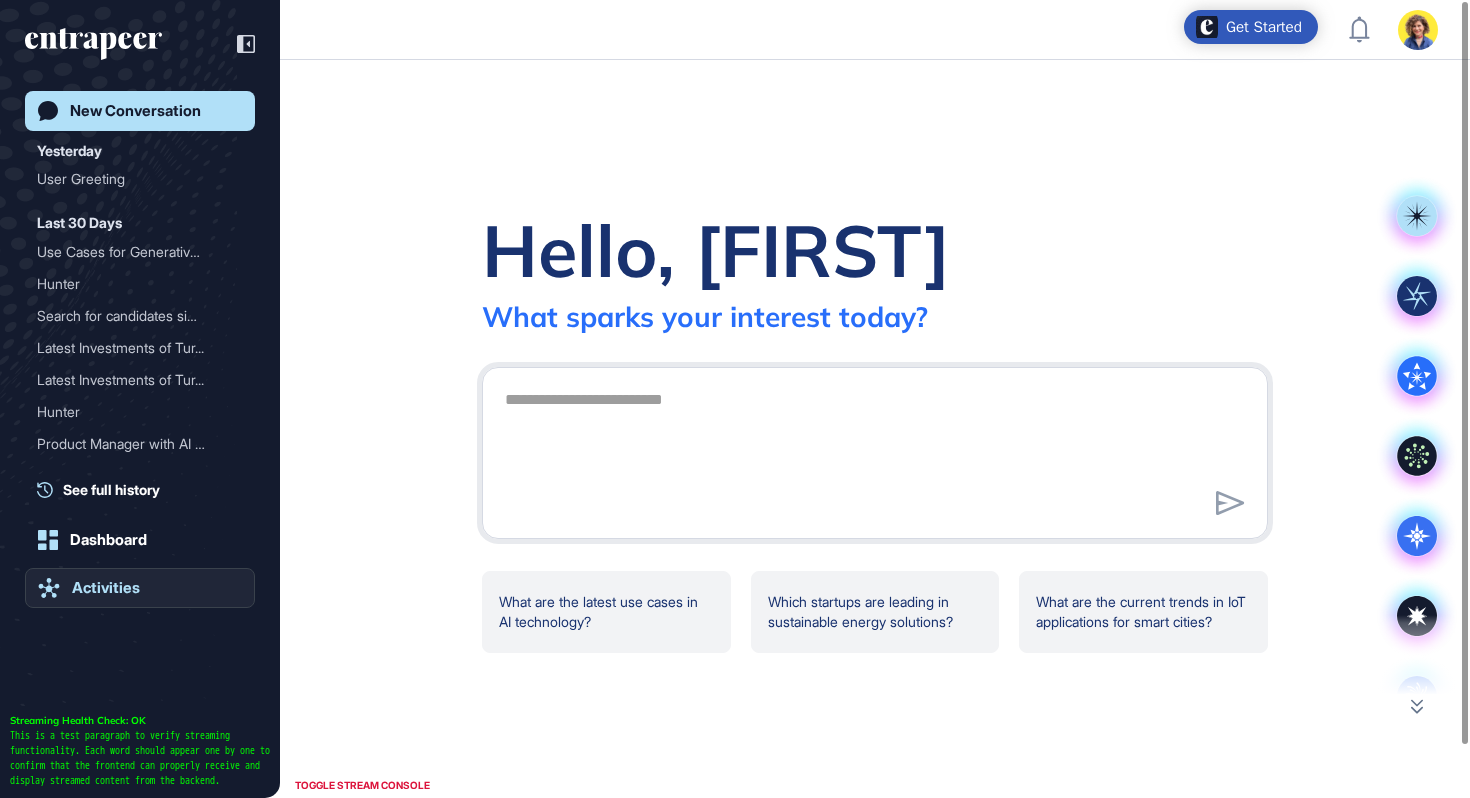 click on "Activities" at bounding box center [106, 588] 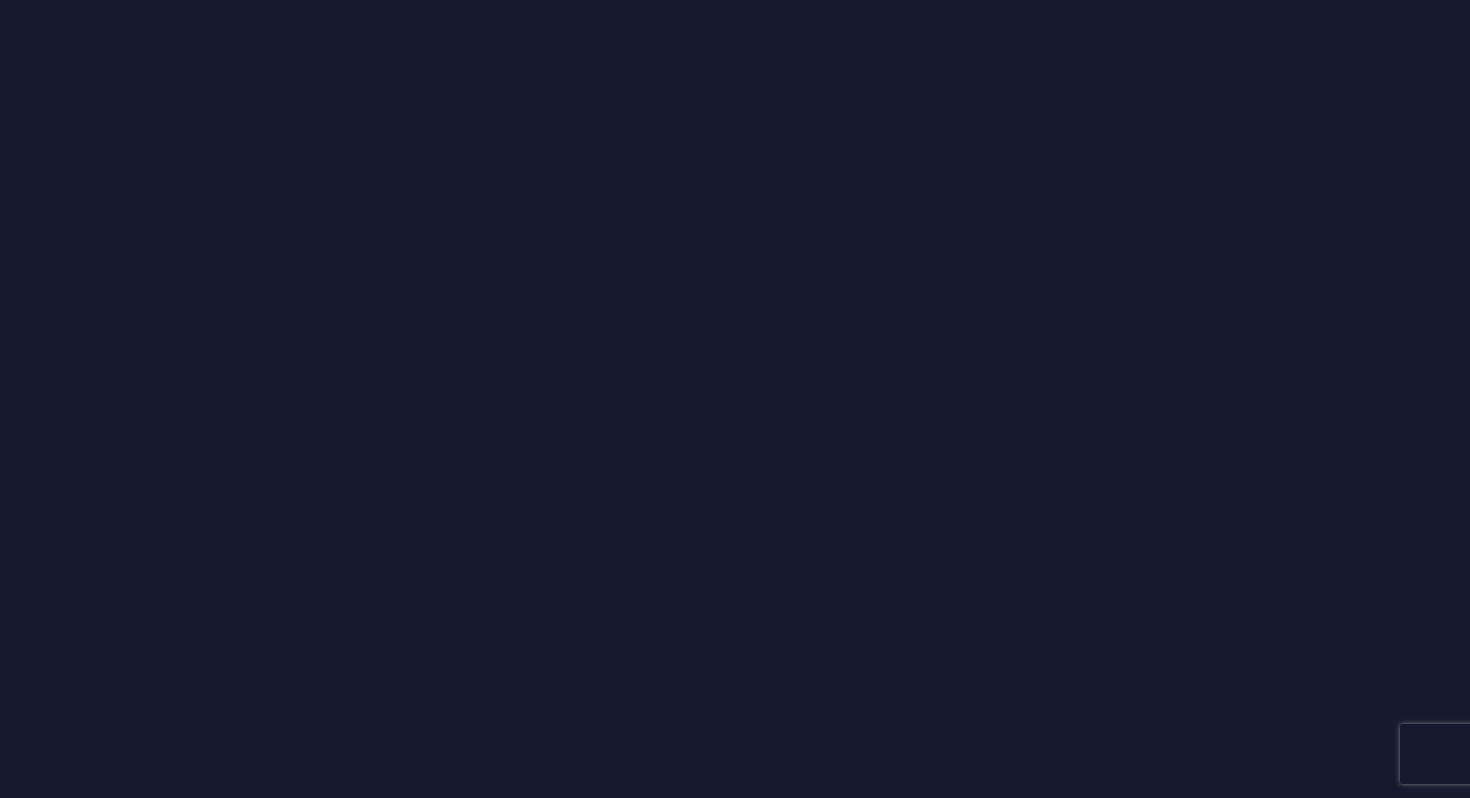 scroll, scrollTop: 0, scrollLeft: 0, axis: both 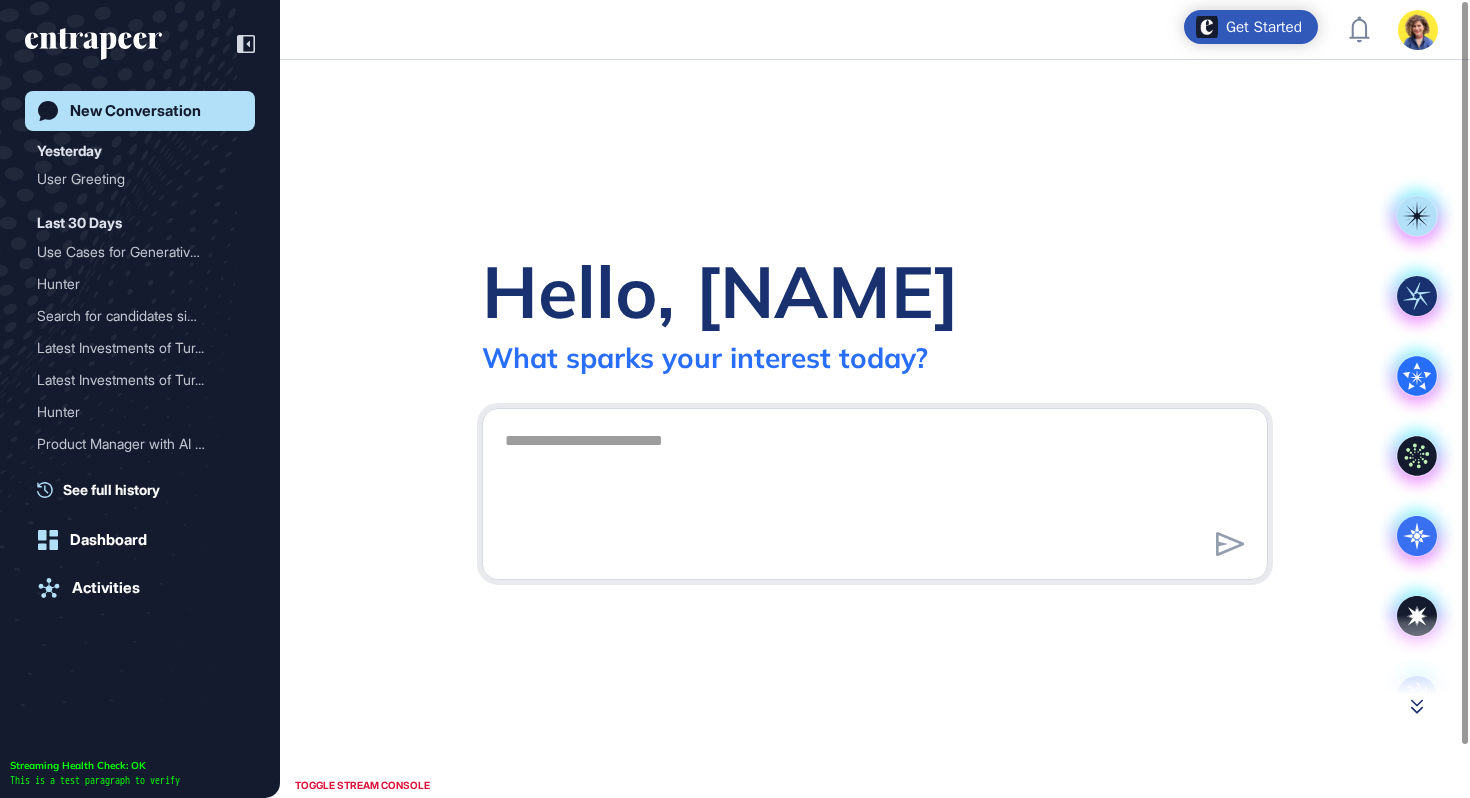 click 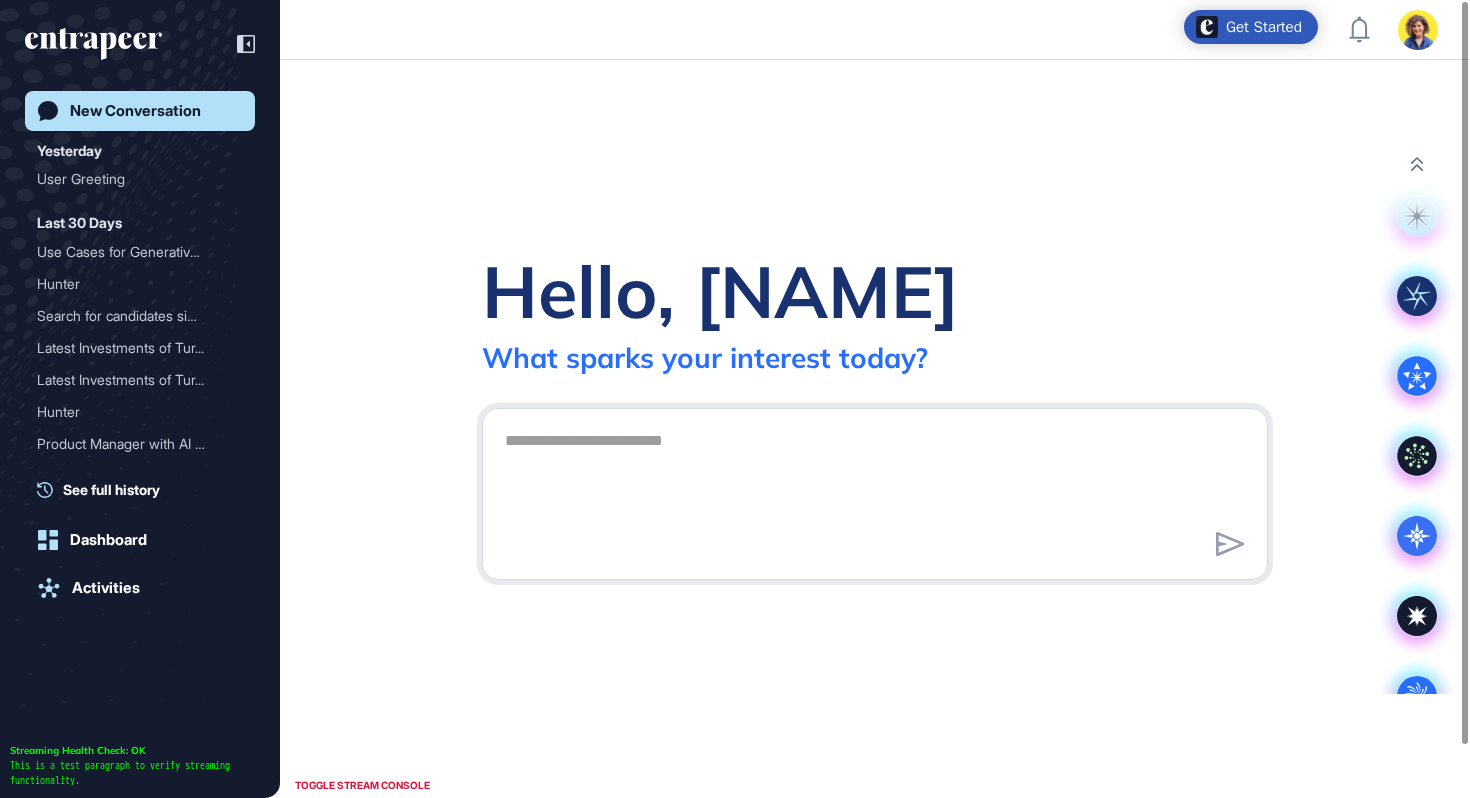 scroll, scrollTop: 41, scrollLeft: 0, axis: vertical 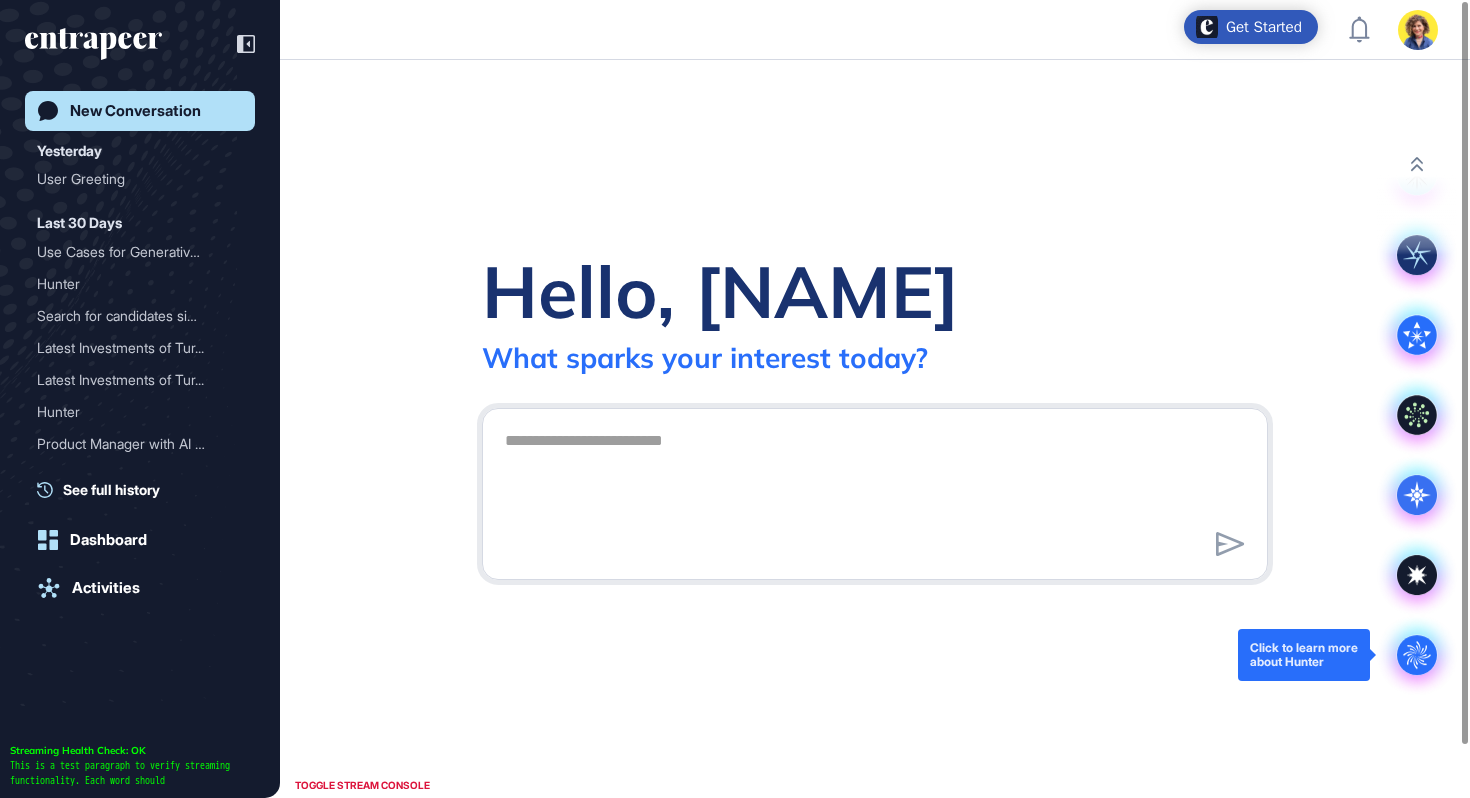 click 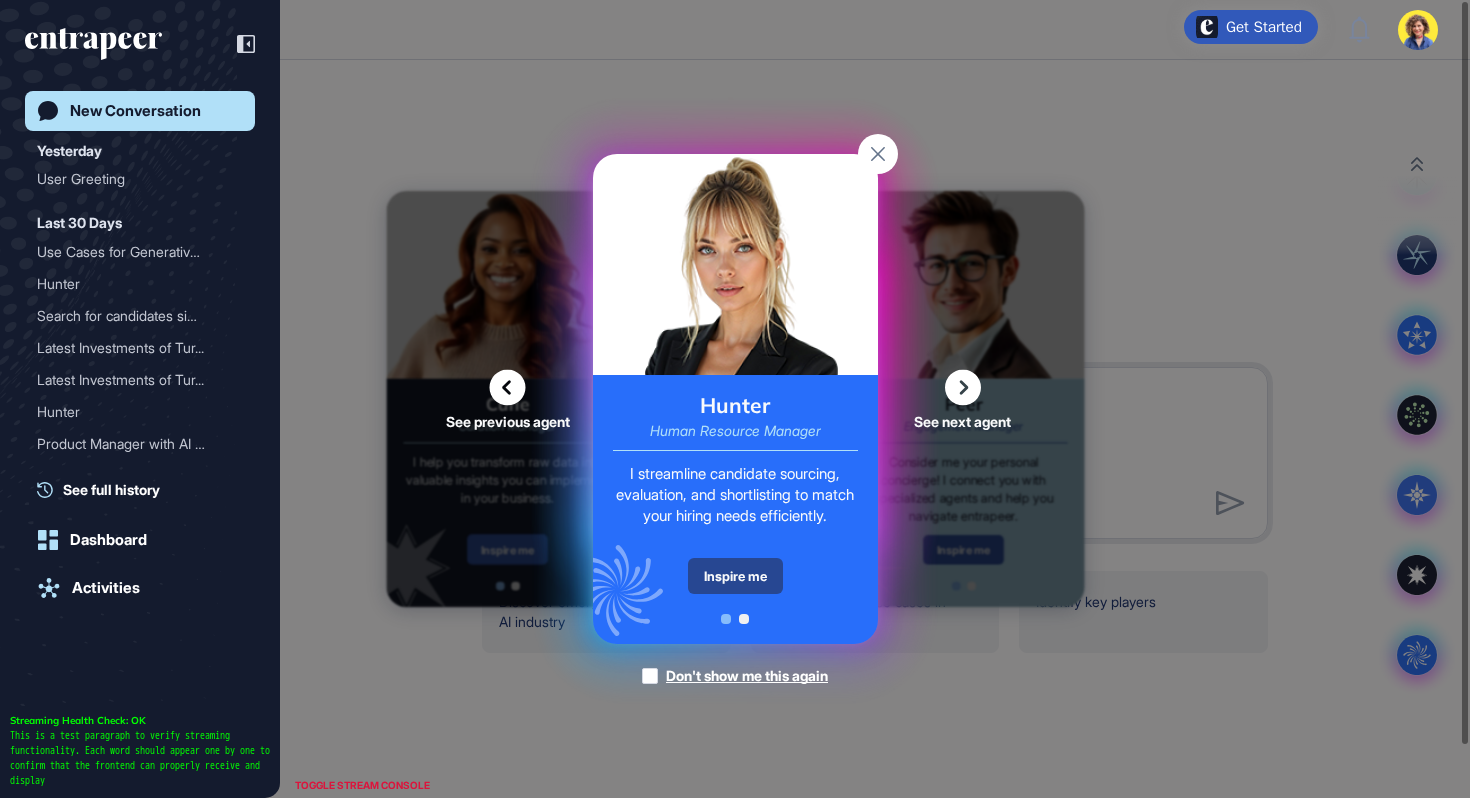 click on "Inspire me" at bounding box center (735, 576) 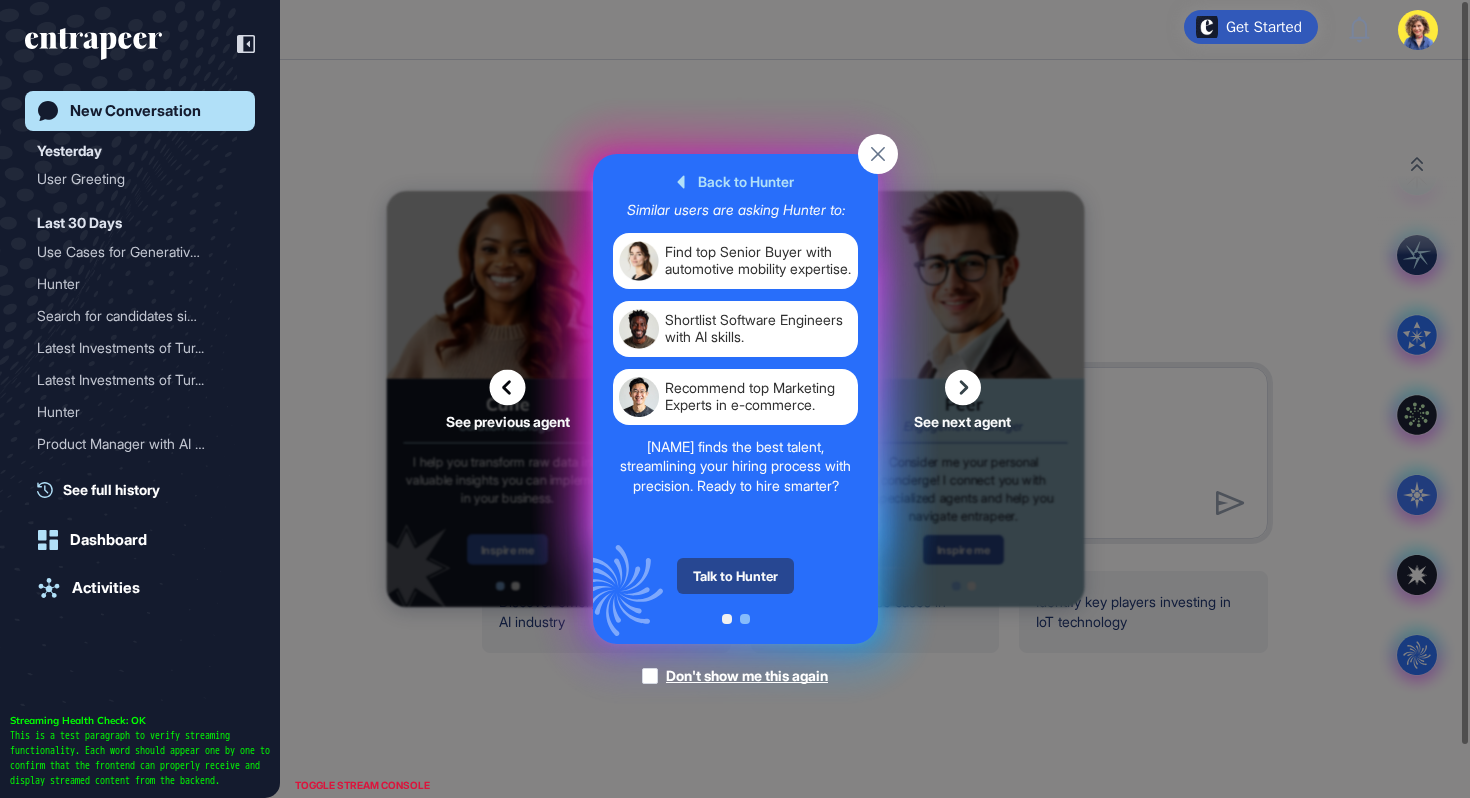 click on "Talk to Hunter" at bounding box center [735, 576] 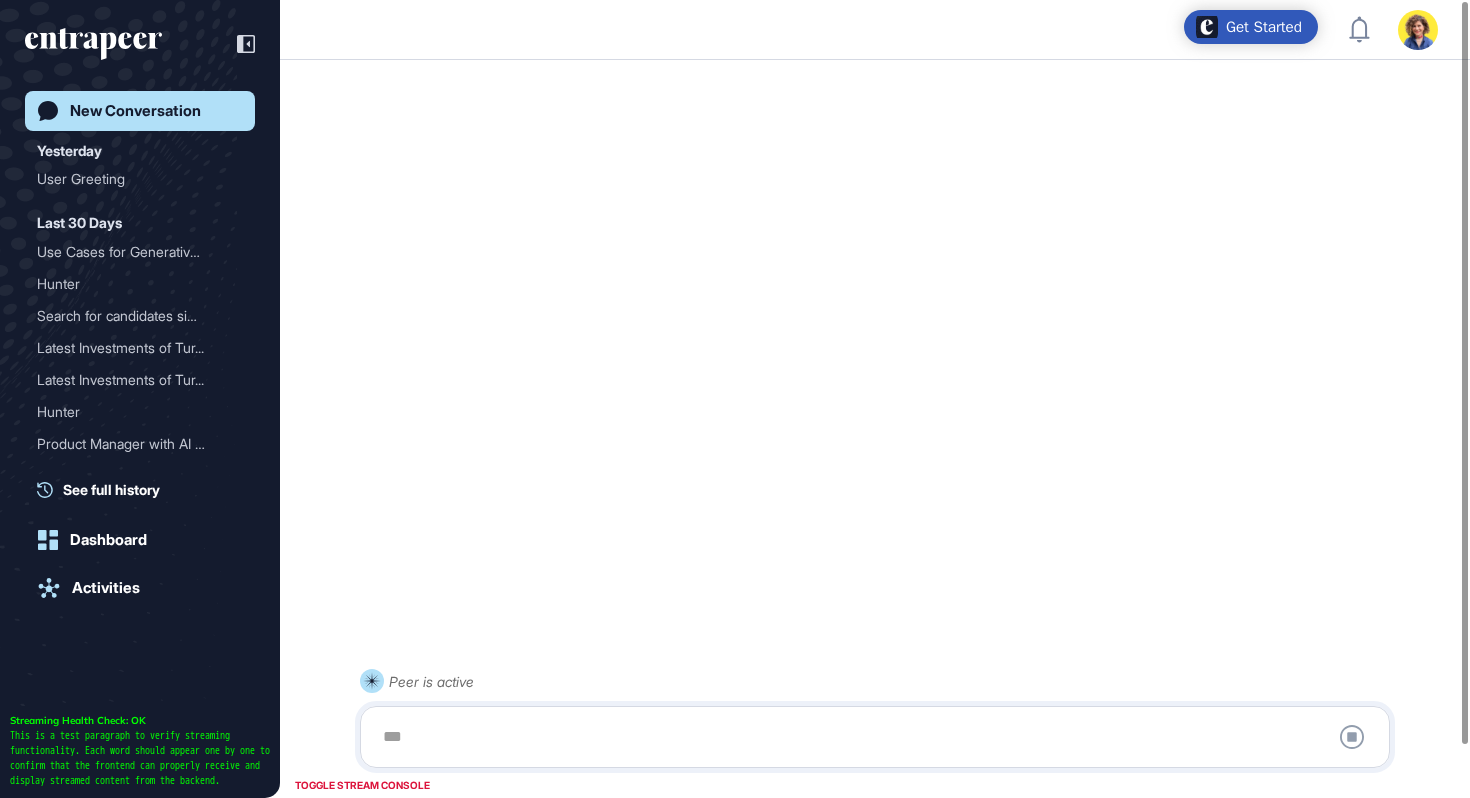 click on "New Conversation Yesterday User Greeting Last 30 Days Use Cases for Generative ... Hunter Search for candidates sim... Latest Investments of Tur... Latest Investments of Tur... Hunter Product Manager with AI A... Hunter Business Development Mana... Senior Data Scientist Pos... Tools and Use Cases for E... Hunter Şişecam'ın Dijital Dönüşü... List of Entrapeer Employe... Logistics Manager Search ... Latest Initiatives by Tur... Latest Share Price Inform... New Initiatives by Turkis... Search for HR Employees a... Turkish Airlines' Recent ... Turkish Airlines' Latest ... Turkish Airlines' Latest ... New Initiatives by Turkis... Initial Test Connection w... New Thread New Thread Tracy Search for Entrapeer Empl... Buyer Profiles with 3-5 Y... See full history Dashboard Activities" at bounding box center (140, 419) 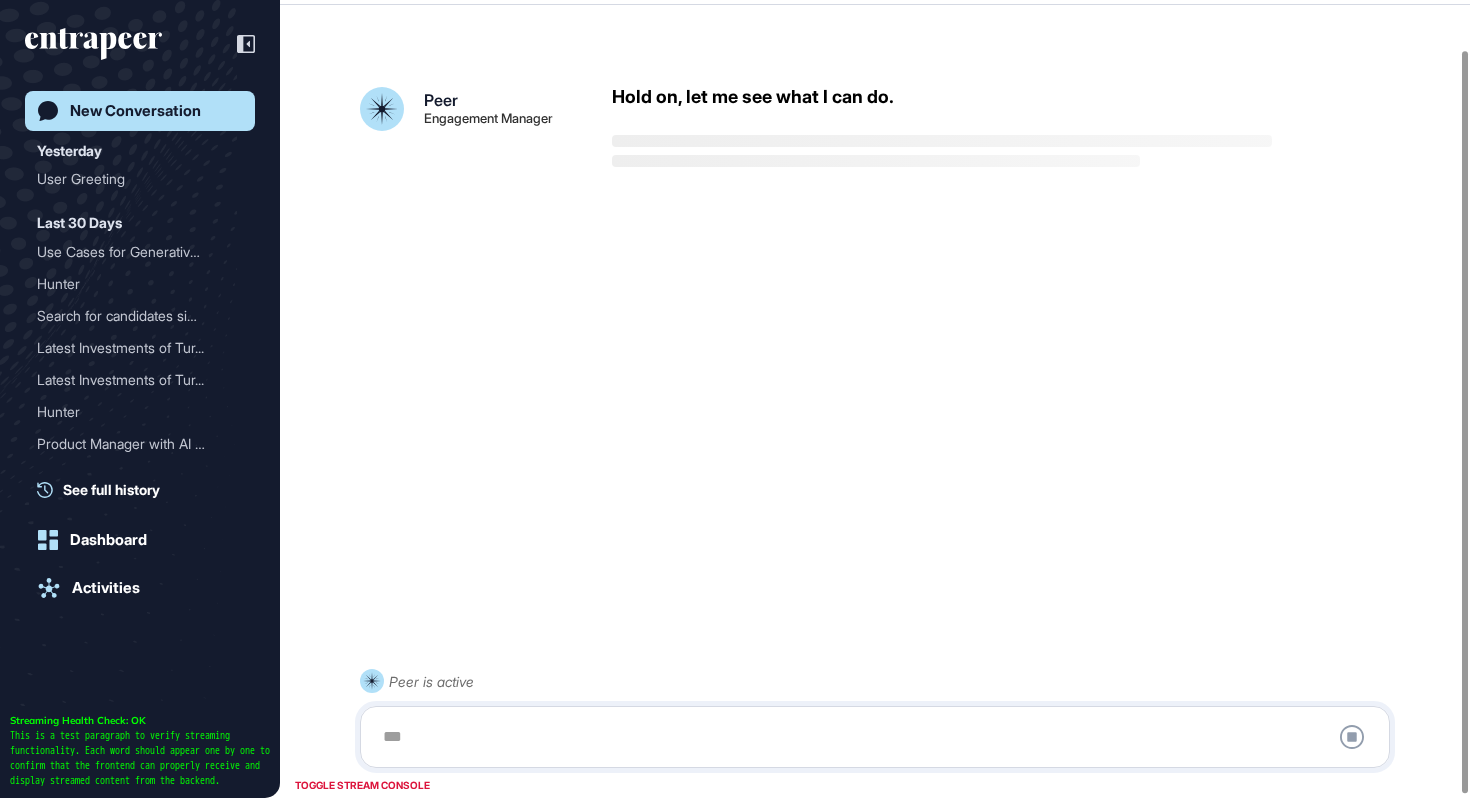 scroll, scrollTop: 56, scrollLeft: 0, axis: vertical 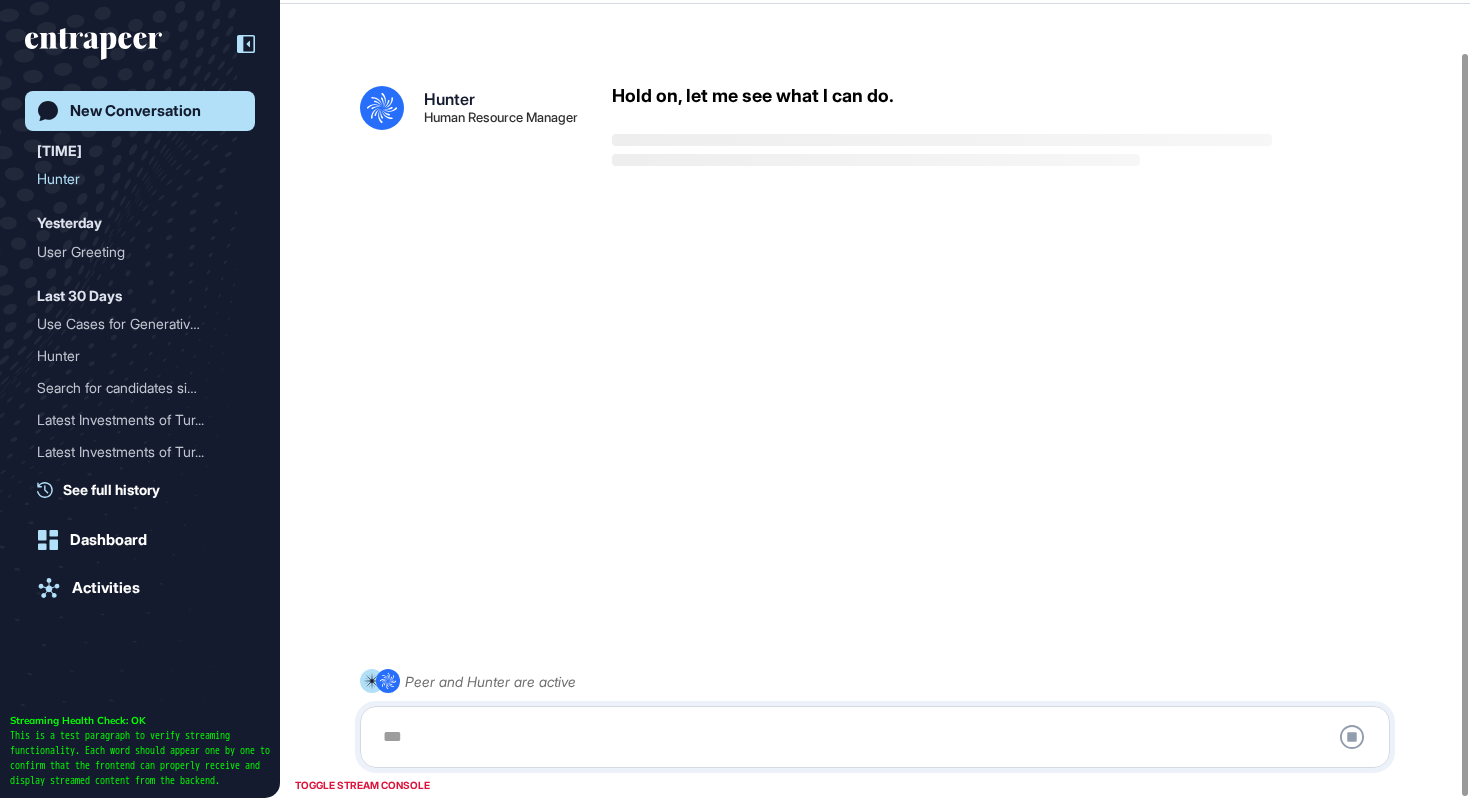click 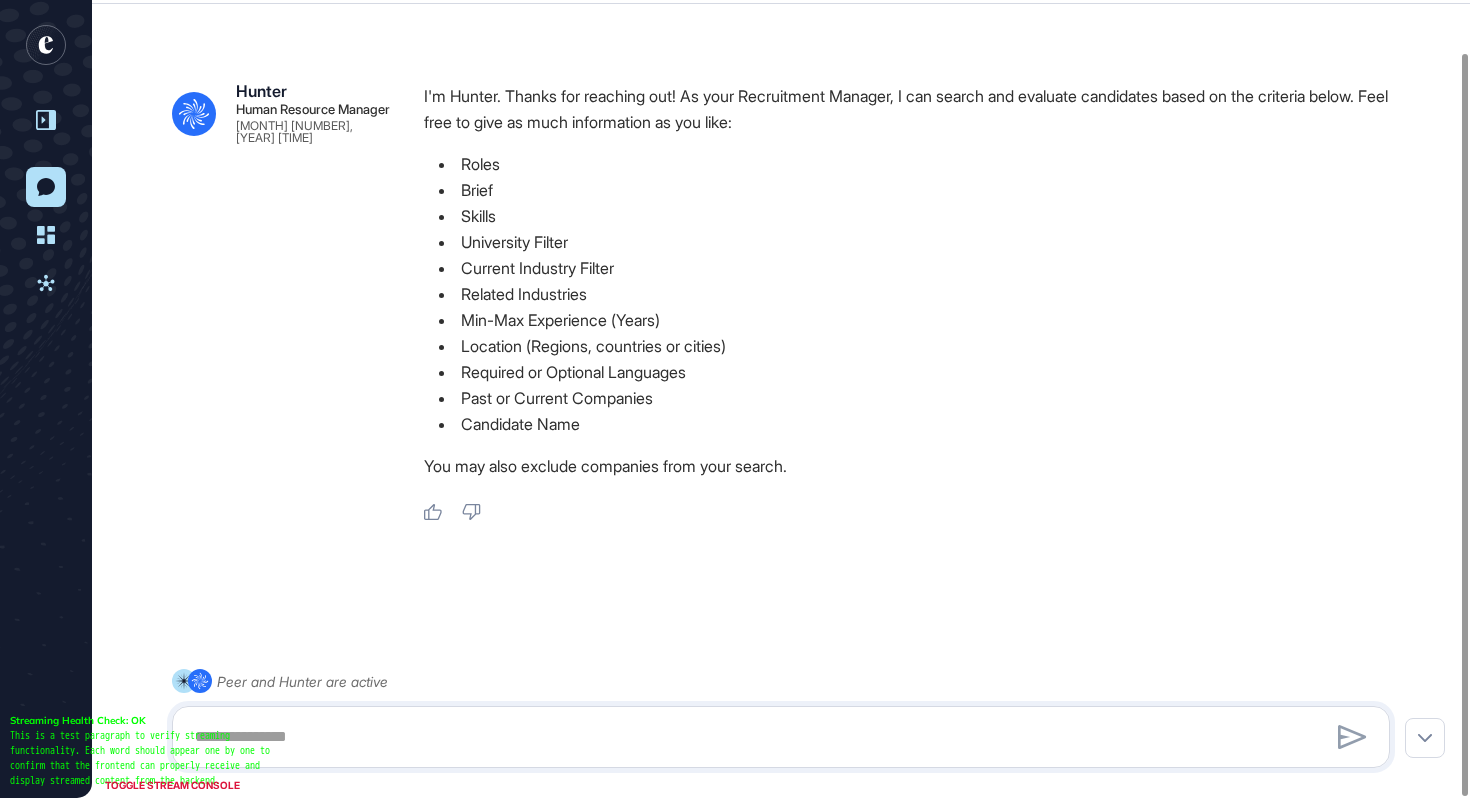 scroll, scrollTop: 0, scrollLeft: 0, axis: both 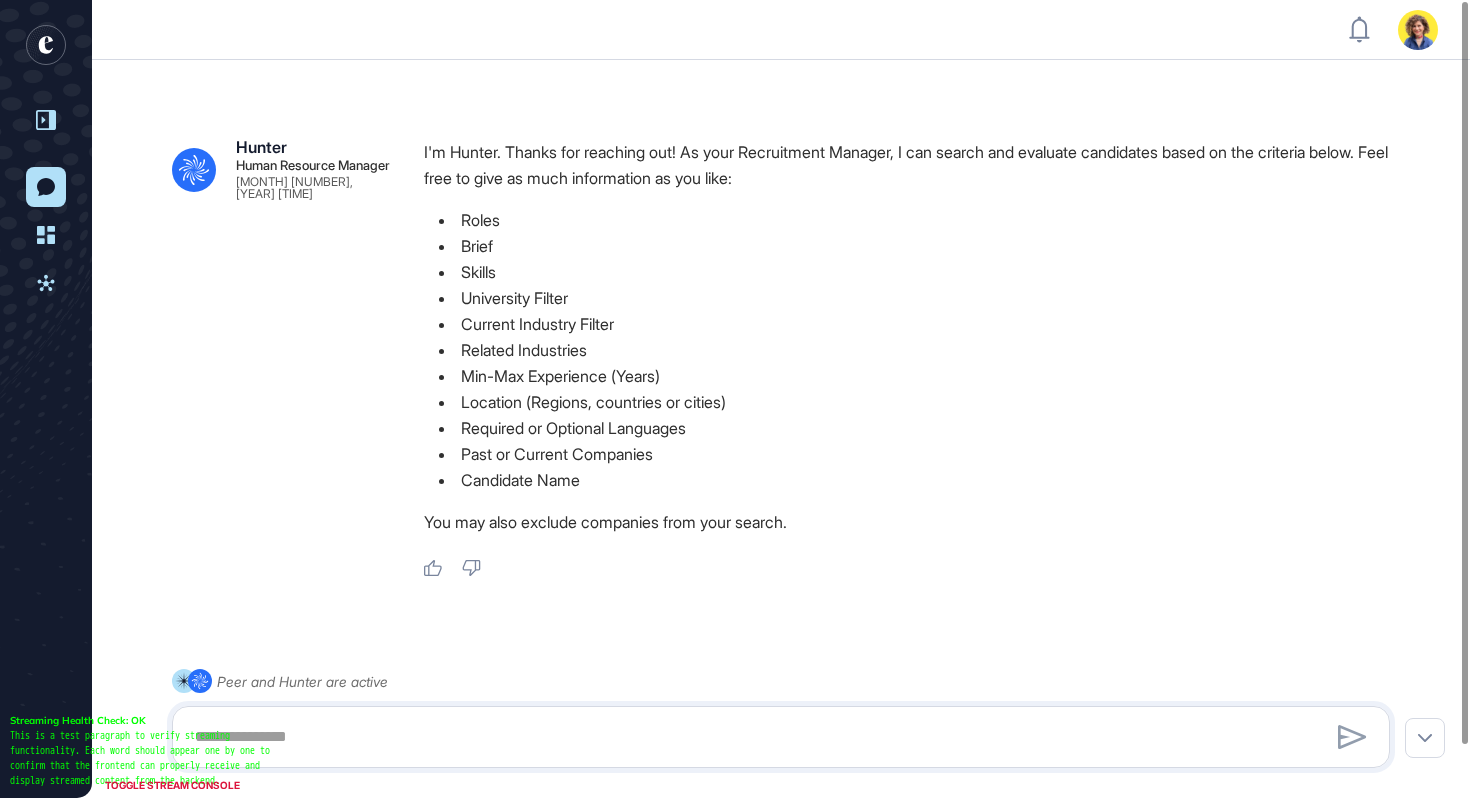 click on ".cls-2{fill:#fff} Hunter Human Resource Manager Jul 11, 2025 13:22 I'm Hunter. Thanks for reaching out! As your Recruitment Manager, I can search and evaluate candidates based on the criteria below. Feel free to give as much information as you like:      Roles   Brief   Skills   University Filter   Current Industry Filter   Related Industries   Min-Max Experience (Years)   Location (Regions, countries or cities)   Required or Optional Languages   Past or Current Companies   Candidate Name      You may also exclude companies from your search.   Like Dislike" at bounding box center (781, 359) 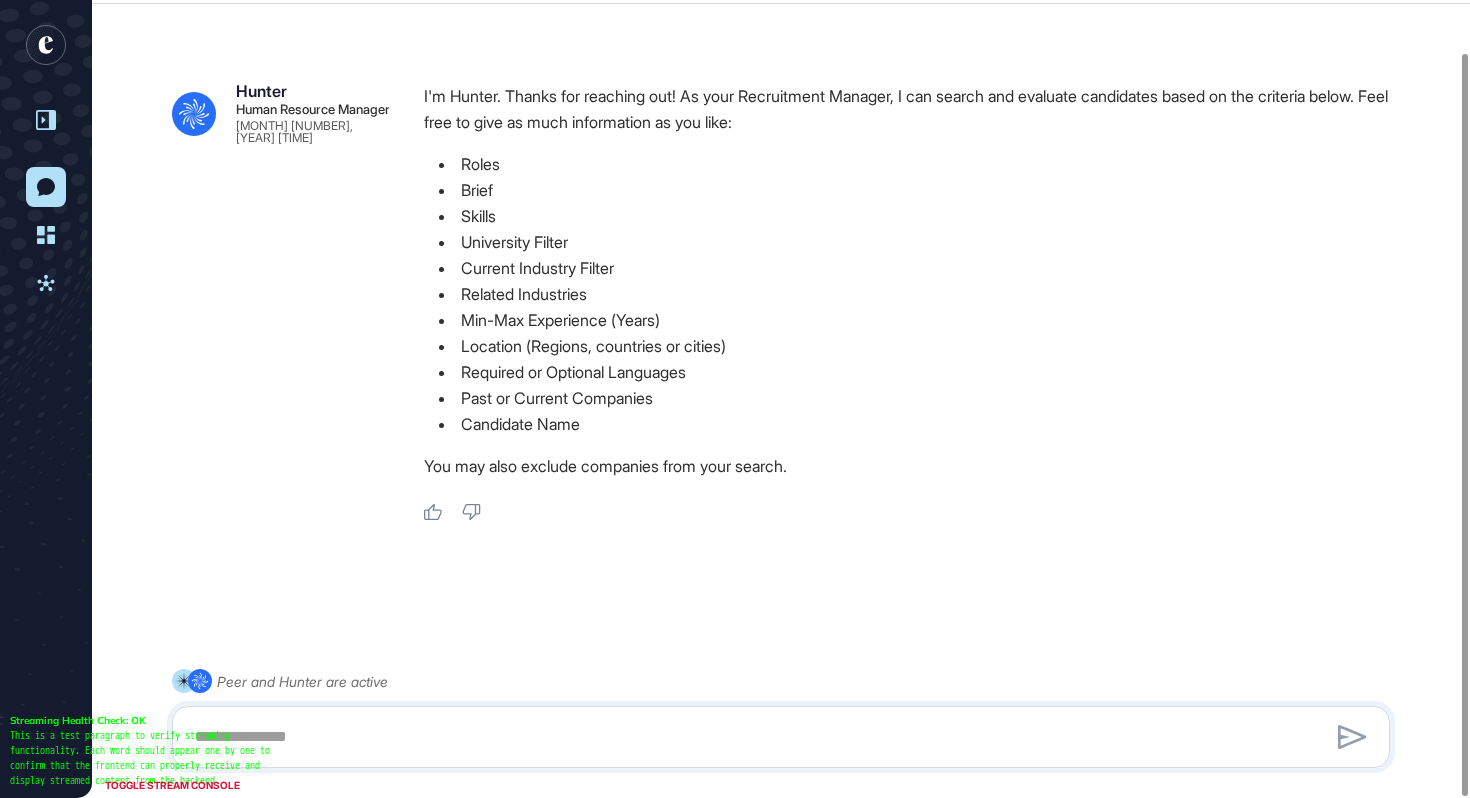 drag, startPoint x: 464, startPoint y: 272, endPoint x: 629, endPoint y: 271, distance: 165.00304 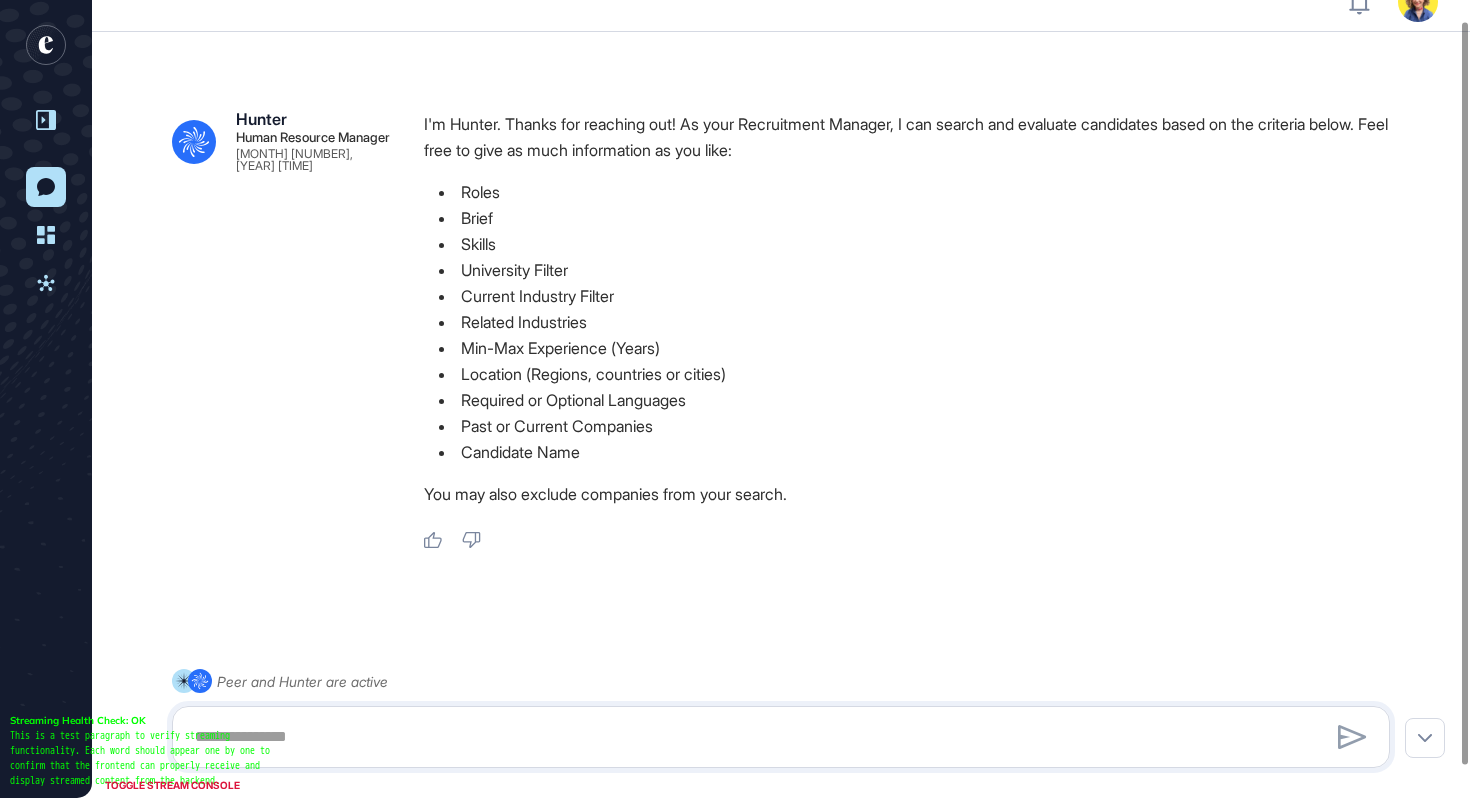 scroll, scrollTop: 33, scrollLeft: 0, axis: vertical 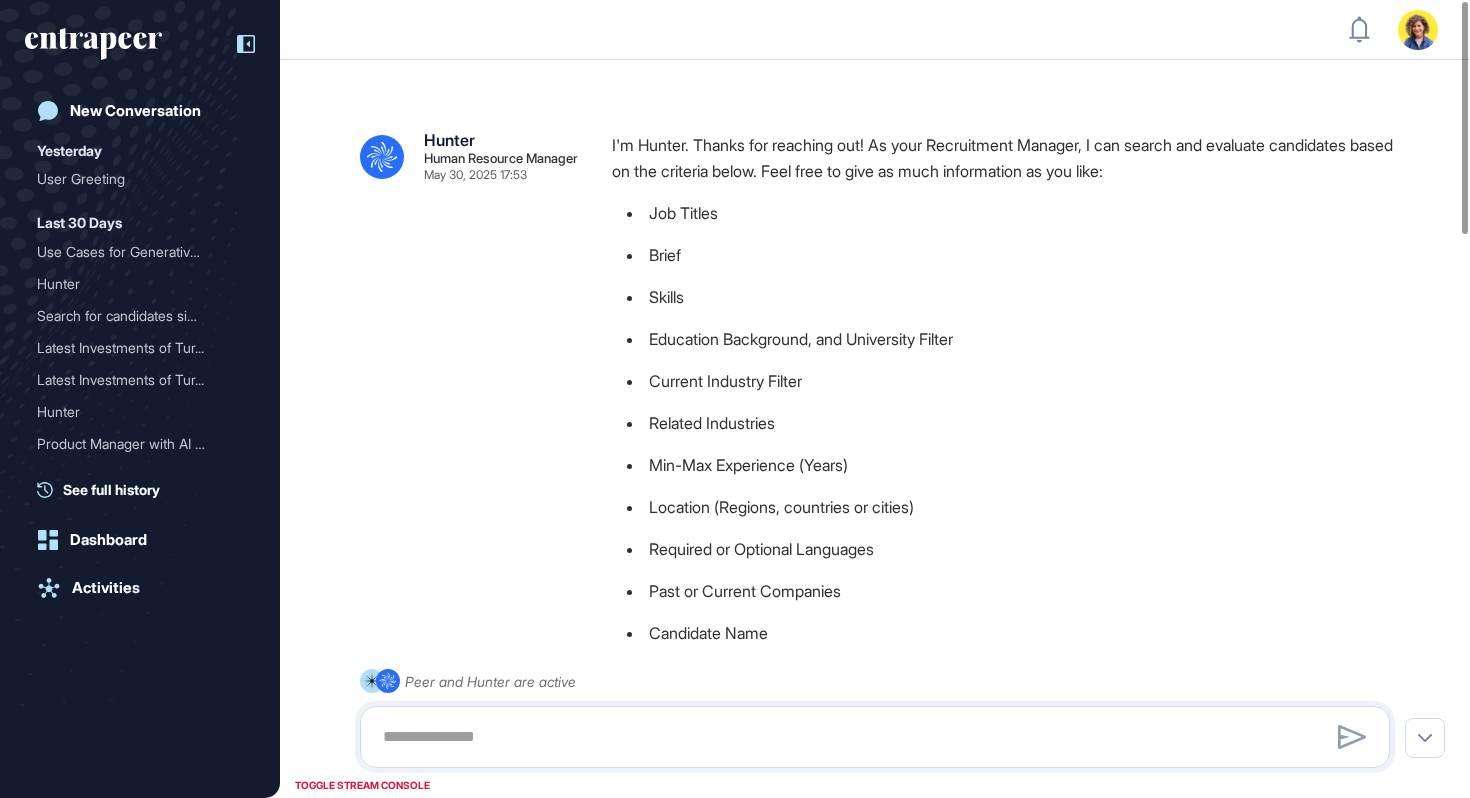 click 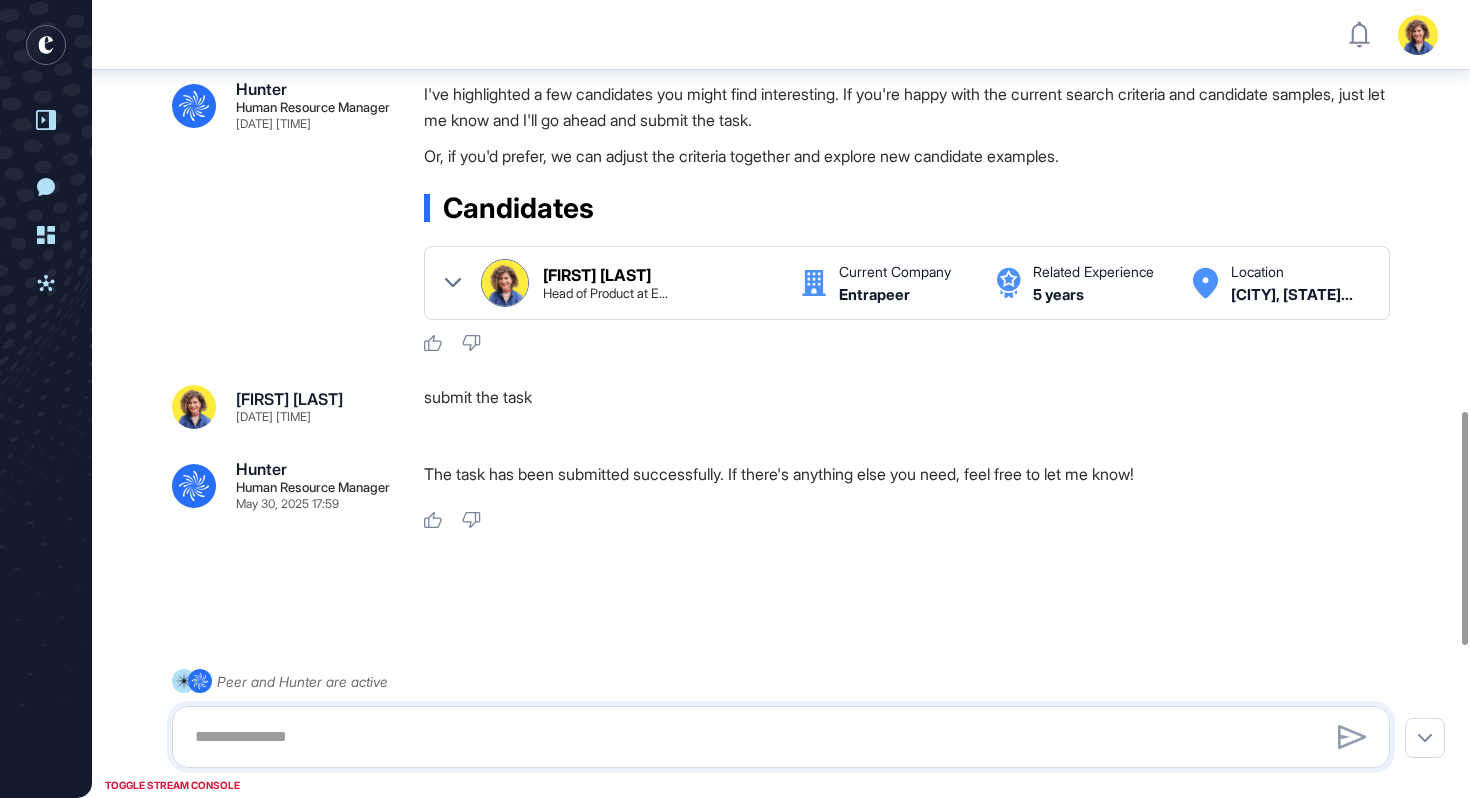 scroll, scrollTop: 0, scrollLeft: 0, axis: both 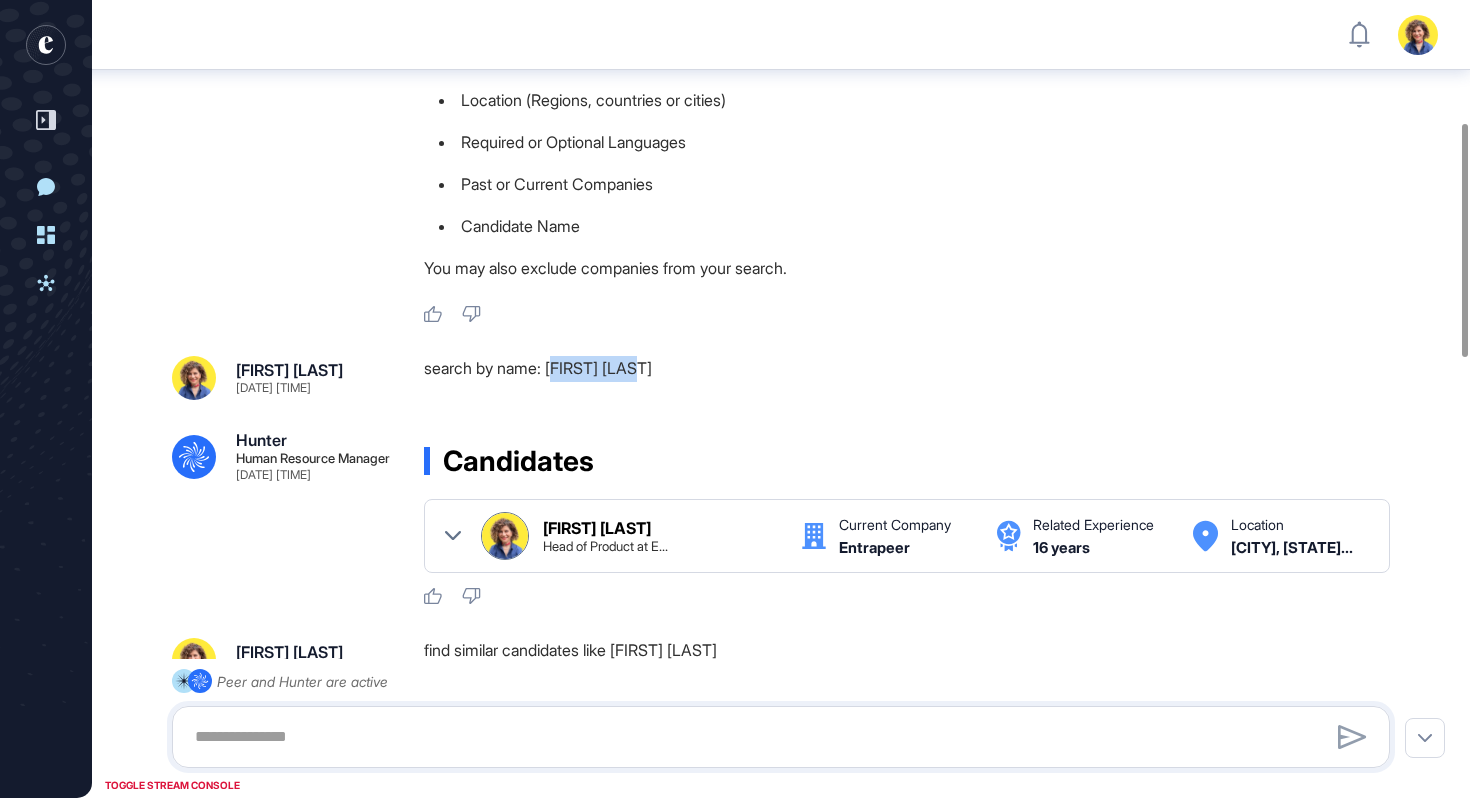 drag, startPoint x: 651, startPoint y: 366, endPoint x: 553, endPoint y: 366, distance: 98 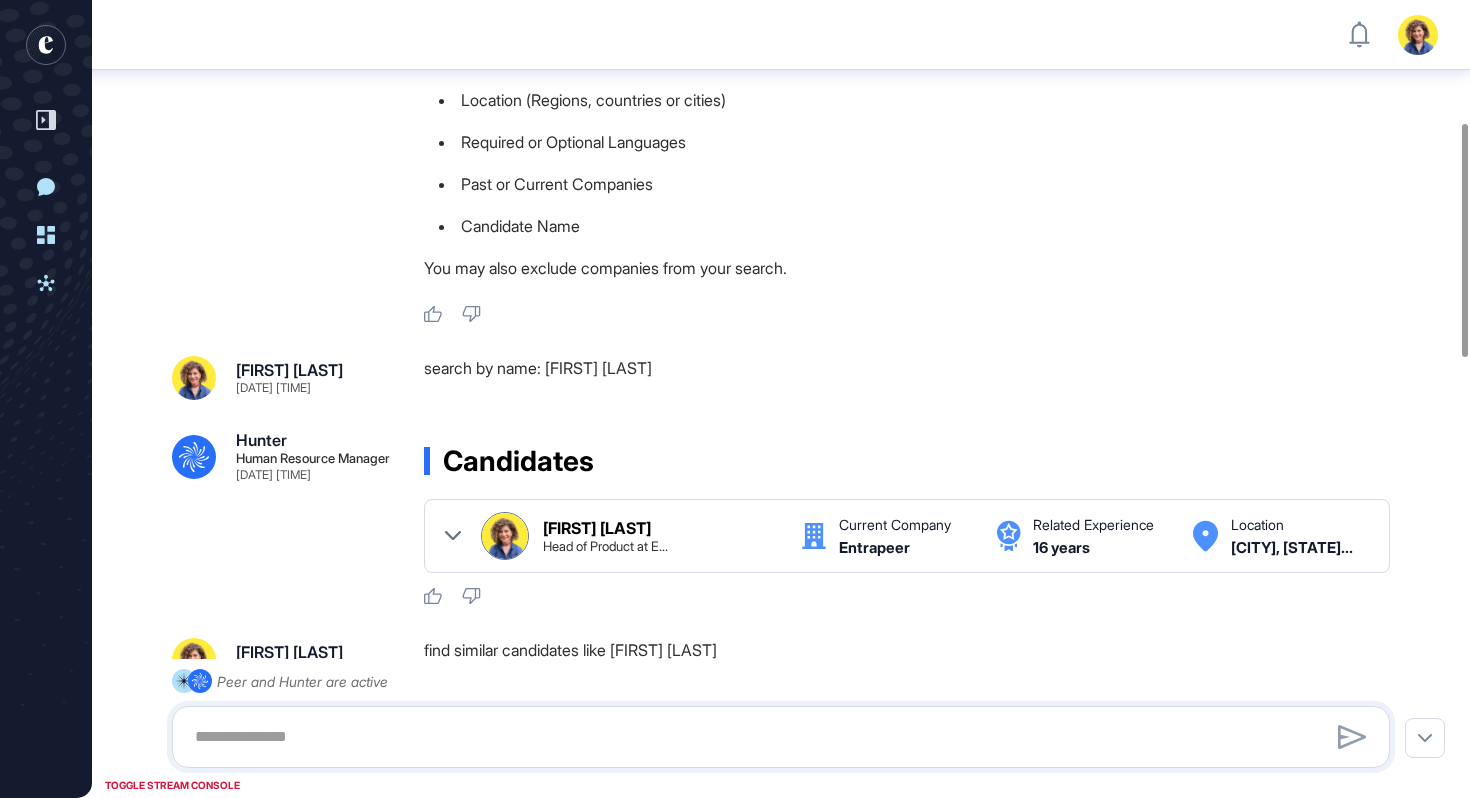 click on "search by name: Sara Holyavkin" at bounding box center [915, 378] 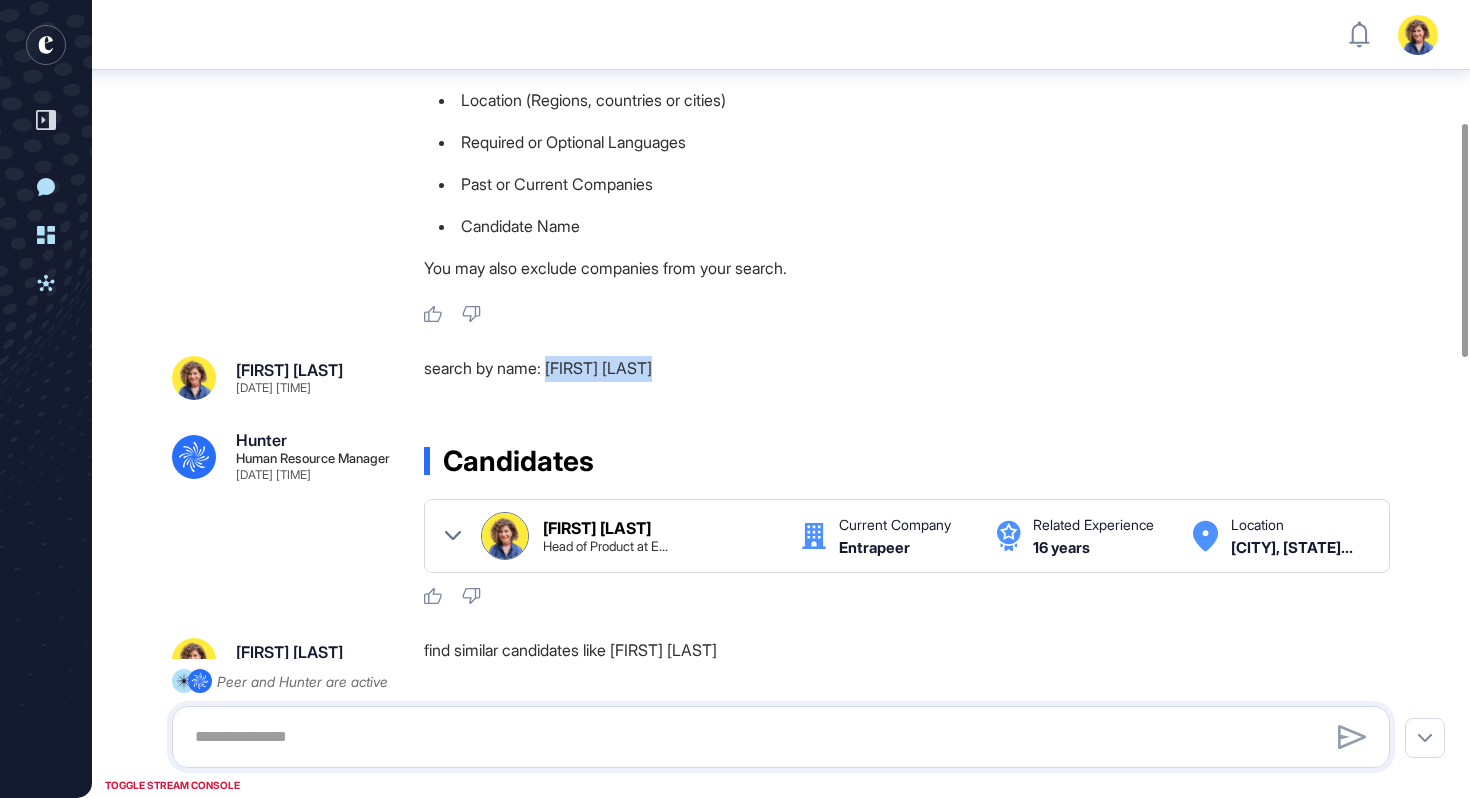 drag, startPoint x: 554, startPoint y: 367, endPoint x: 668, endPoint y: 367, distance: 114 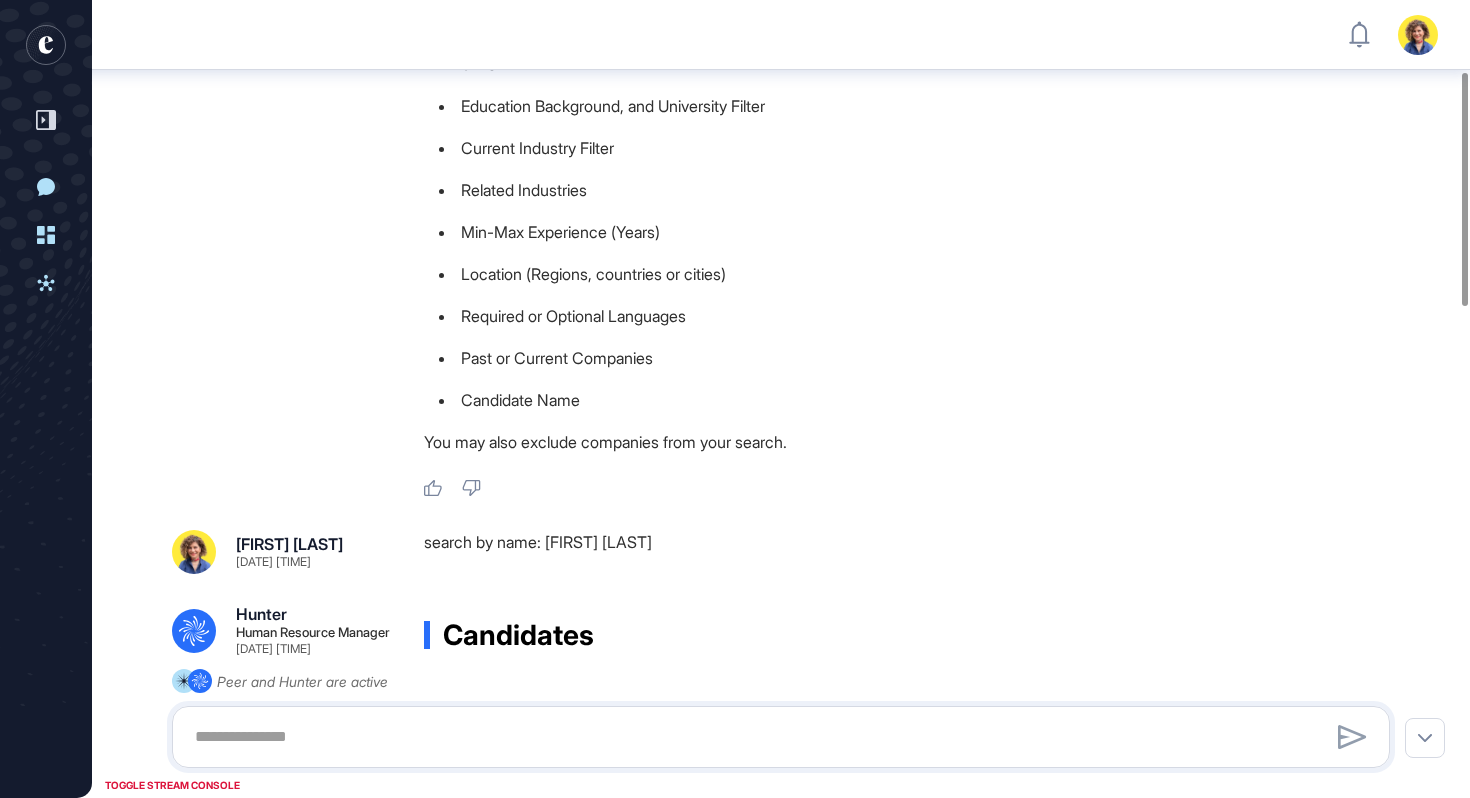 click on "I'm Hunter. Thanks for reaching out! As your Recruitment Manager, I can search and evaluate candidates based on the criteria below. Feel free to give as much information as you like:      Job Titles        Brief        Skills        Education Background, and University Filter        Current Industry Filter        Related Industries        Min-Max Experience (Years)        Location (Regions, countries or cities)        Required or Optional Languages        Past or Current Companies        Candidate Name      You may also exclude companies from your search." at bounding box center [915, 182] 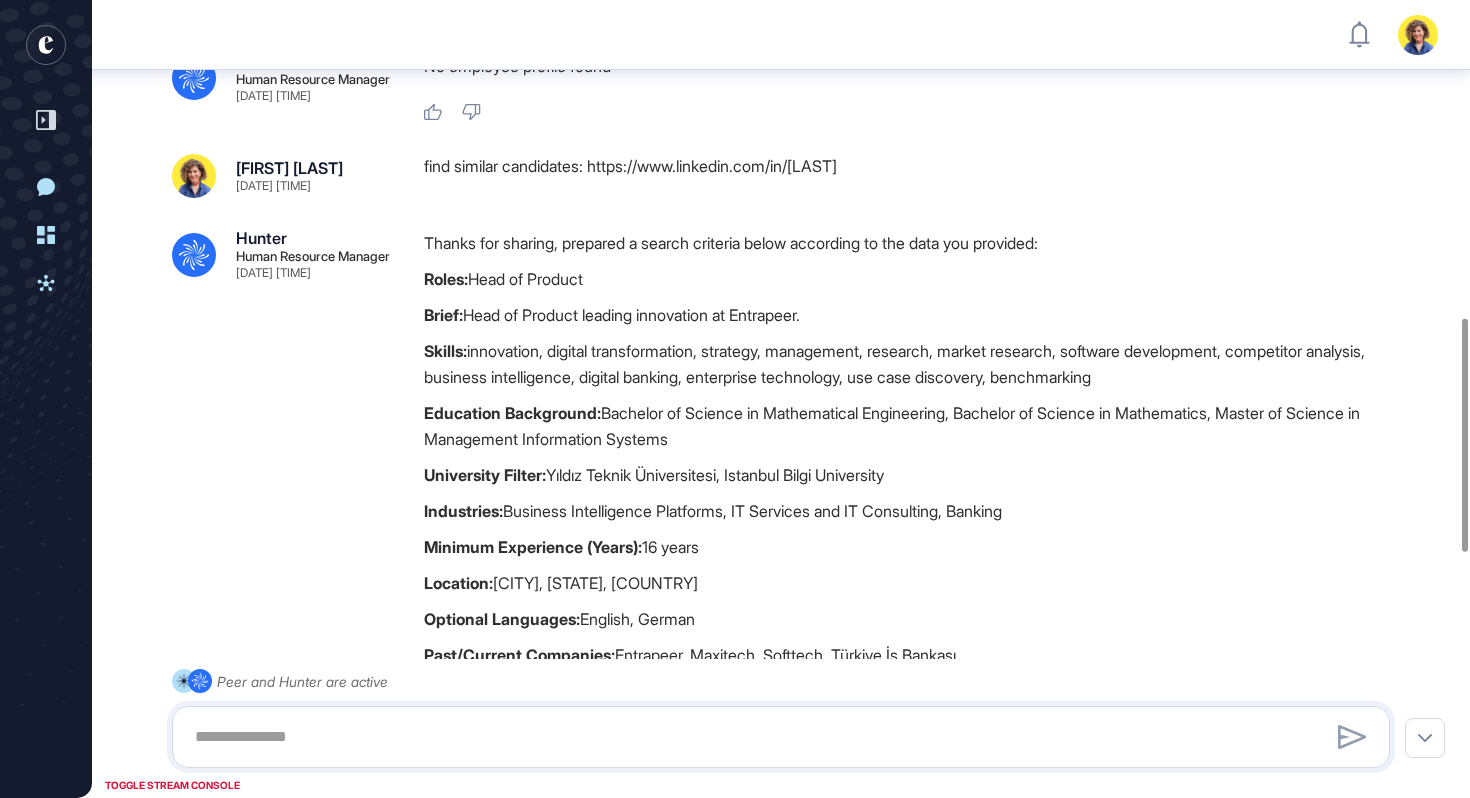 scroll, scrollTop: 1083, scrollLeft: 0, axis: vertical 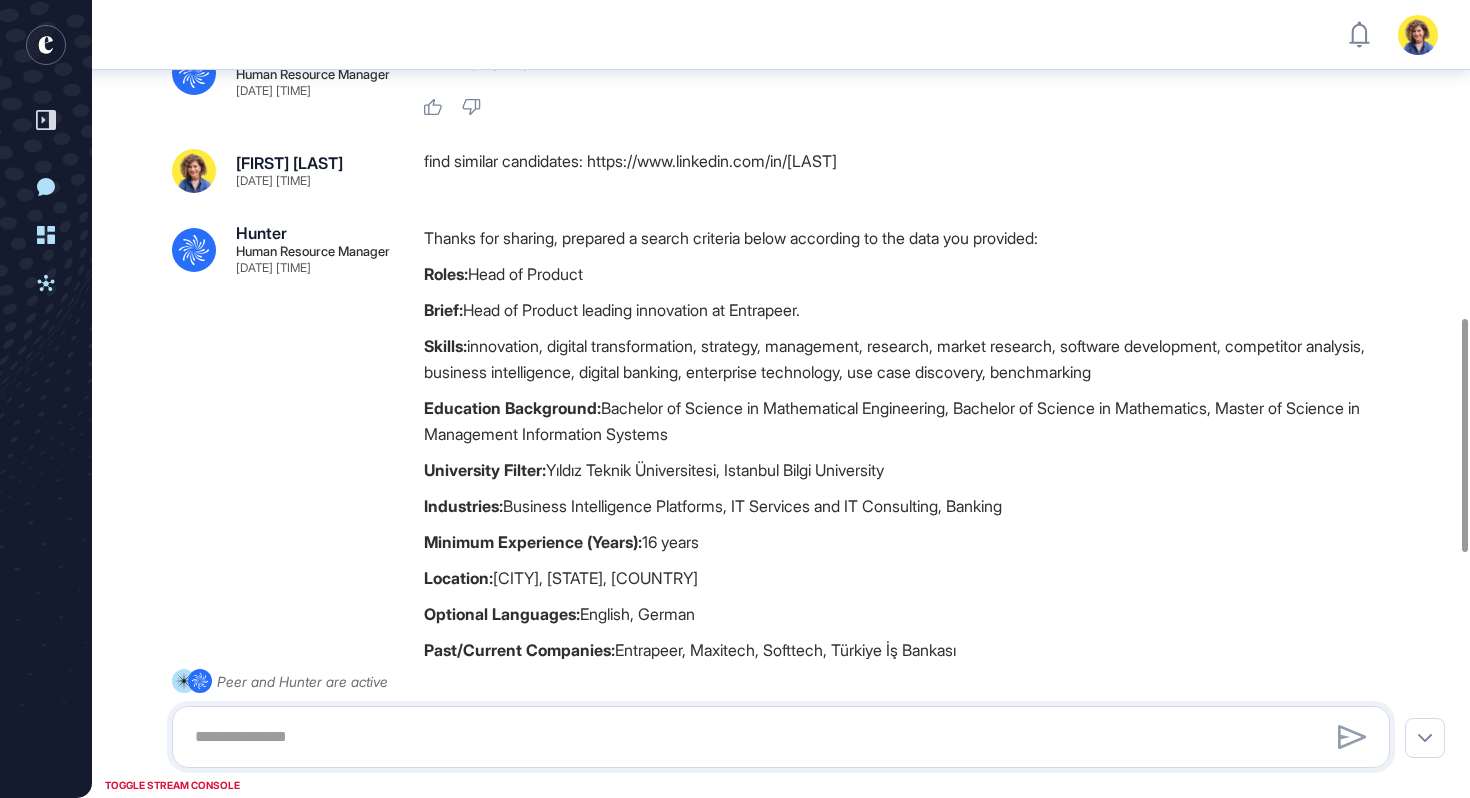 drag, startPoint x: 430, startPoint y: 160, endPoint x: 925, endPoint y: 174, distance: 495.19794 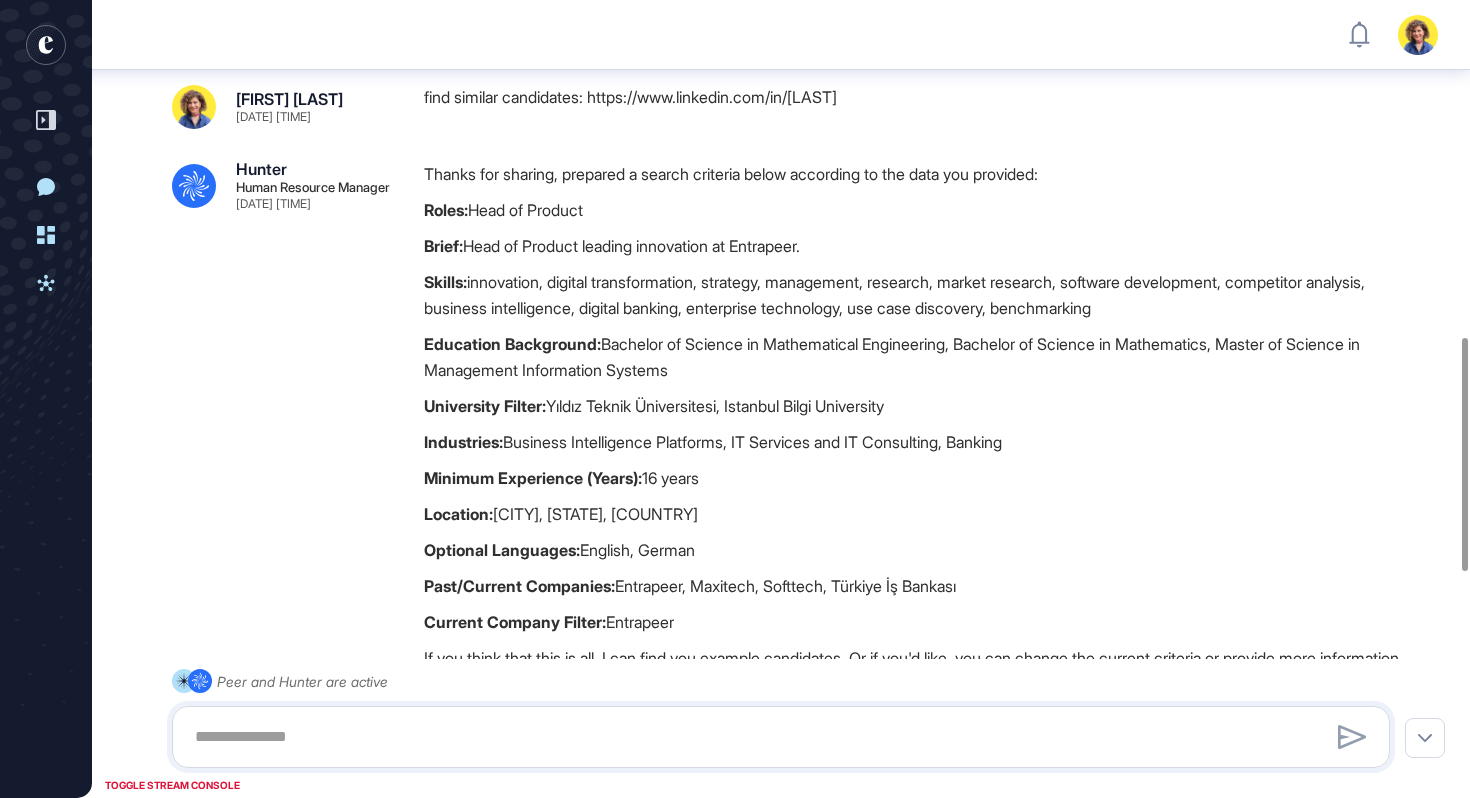 scroll, scrollTop: 1148, scrollLeft: 0, axis: vertical 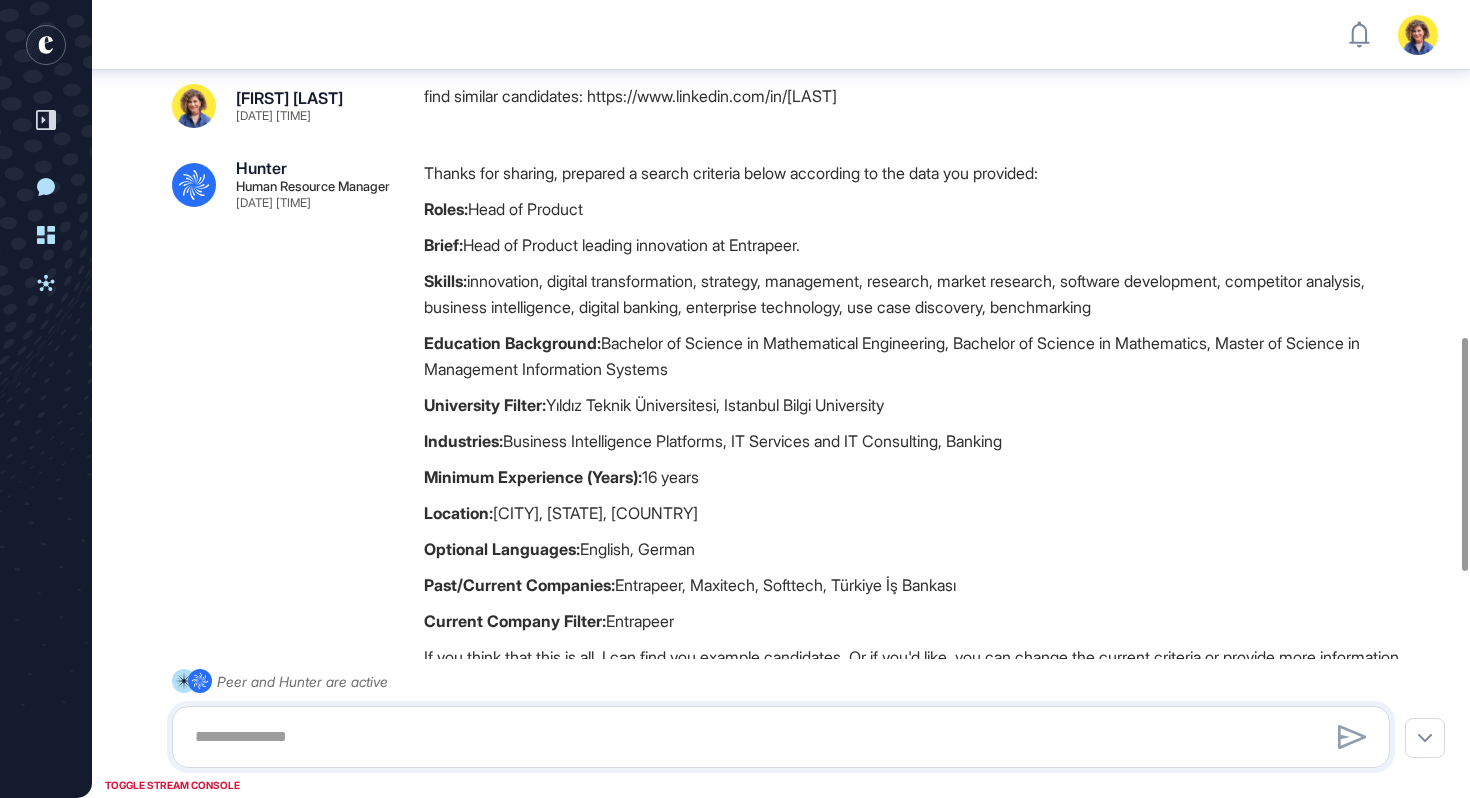 drag, startPoint x: 601, startPoint y: 89, endPoint x: 942, endPoint y: 101, distance: 341.2111 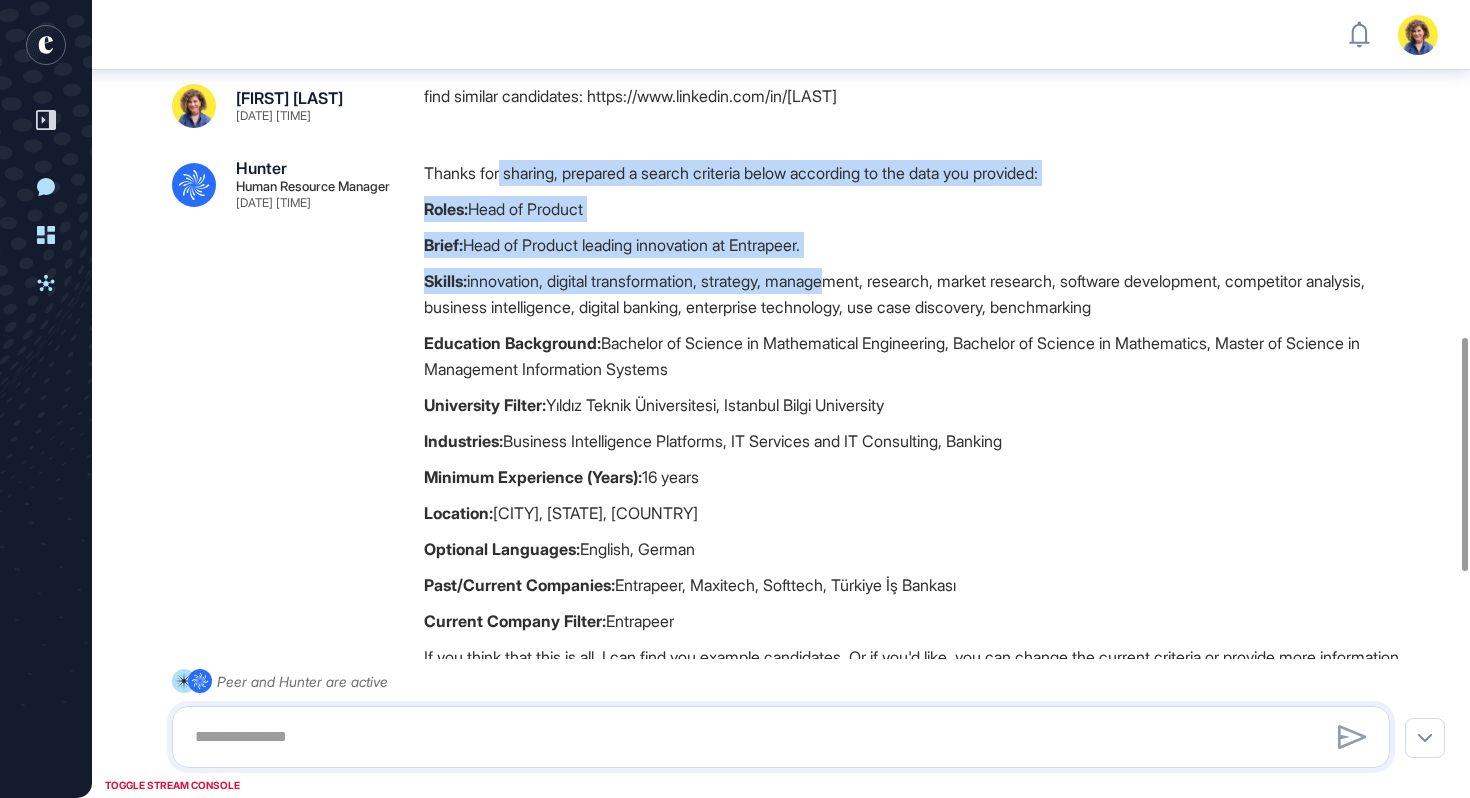 drag, startPoint x: 501, startPoint y: 182, endPoint x: 866, endPoint y: 312, distance: 387.4597 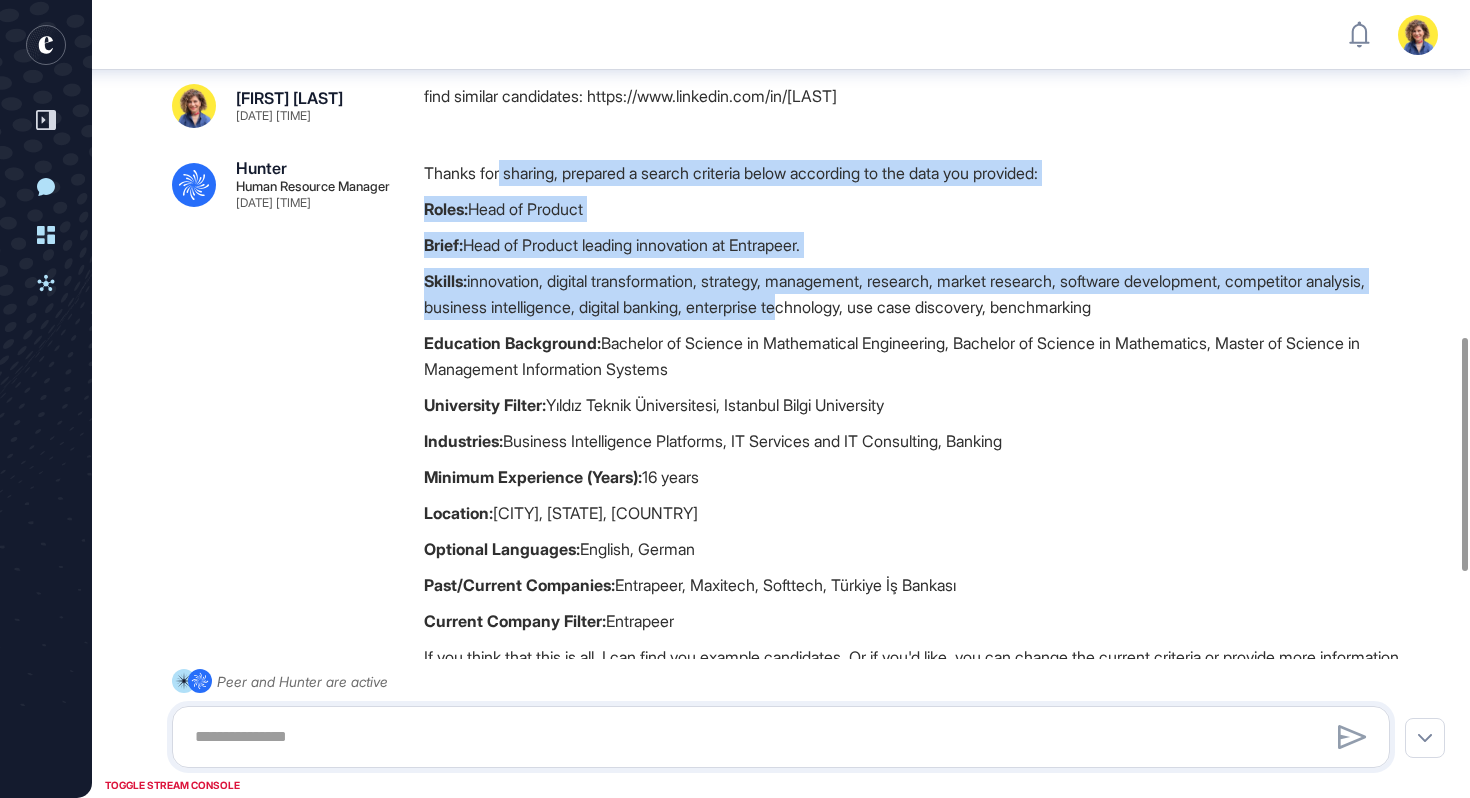 click on "Education Background:  Bachelor of Science in Mathematical Engineering, Bachelor of Science in Mathematics, Master of Science in Management Information Systems" at bounding box center [915, 356] 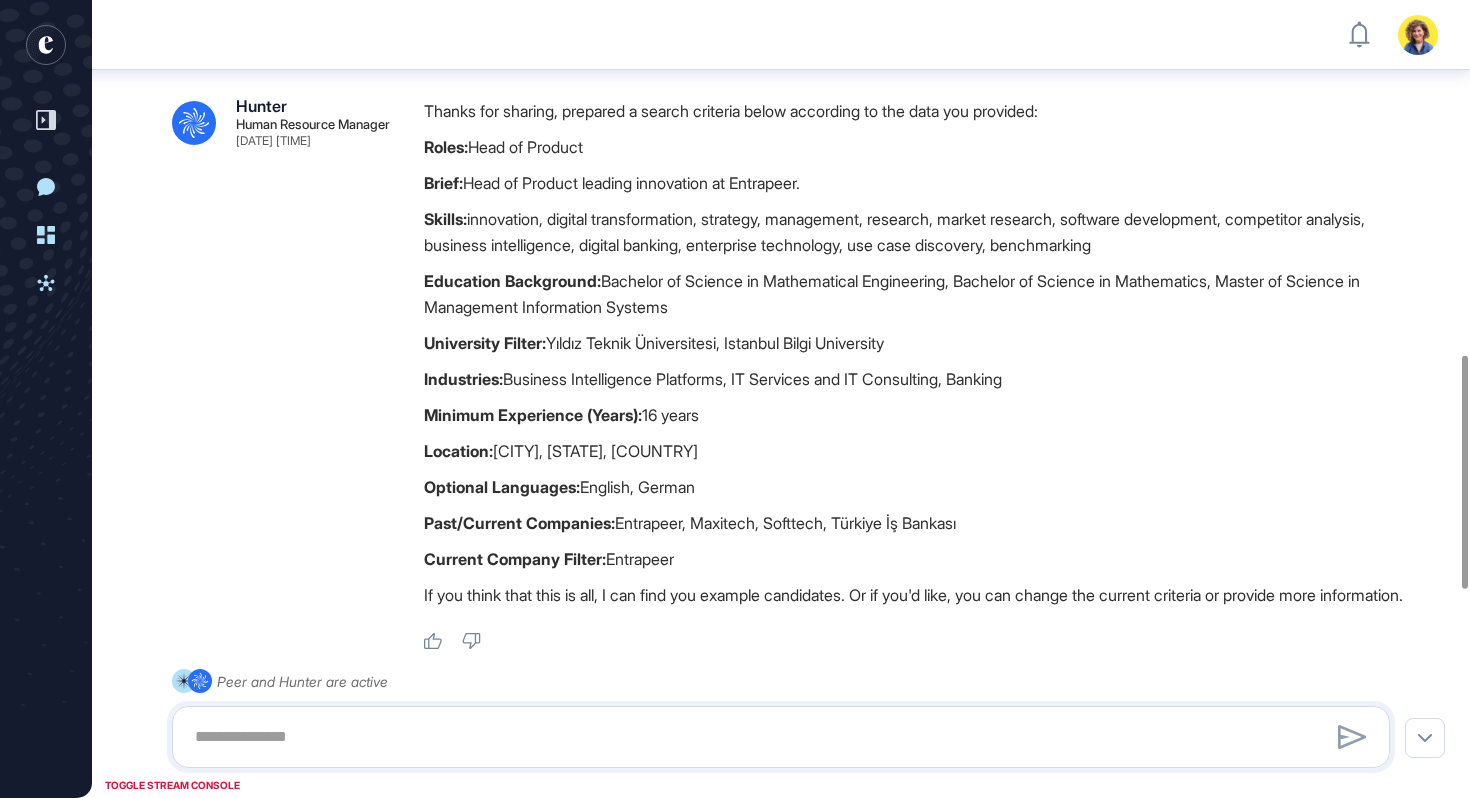 scroll, scrollTop: 1211, scrollLeft: 0, axis: vertical 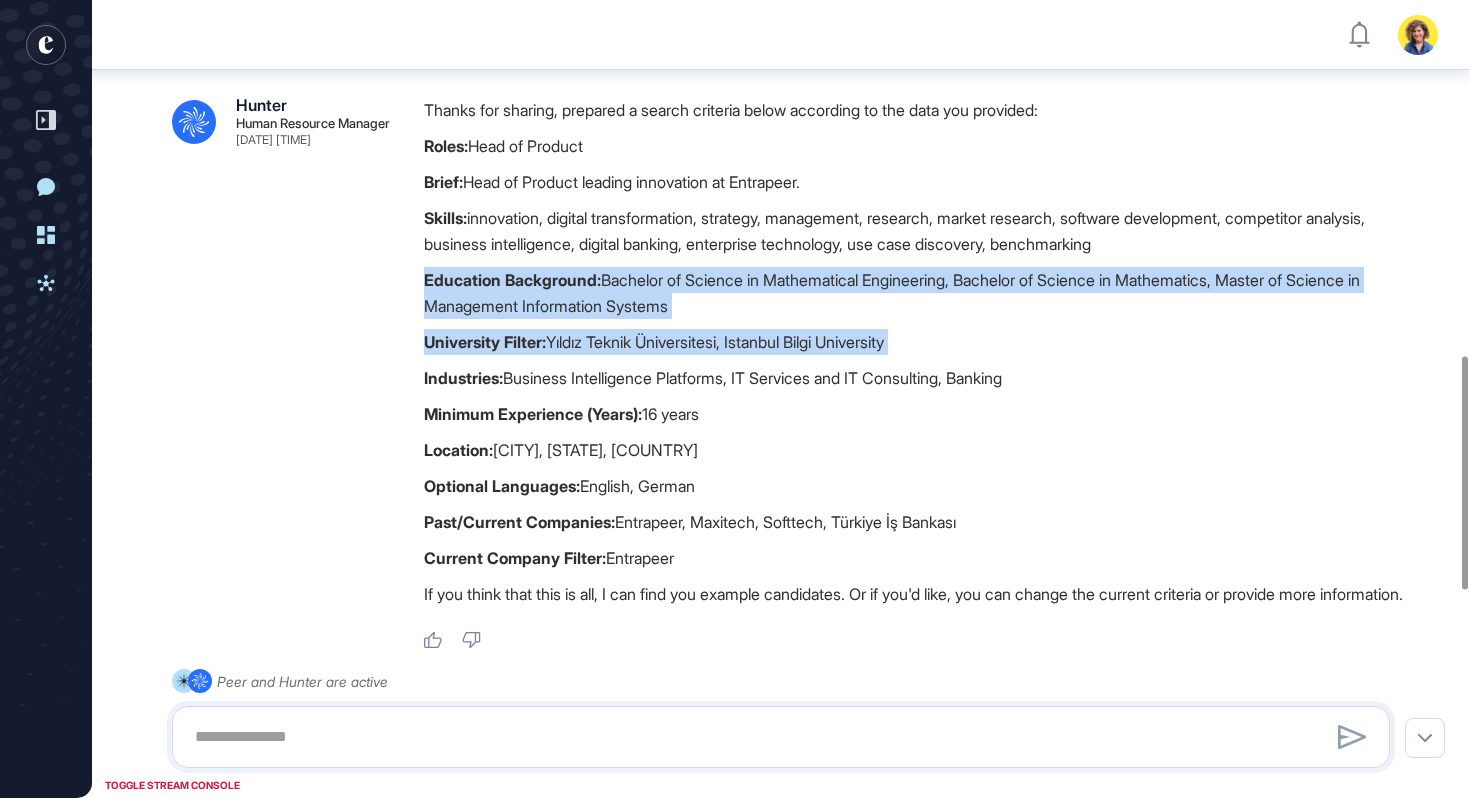 drag, startPoint x: 407, startPoint y: 279, endPoint x: 577, endPoint y: 357, distance: 187.0401 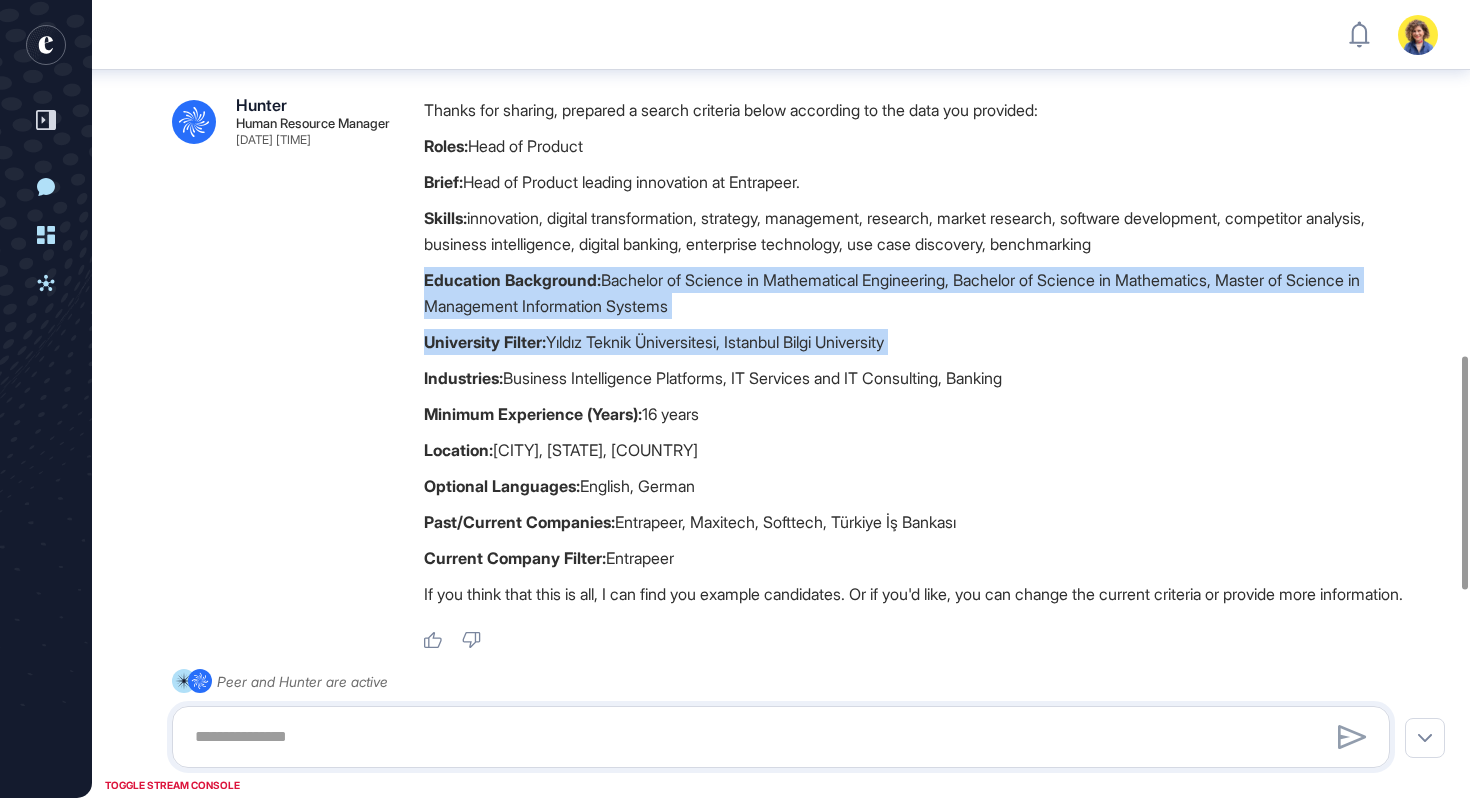 click on ".cls-2{fill:#fff} Hunter Human Resource Manager May 30, 2025 17:56 Thanks for sharing, prepared a search criteria below according to the data you provided:    Roles:  Head of Product    Brief:  Head of Product leading innovation at Entrapeer.    Skills:  innovation, digital transformation, strategy, management, research, market research, software development, competitor analysis, business intelligence, digital banking, enterprise technology, use case discovery, benchmarking    Education Background:  Bachelor of Science in Mathematical Engineering, Bachelor of Science in Mathematics, Master of Science in Management Information Systems    University Filter:  Yıldız Teknik Üniversitesi, Istanbul Bilgi University    Industries:  Business Intelligence Platforms, IT Services and IT Consulting, Banking    Minimum Experience (Years):  16 years    Location:  San Francisco, California, United States    Optional Languages:  English, German    Past/Current Companies:    Current Company Filter:  Entrapeer    Like" at bounding box center [781, 373] 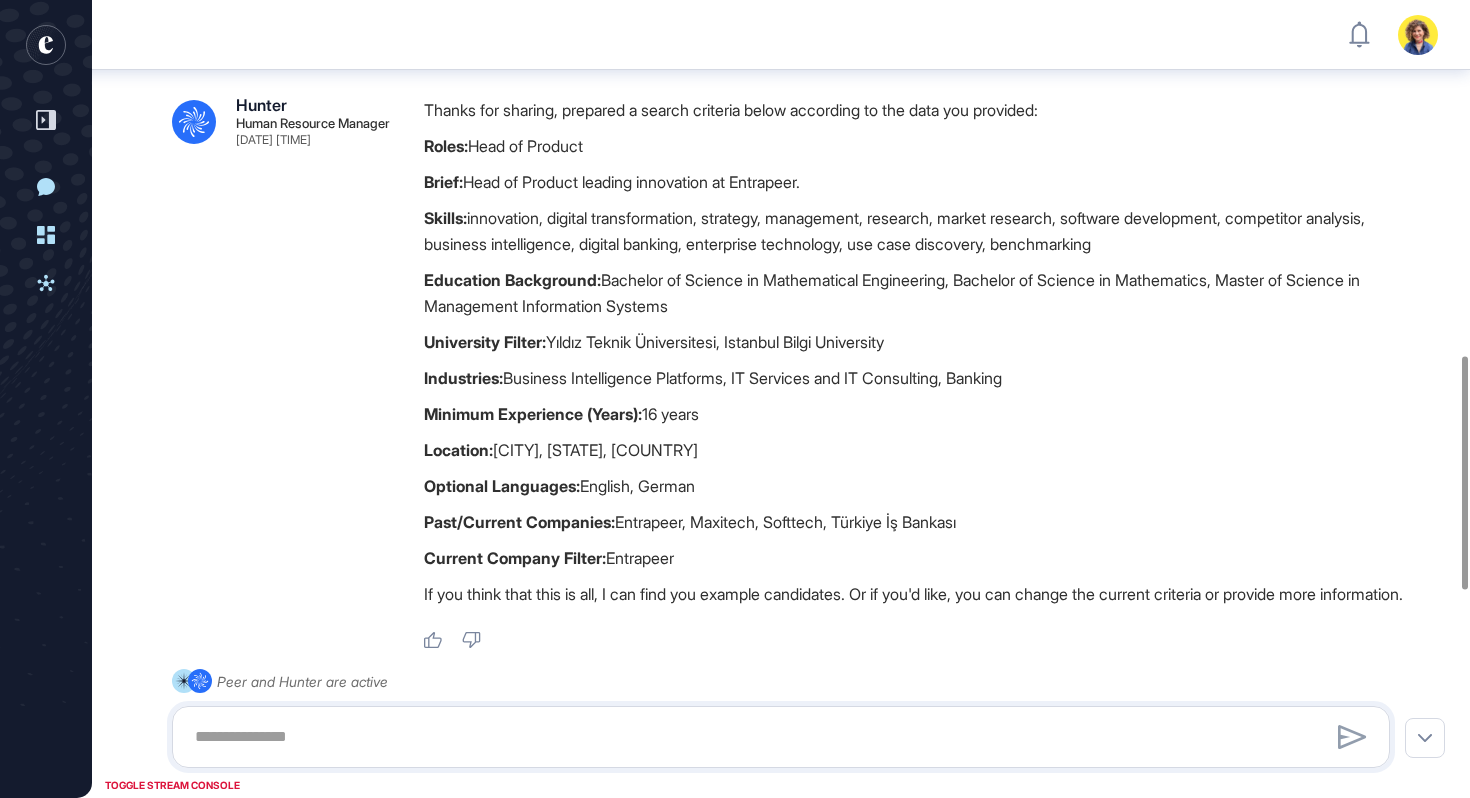 click on "Location:  San Francisco, California, United States" at bounding box center (915, 450) 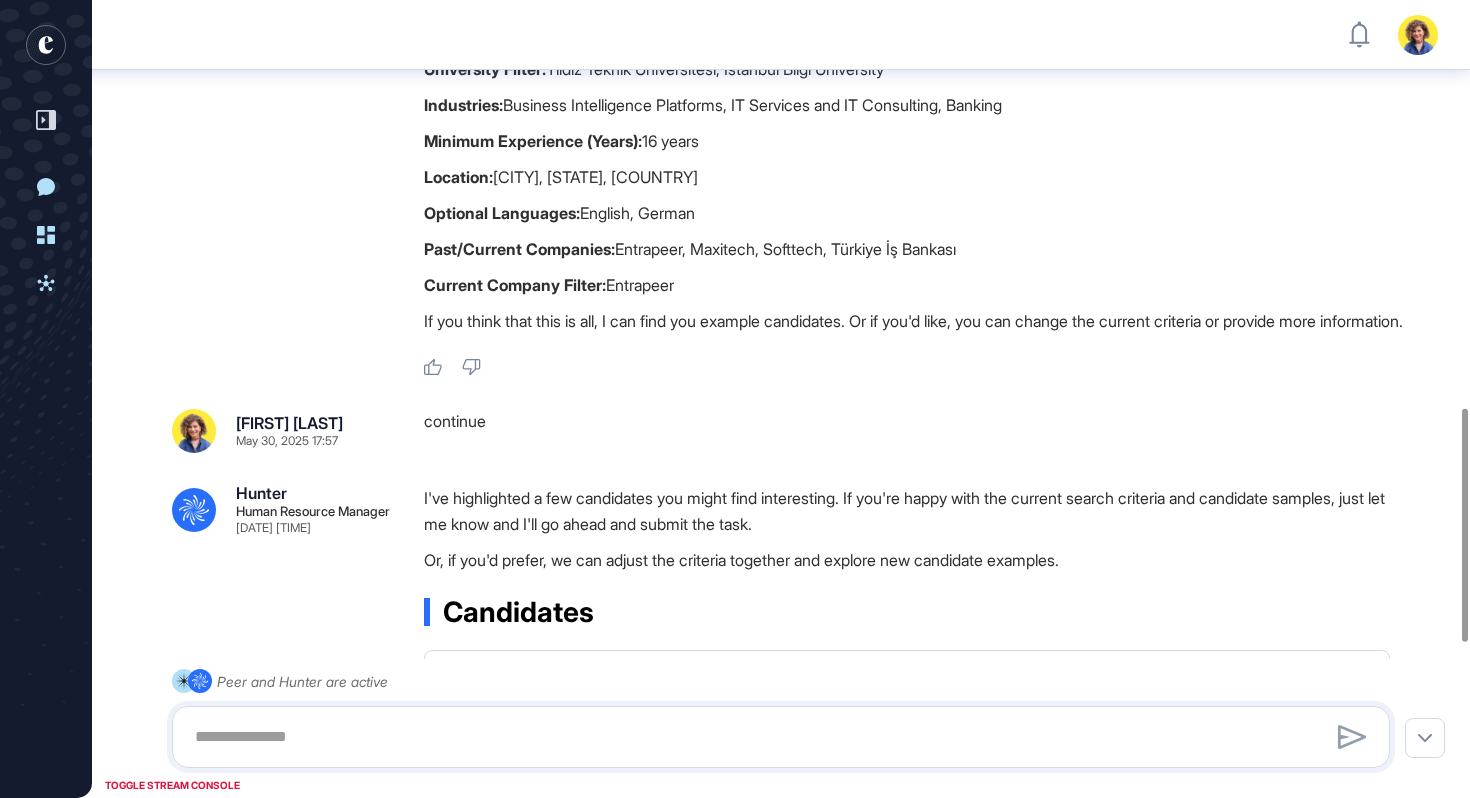 scroll, scrollTop: 1514, scrollLeft: 0, axis: vertical 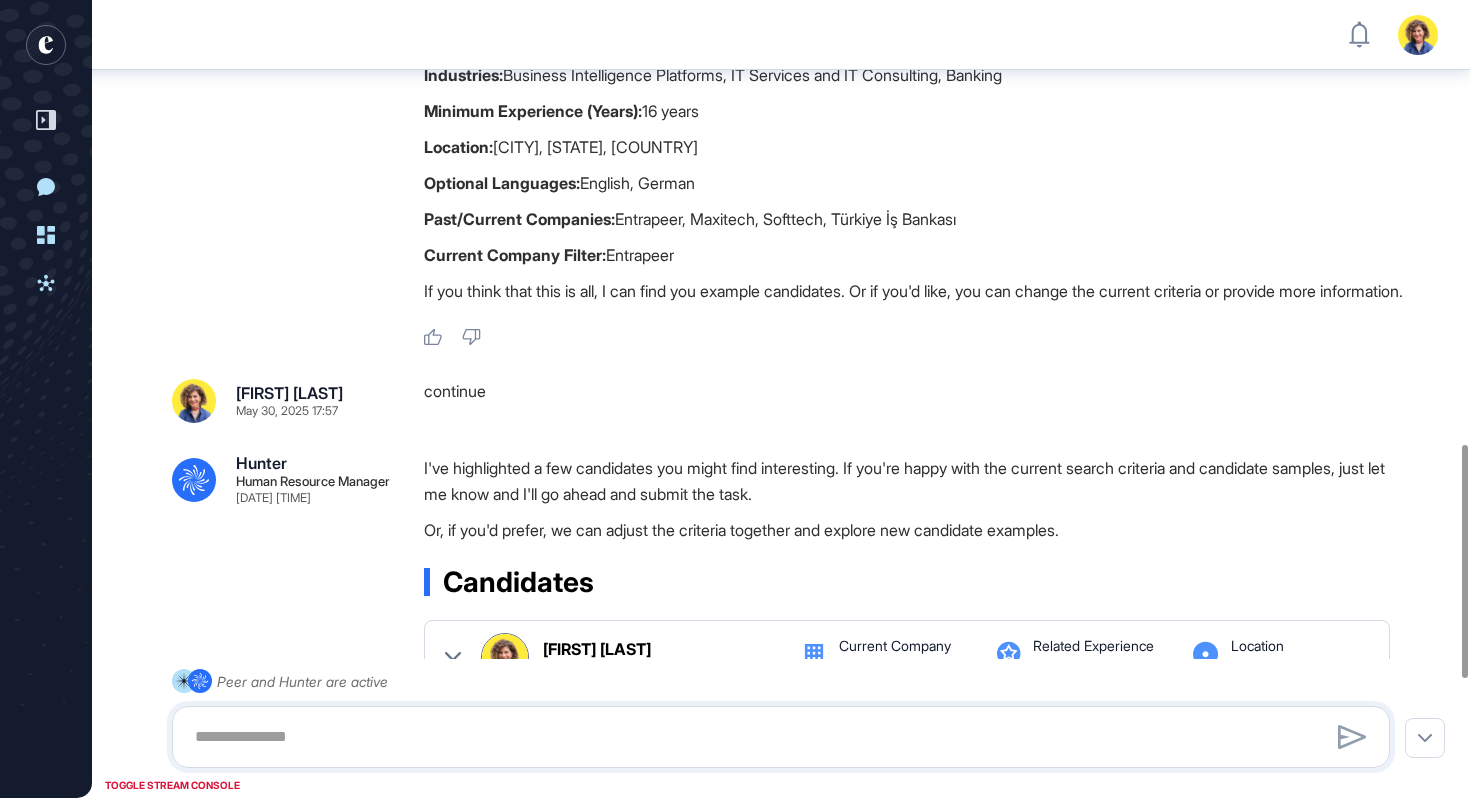 click on "I've highlighted a few candidates you might find interesting. If you're happy with the current search criteria and candidate samples, just let me know and I'll go ahead and submit the task." at bounding box center (915, 481) 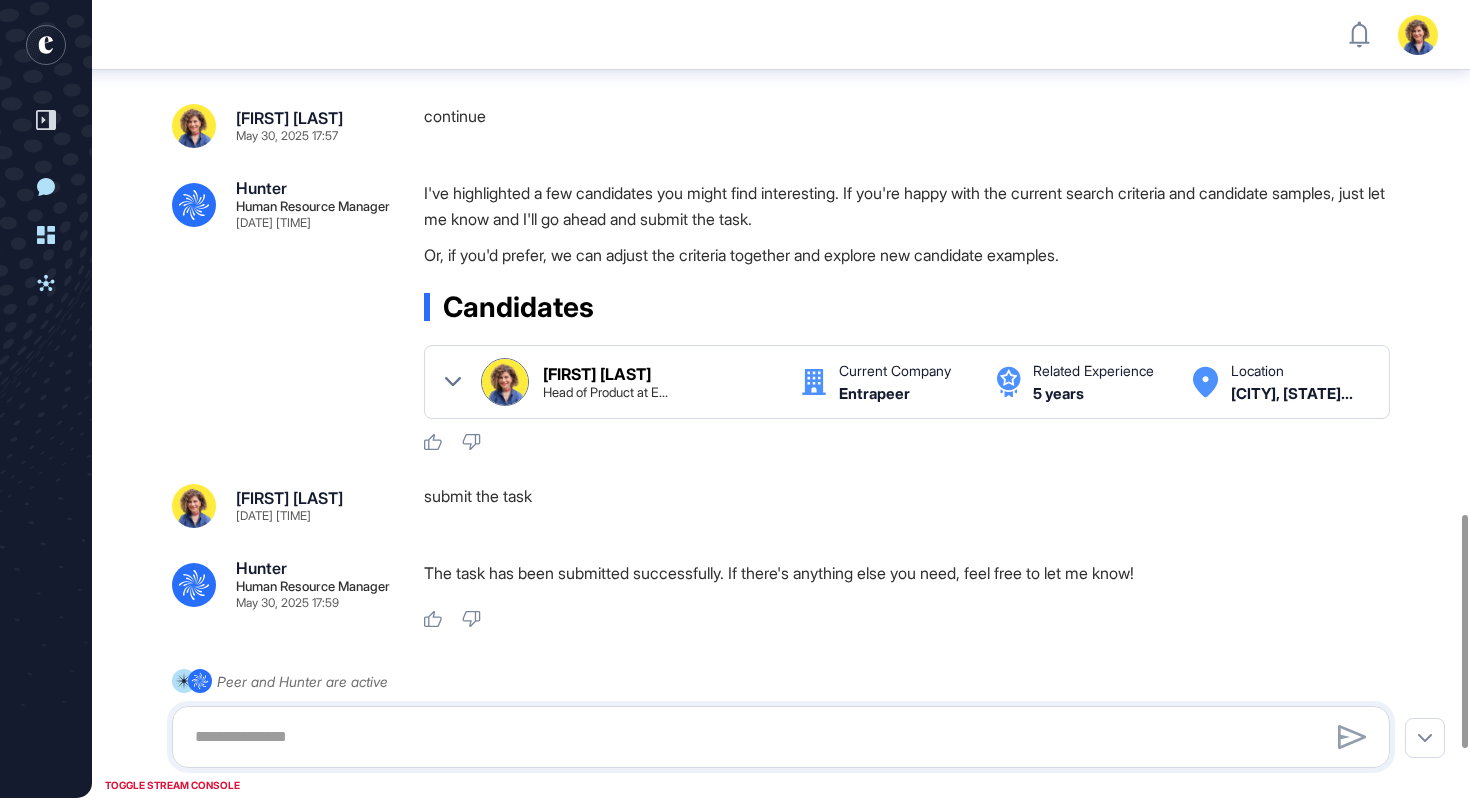scroll, scrollTop: 1795, scrollLeft: 0, axis: vertical 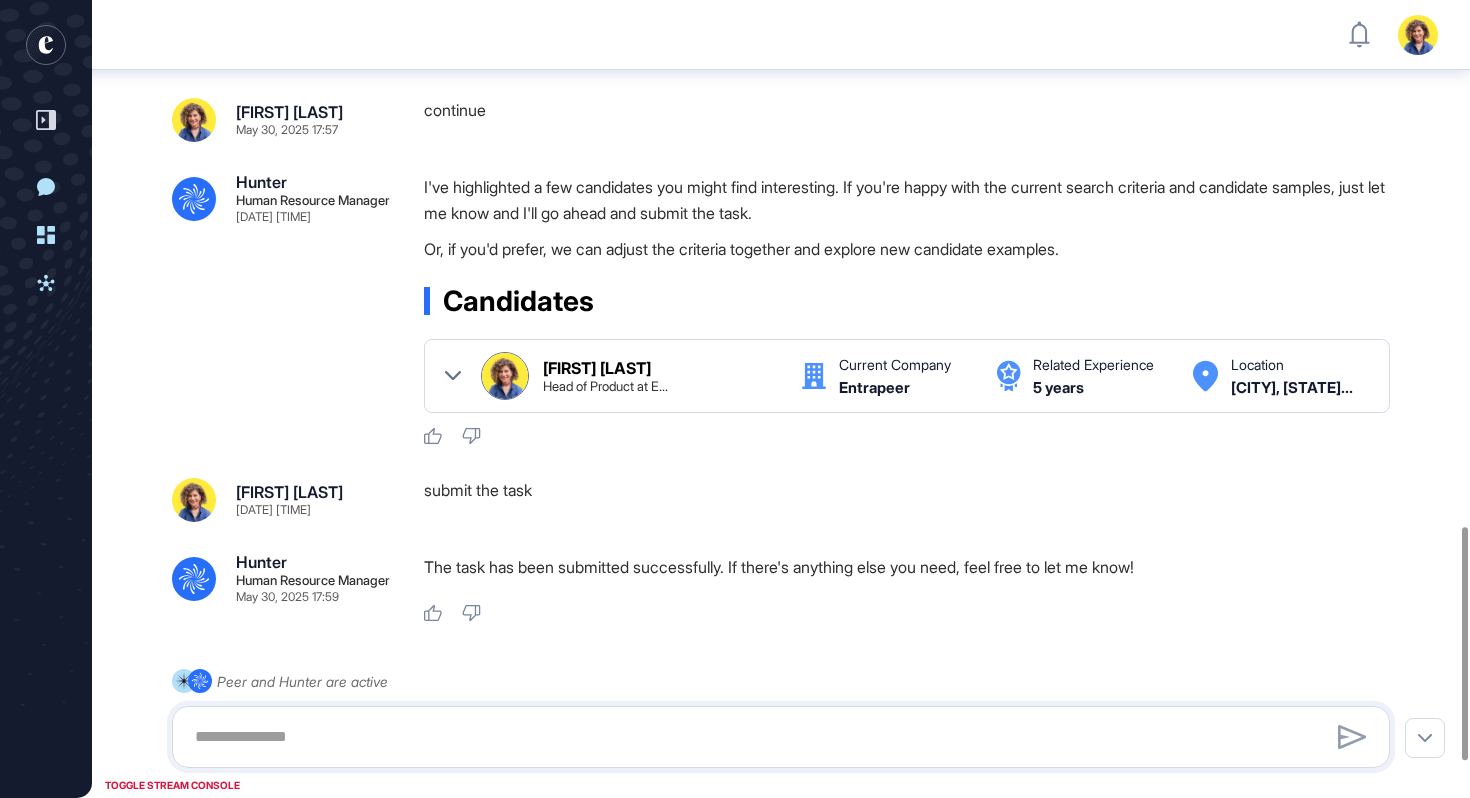 click 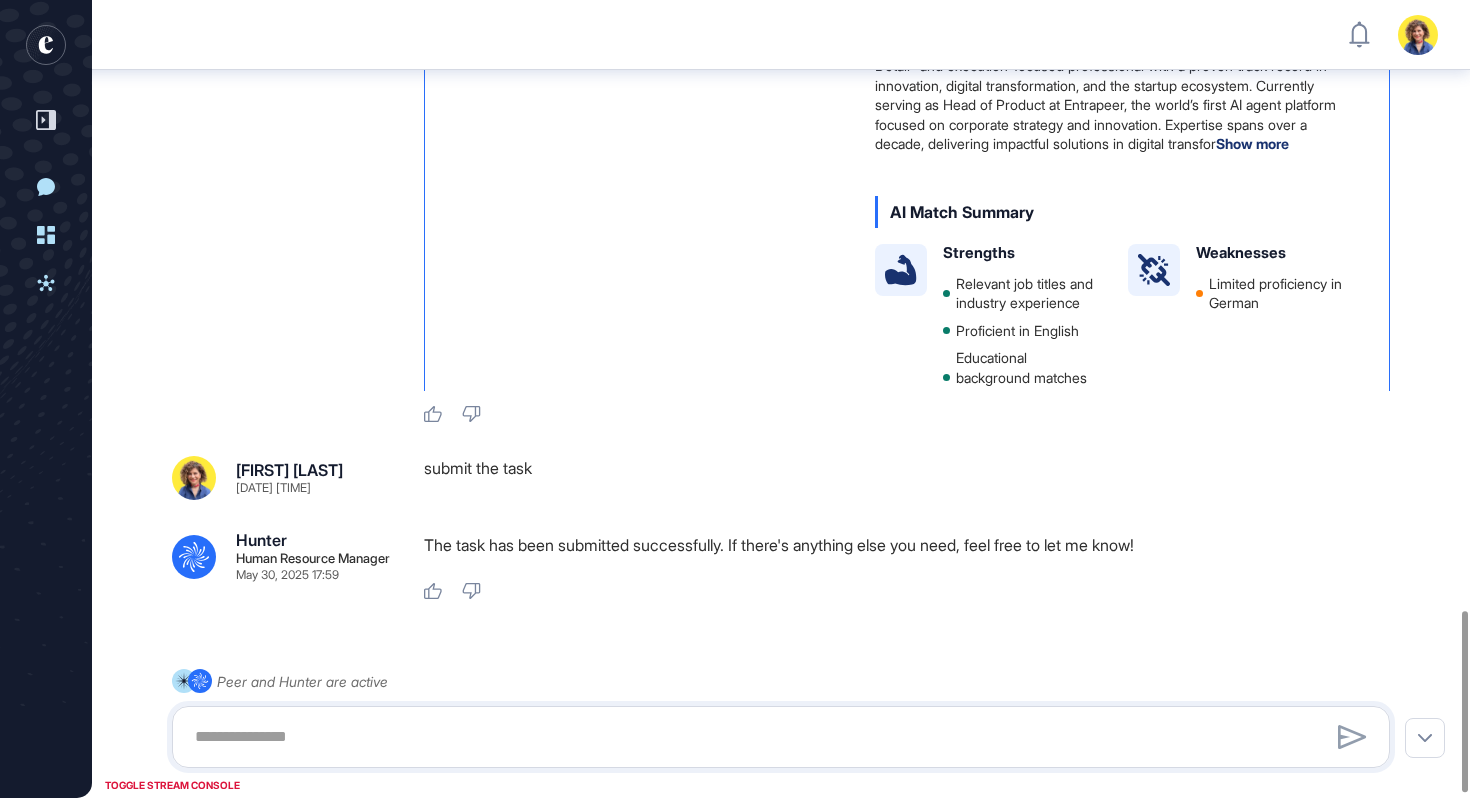 scroll, scrollTop: 2693, scrollLeft: 0, axis: vertical 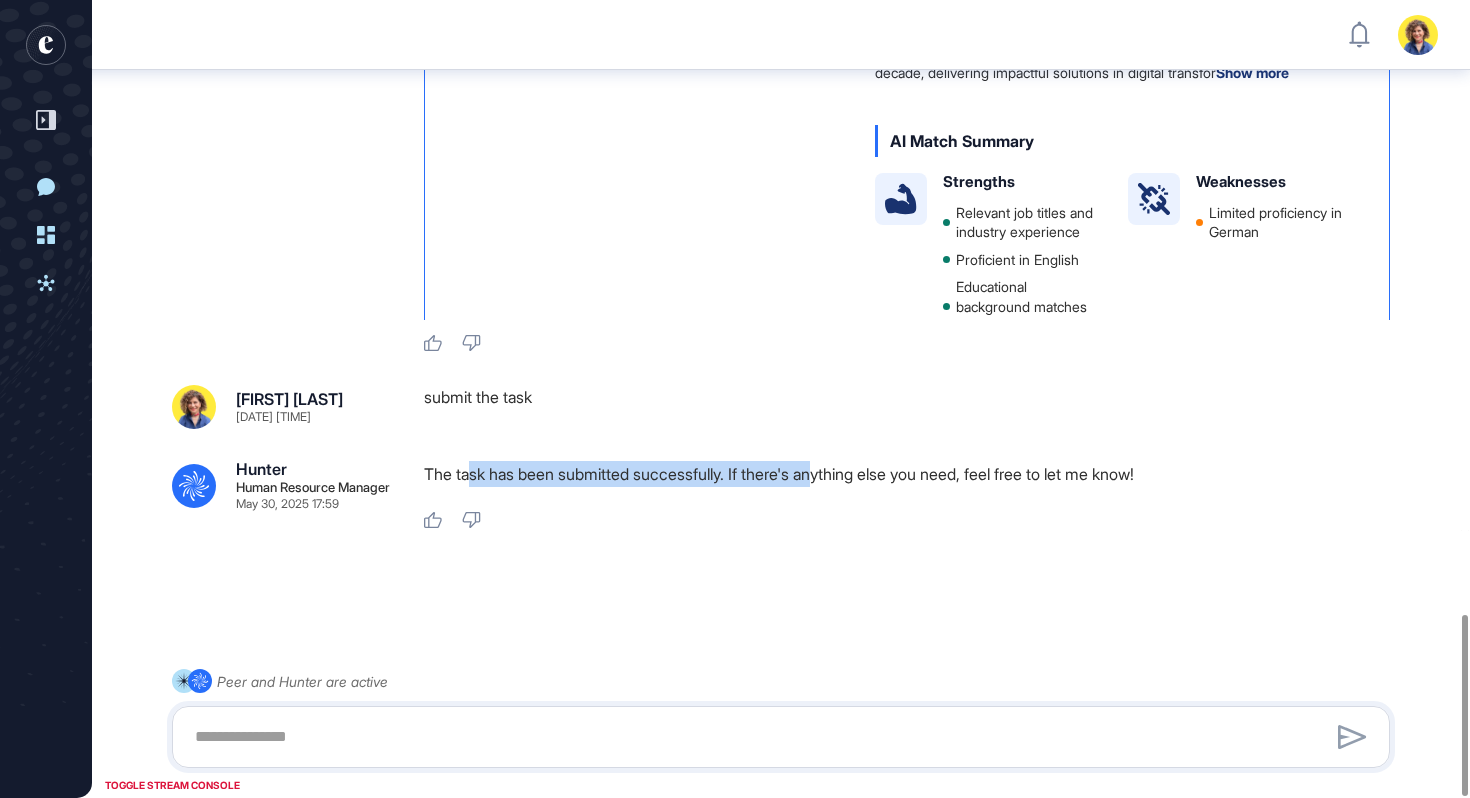 drag, startPoint x: 467, startPoint y: 481, endPoint x: 835, endPoint y: 478, distance: 368.01224 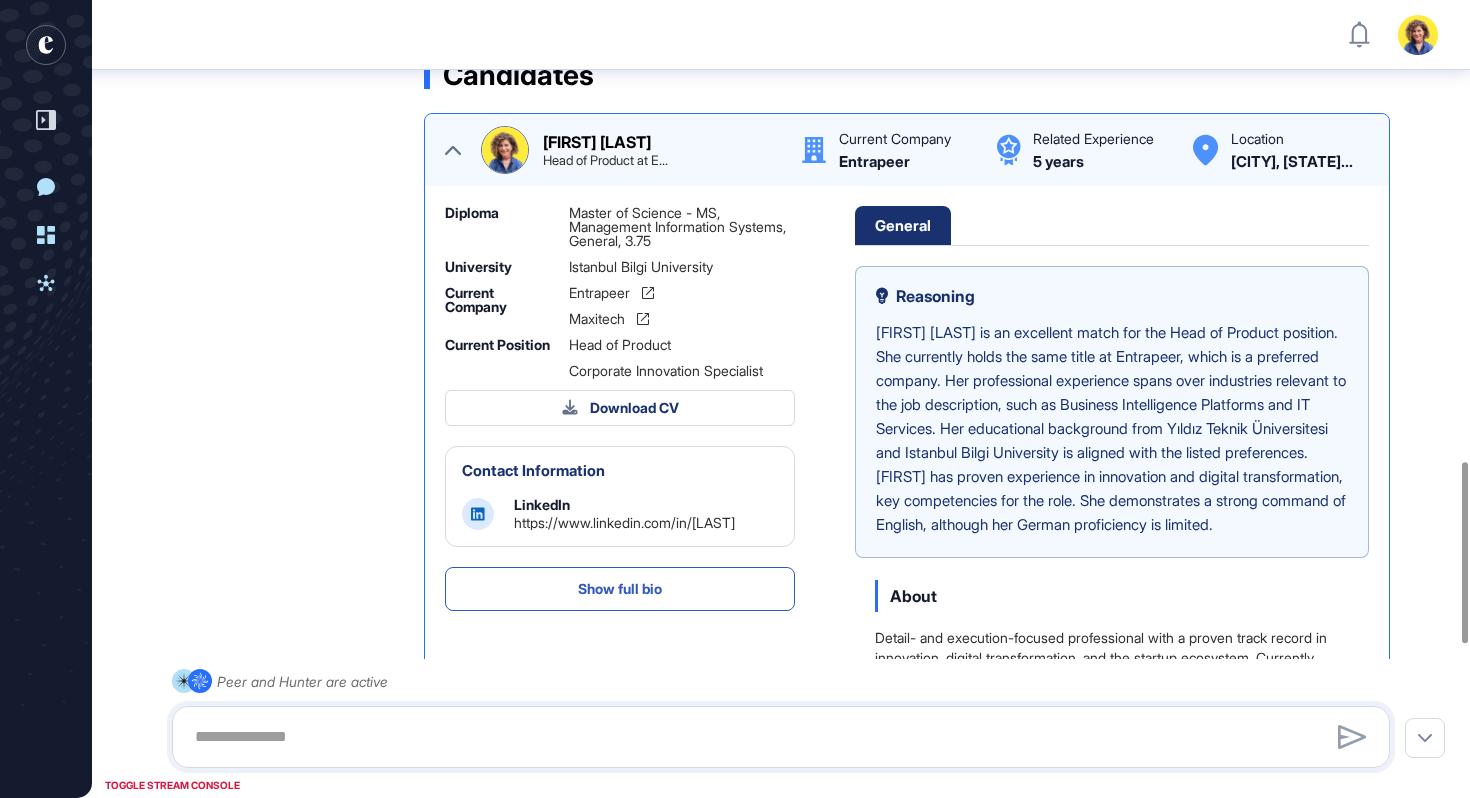 scroll, scrollTop: 2022, scrollLeft: 0, axis: vertical 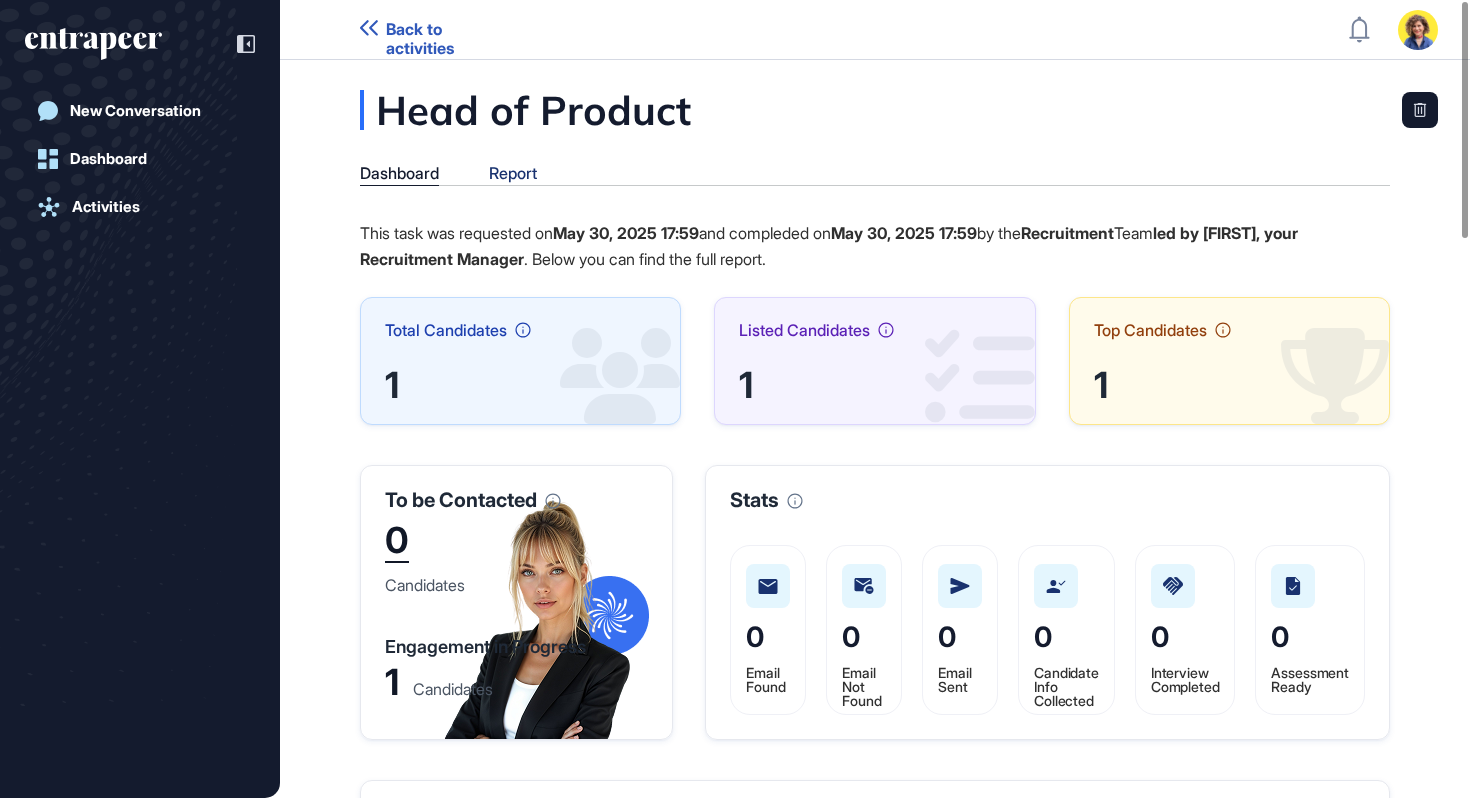 click on "Report" at bounding box center (513, 173) 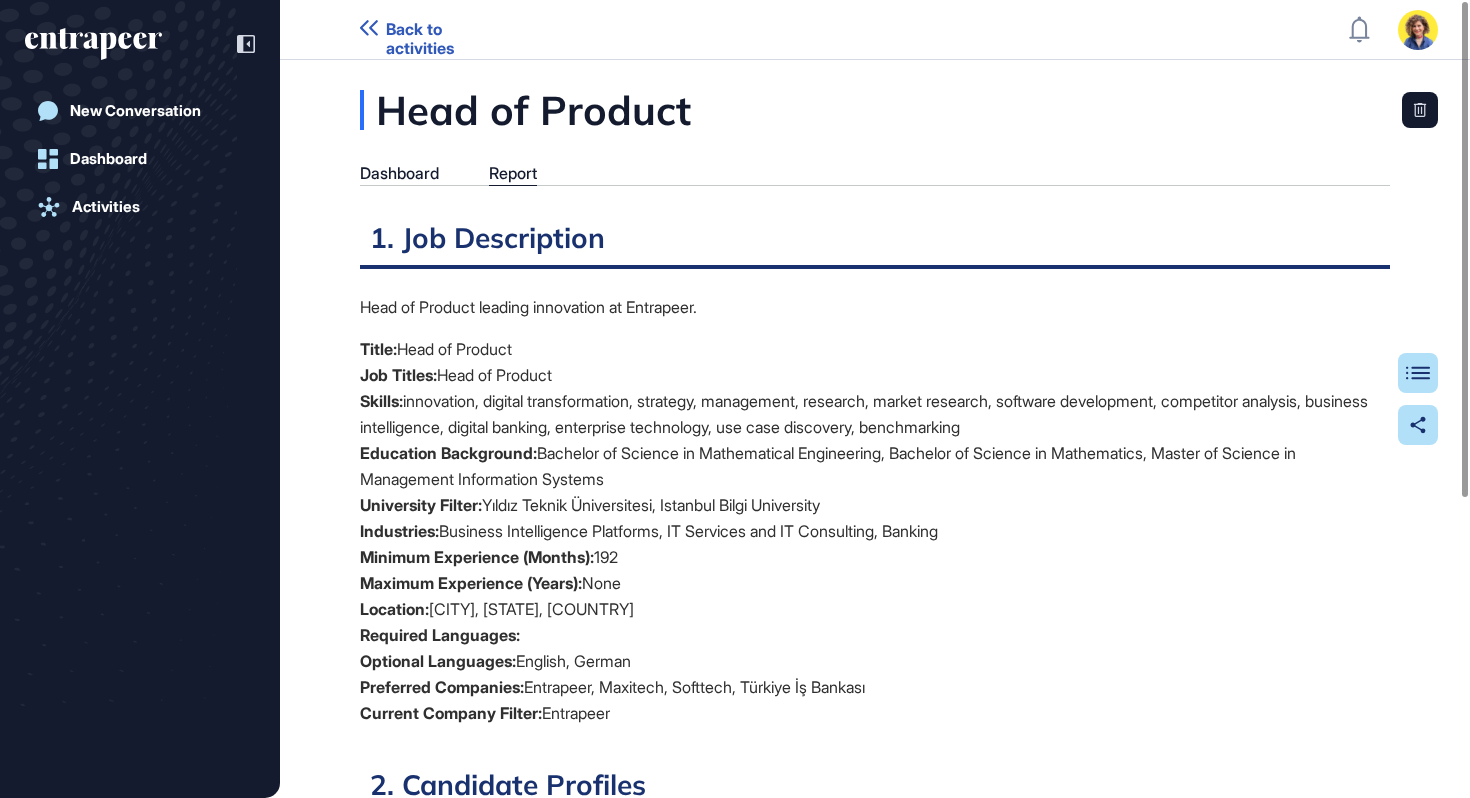 scroll, scrollTop: 698, scrollLeft: 5, axis: both 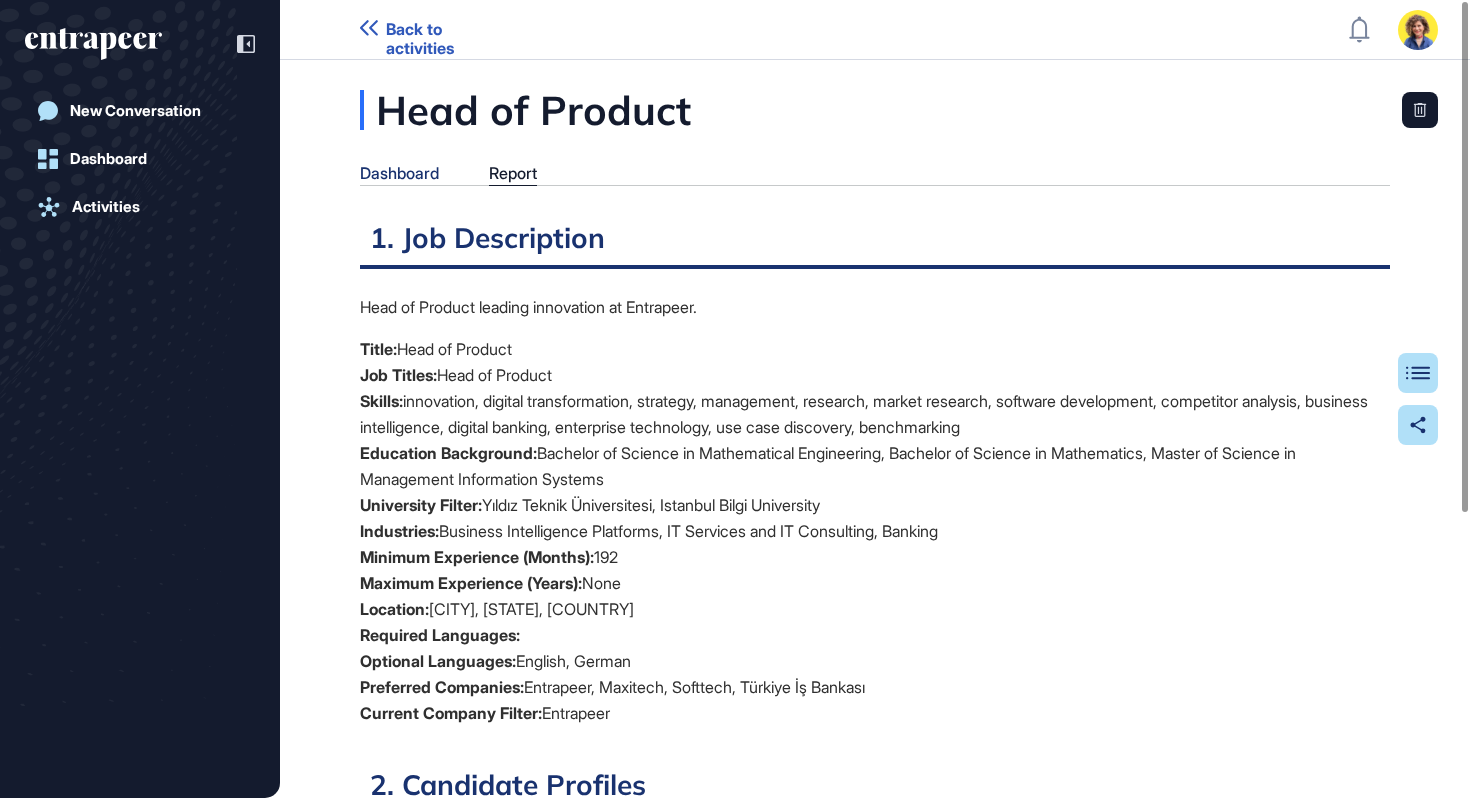 click on "Dashboard" at bounding box center [399, 173] 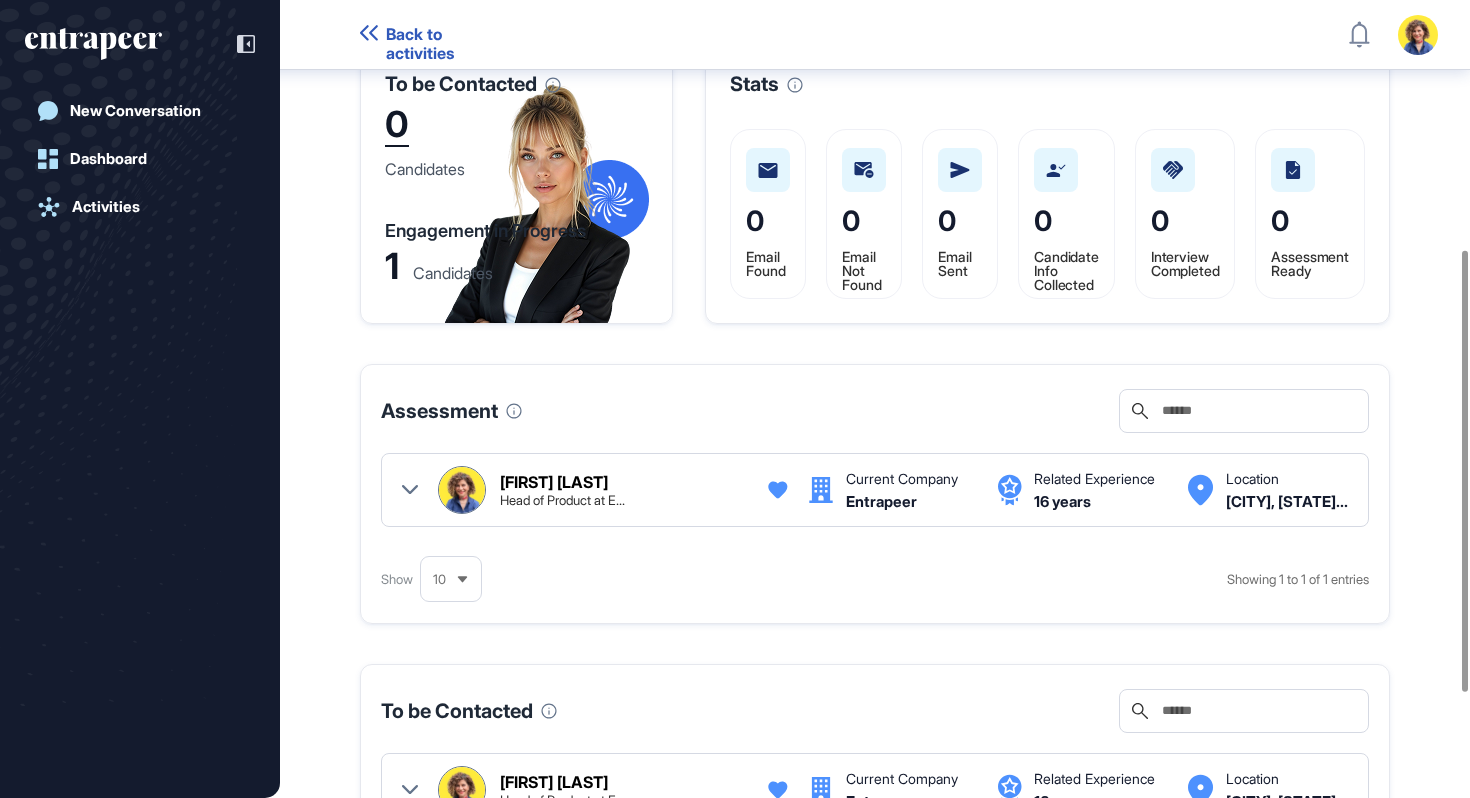 scroll, scrollTop: 464, scrollLeft: 0, axis: vertical 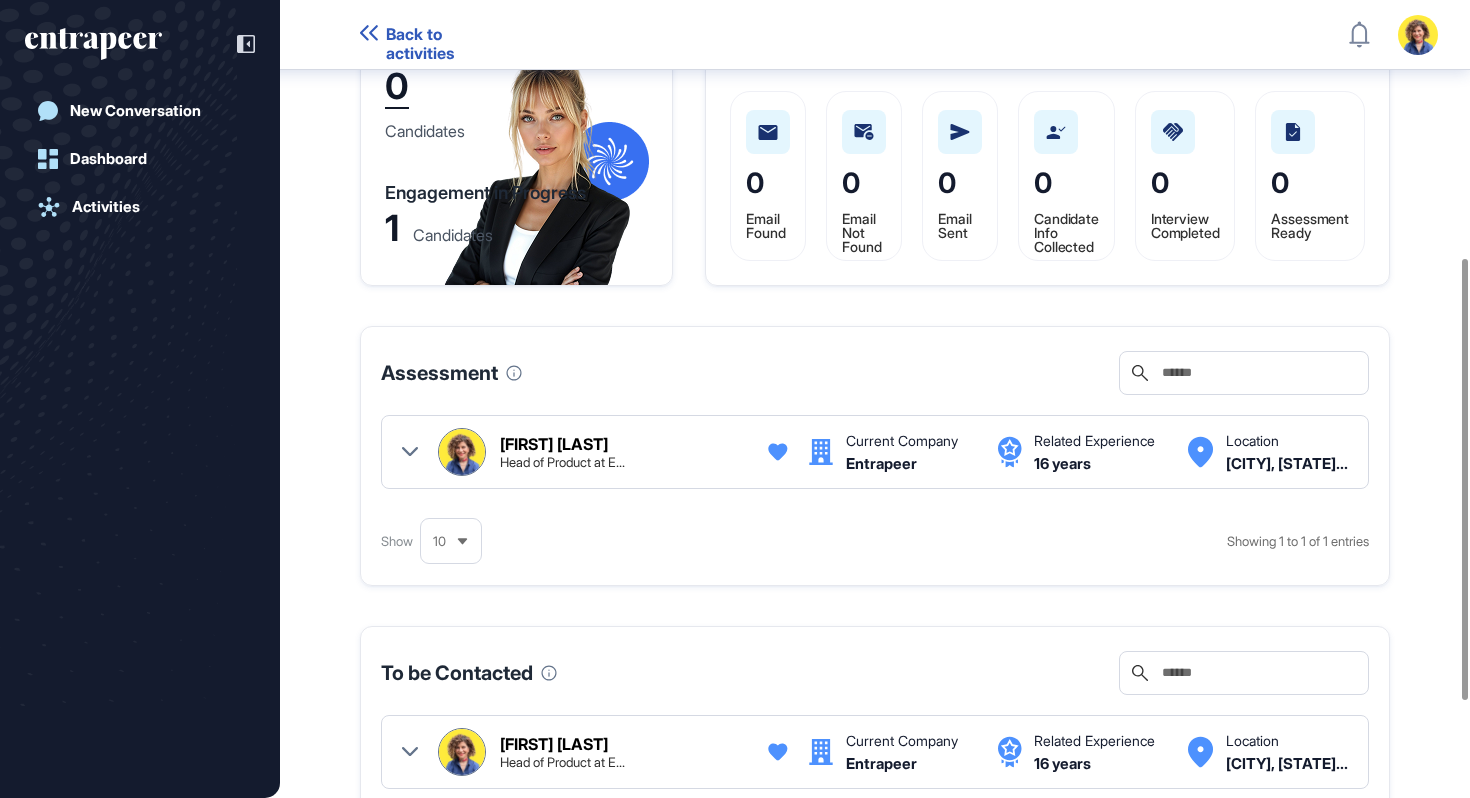 click at bounding box center [410, 452] 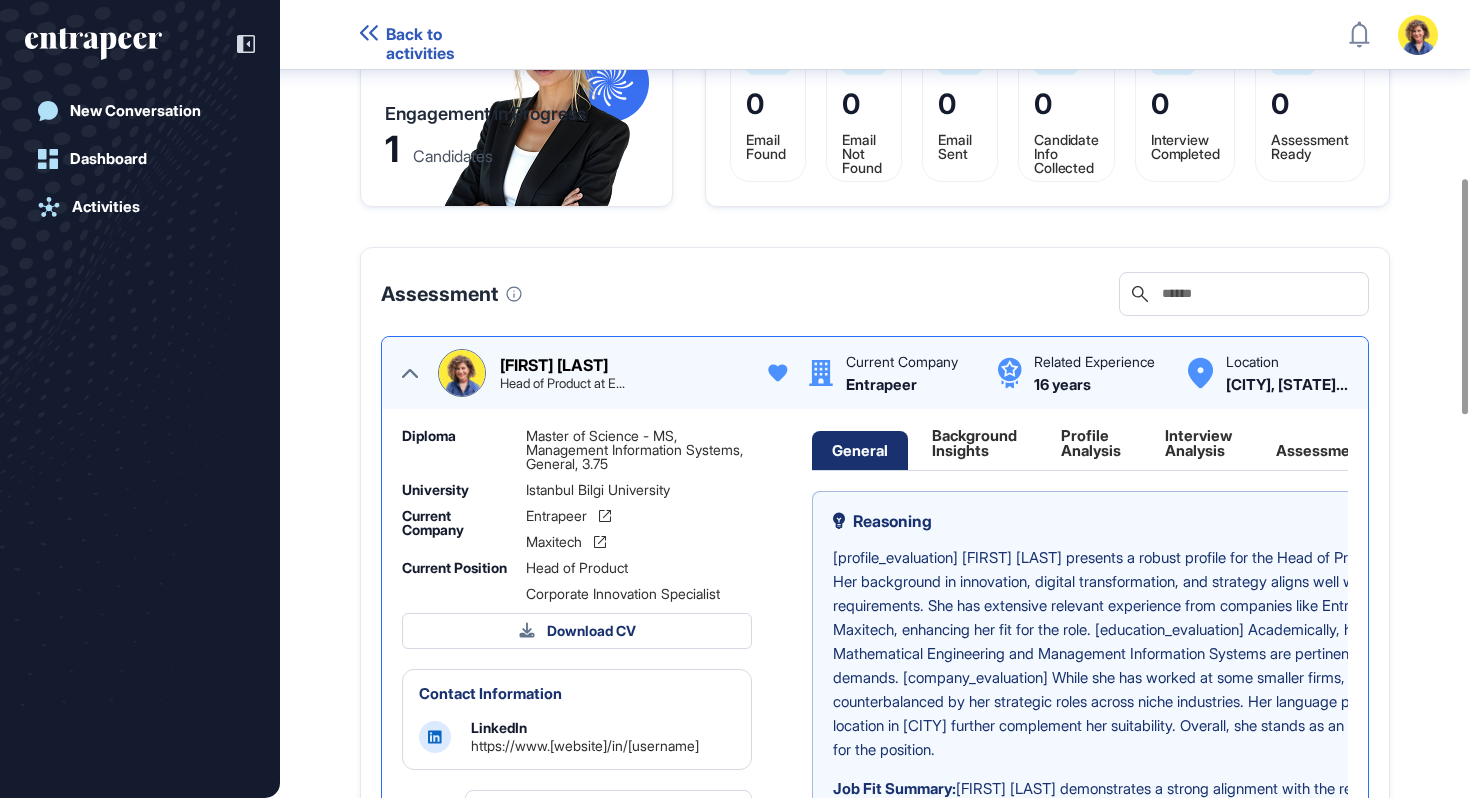 scroll, scrollTop: 600, scrollLeft: 0, axis: vertical 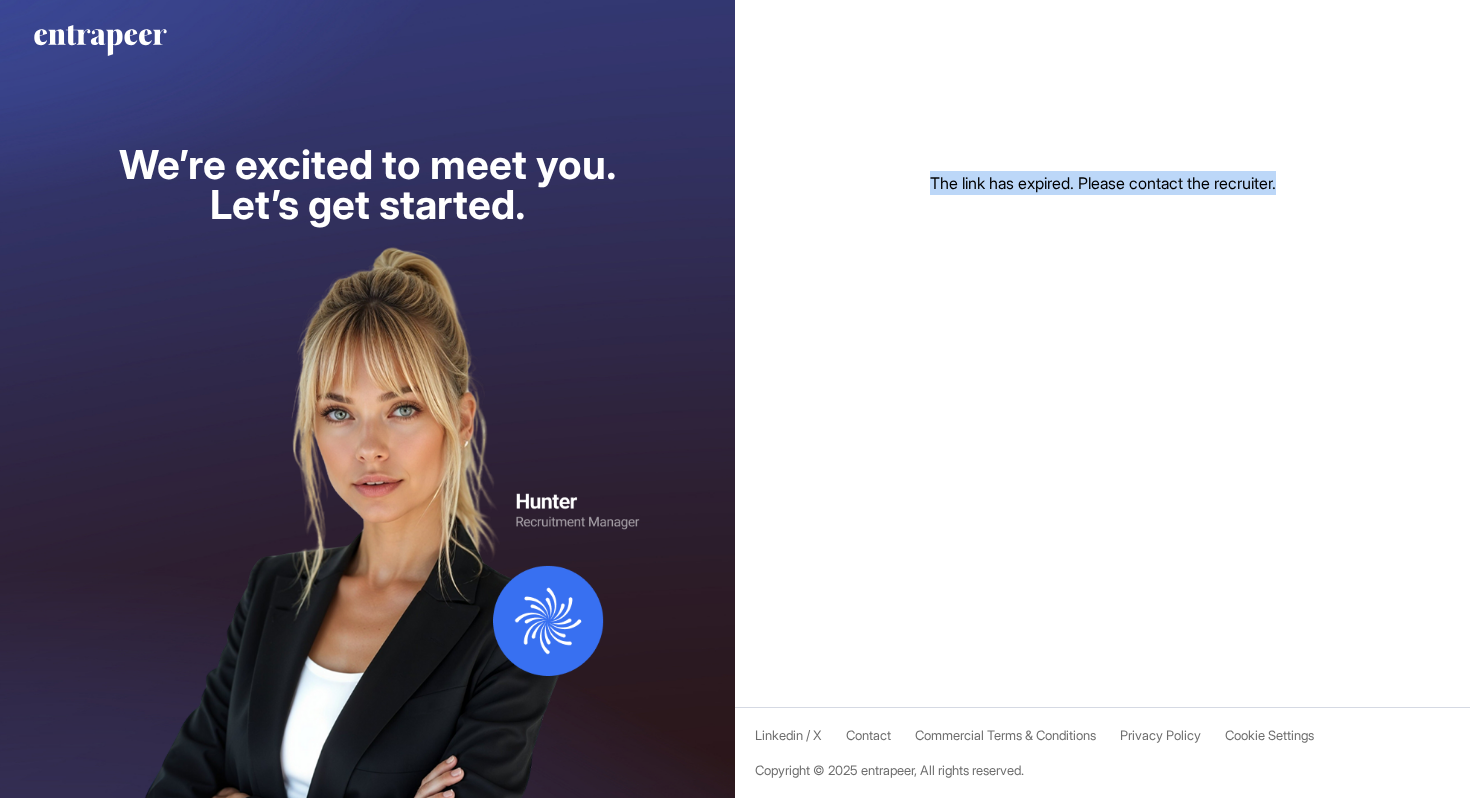 drag, startPoint x: 945, startPoint y: 181, endPoint x: 1325, endPoint y: 191, distance: 380.13156 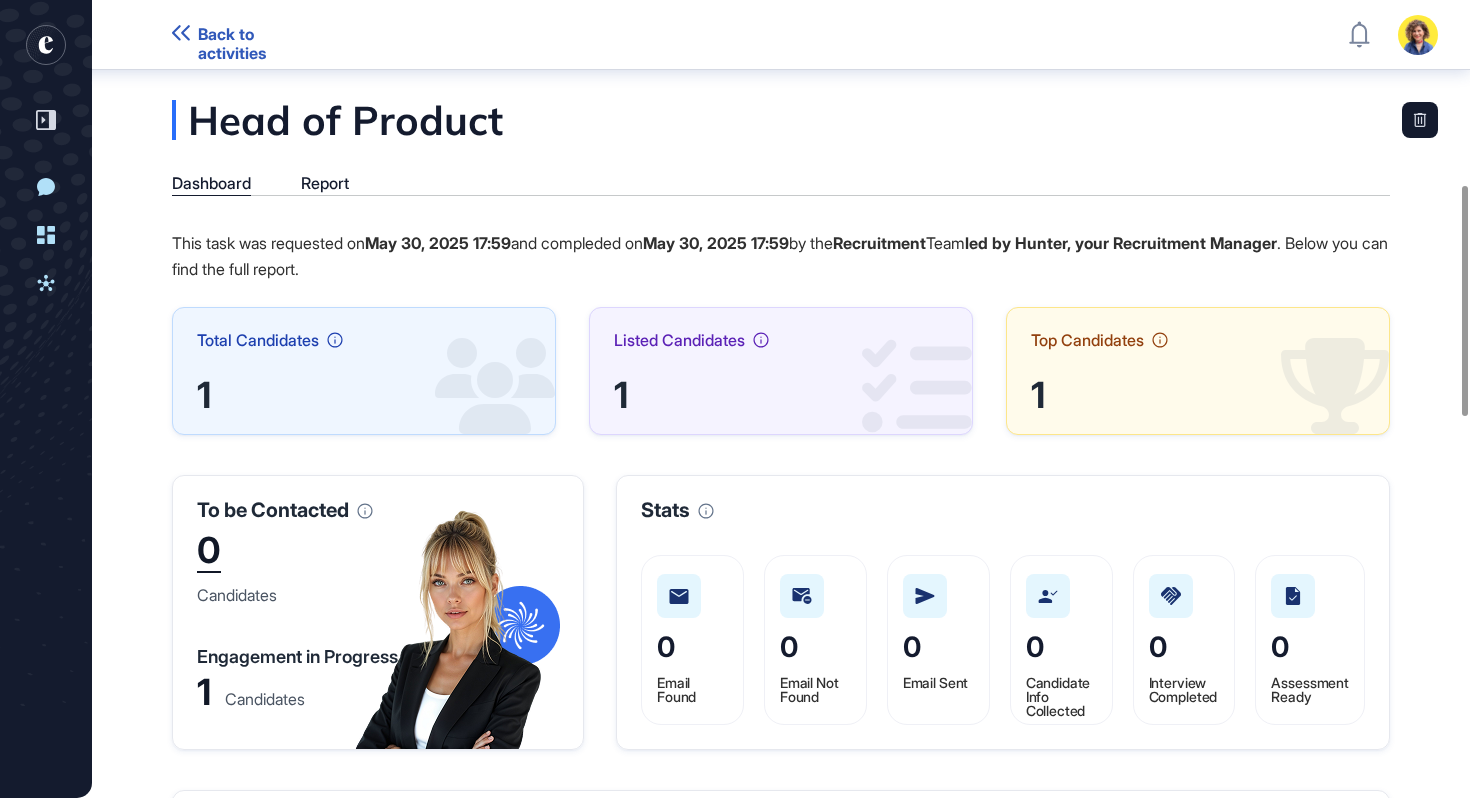 scroll, scrollTop: 0, scrollLeft: 0, axis: both 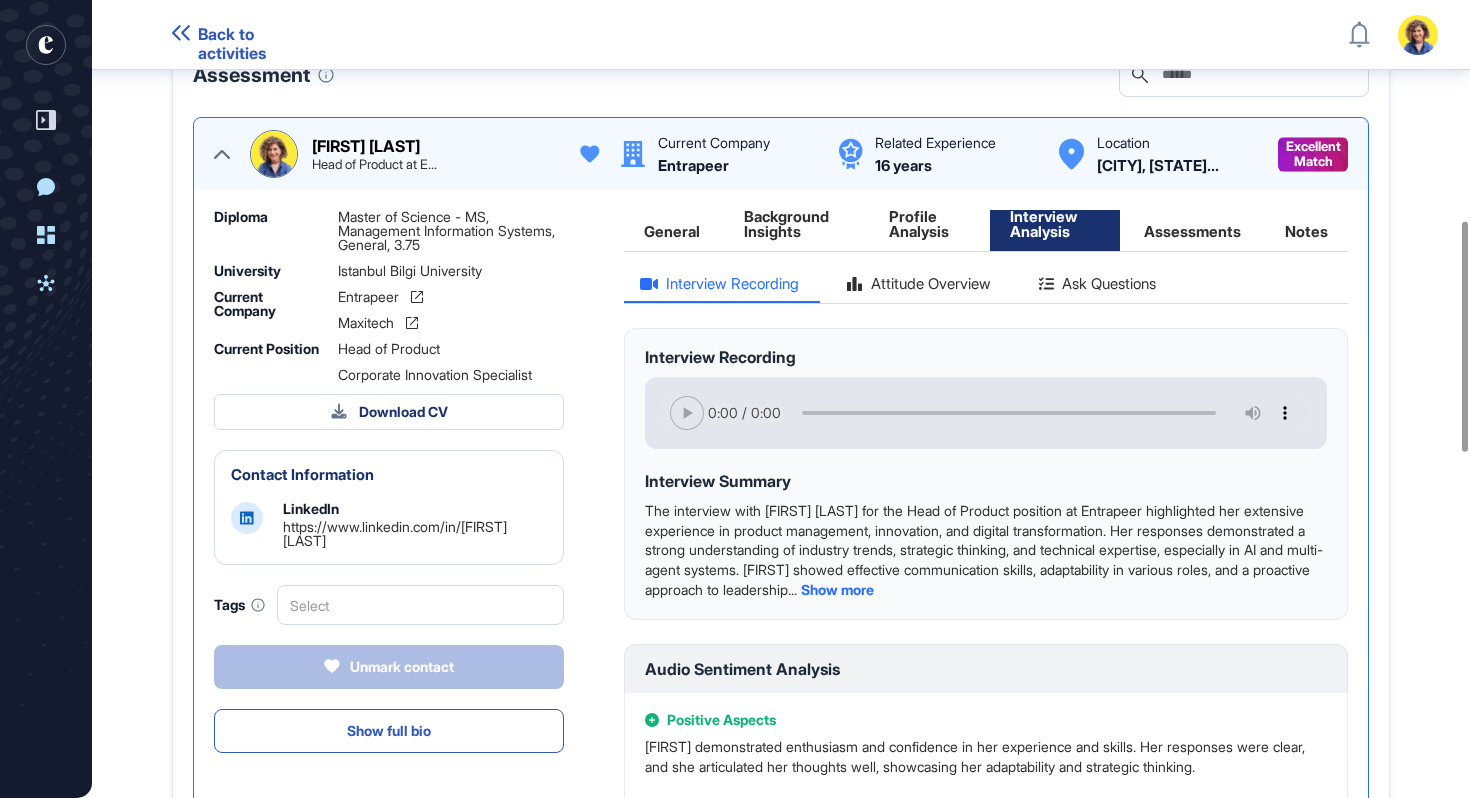 click on "General" 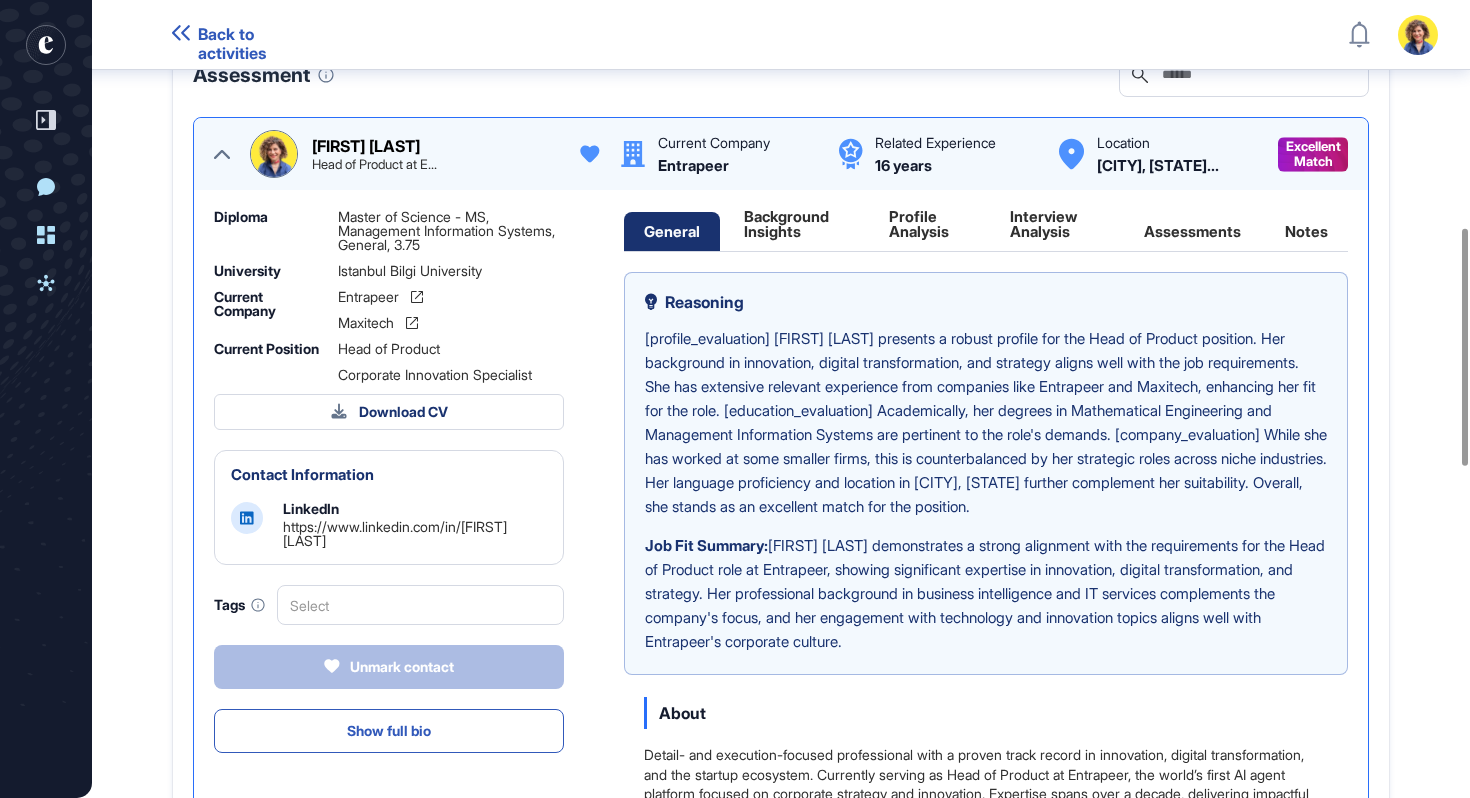 click on "Background Insights" 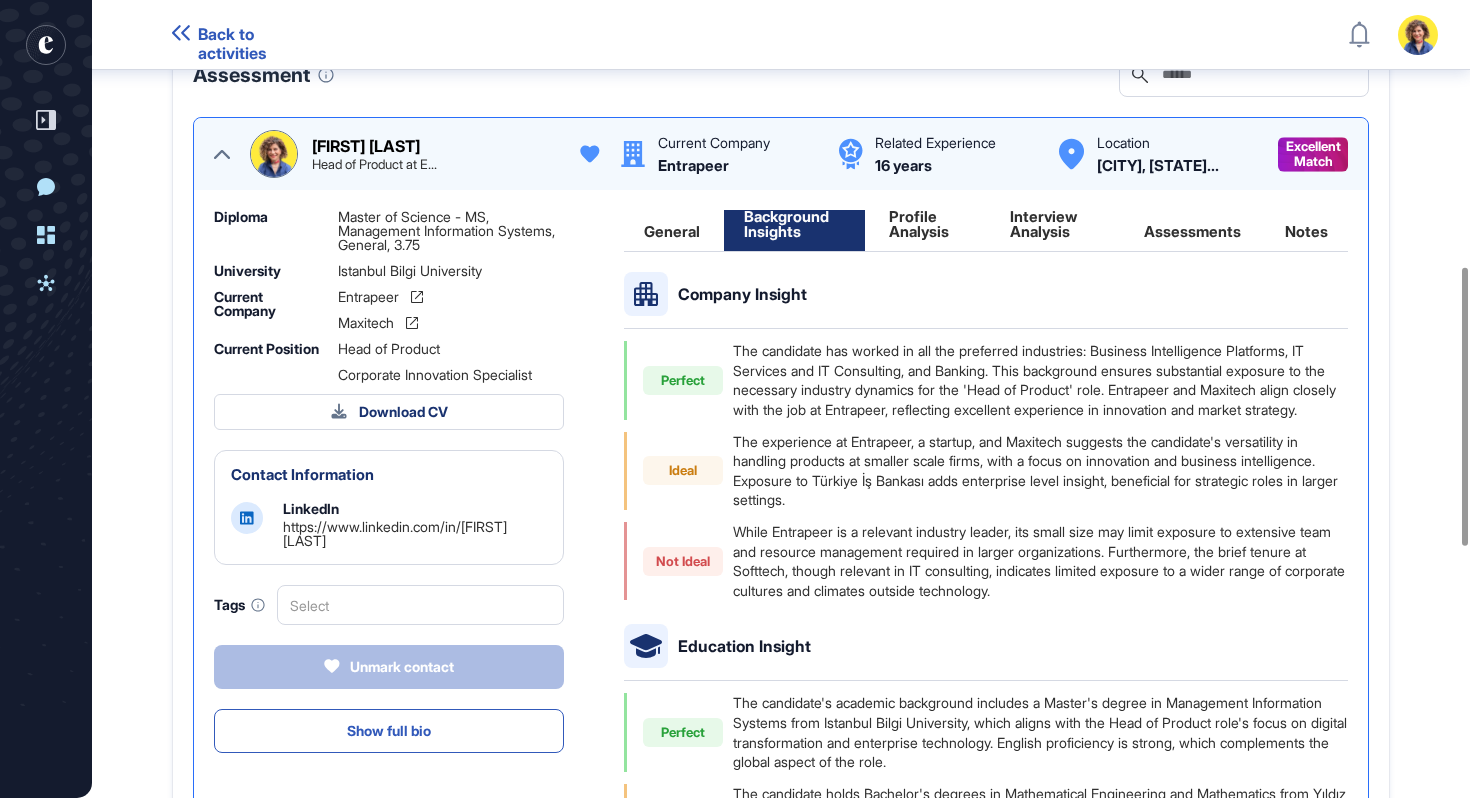 click on "Profile Analysis" 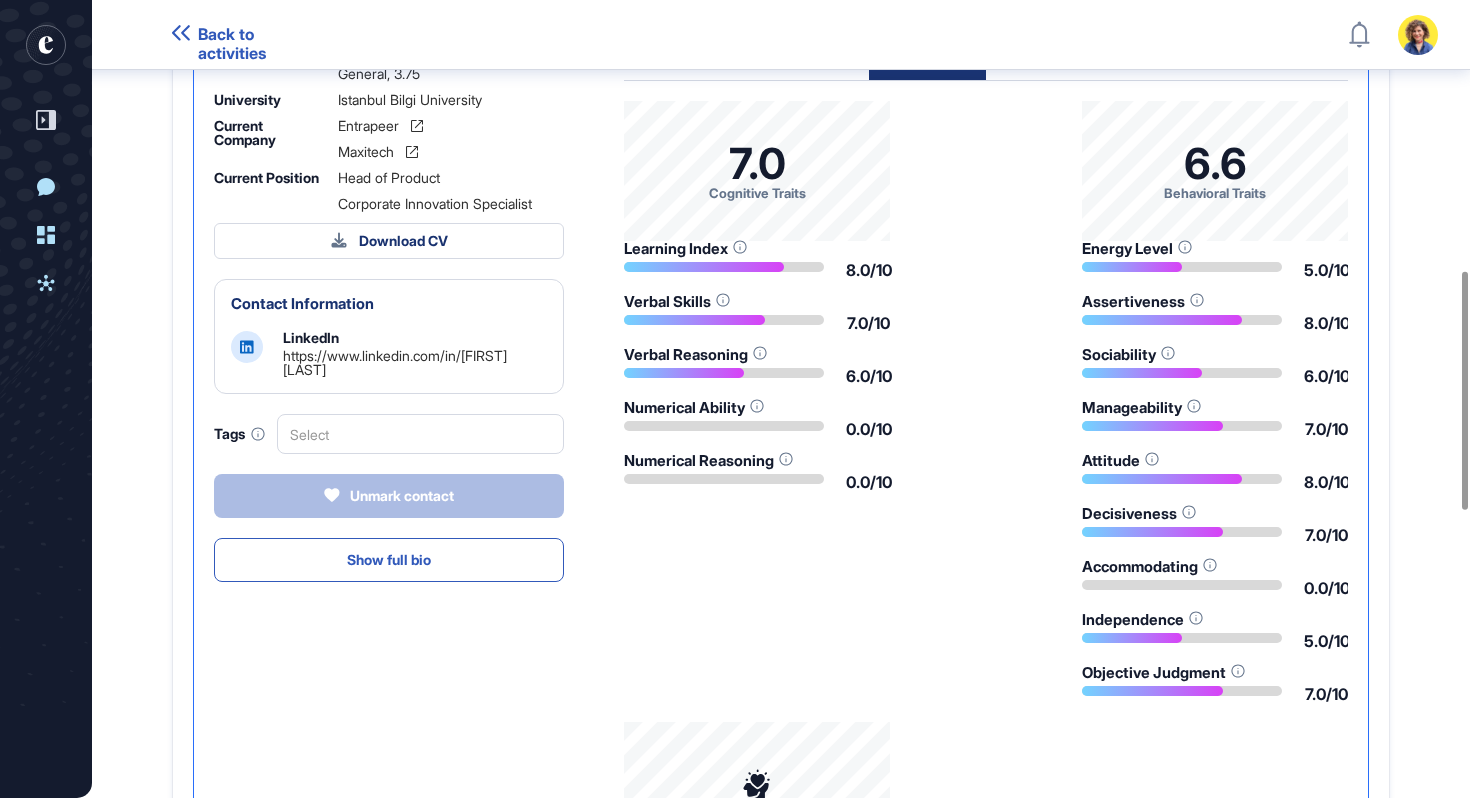 scroll, scrollTop: 856, scrollLeft: 0, axis: vertical 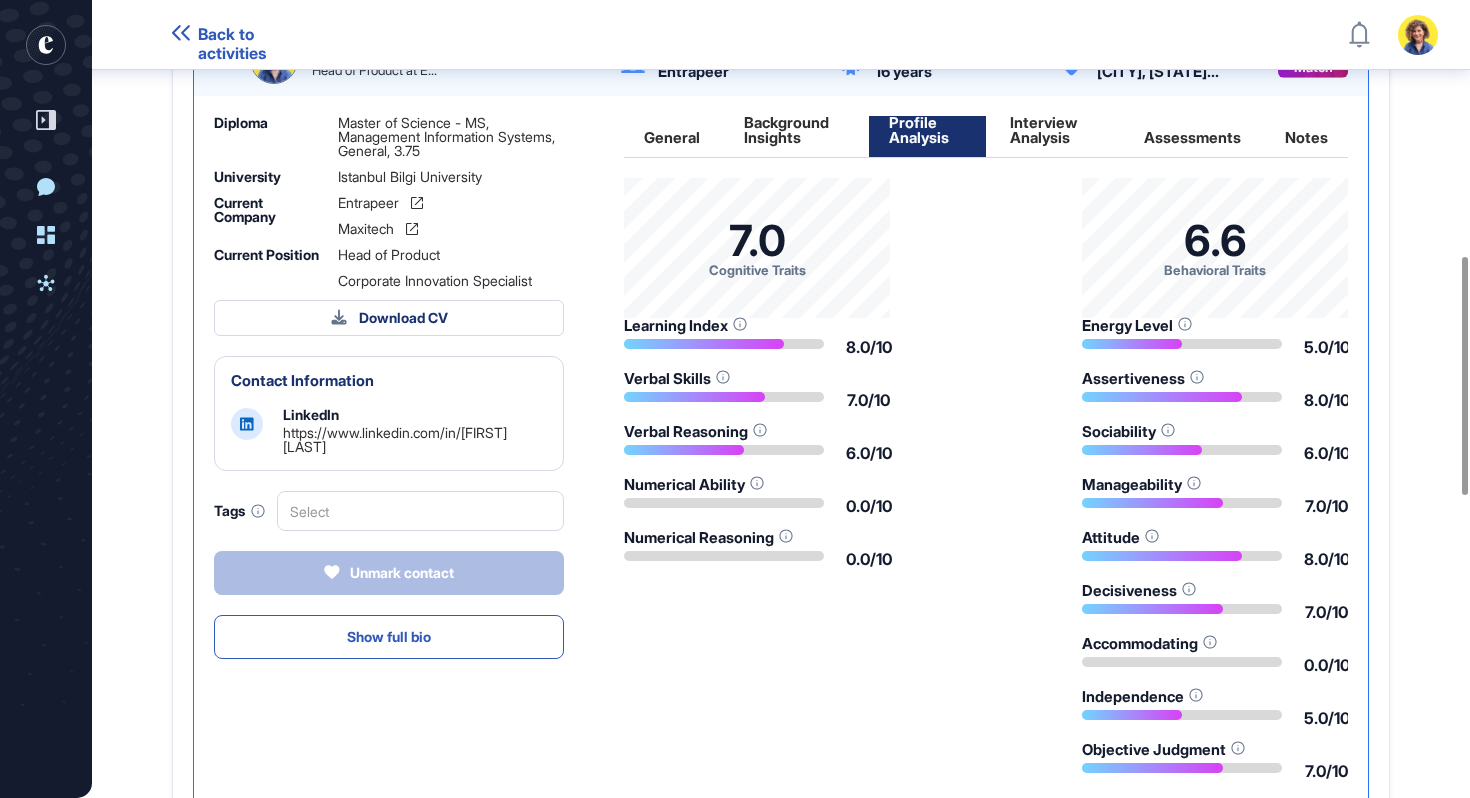 click on "Interview Analysis" 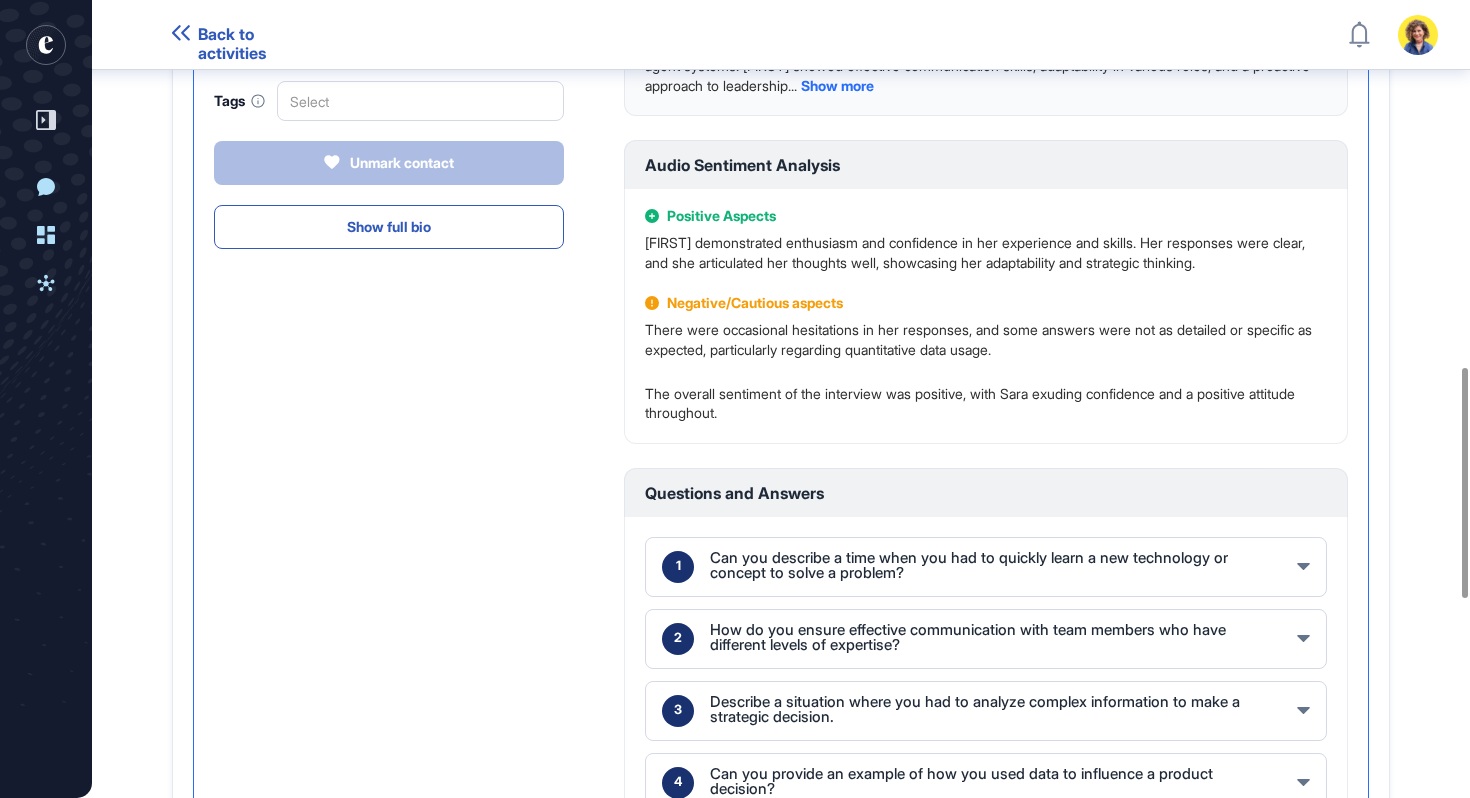 scroll, scrollTop: 1268, scrollLeft: 0, axis: vertical 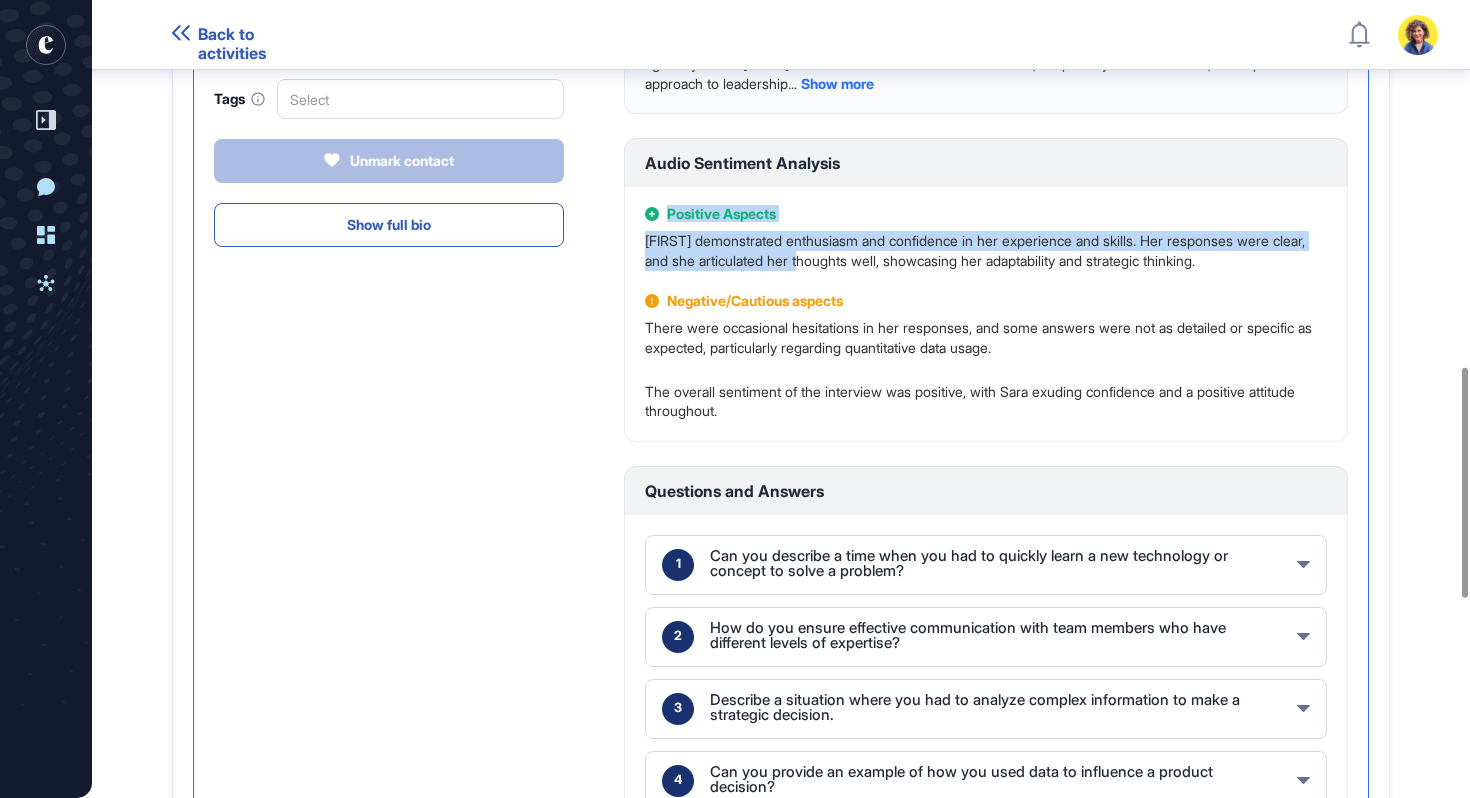 drag, startPoint x: 652, startPoint y: 223, endPoint x: 827, endPoint y: 264, distance: 179.7387 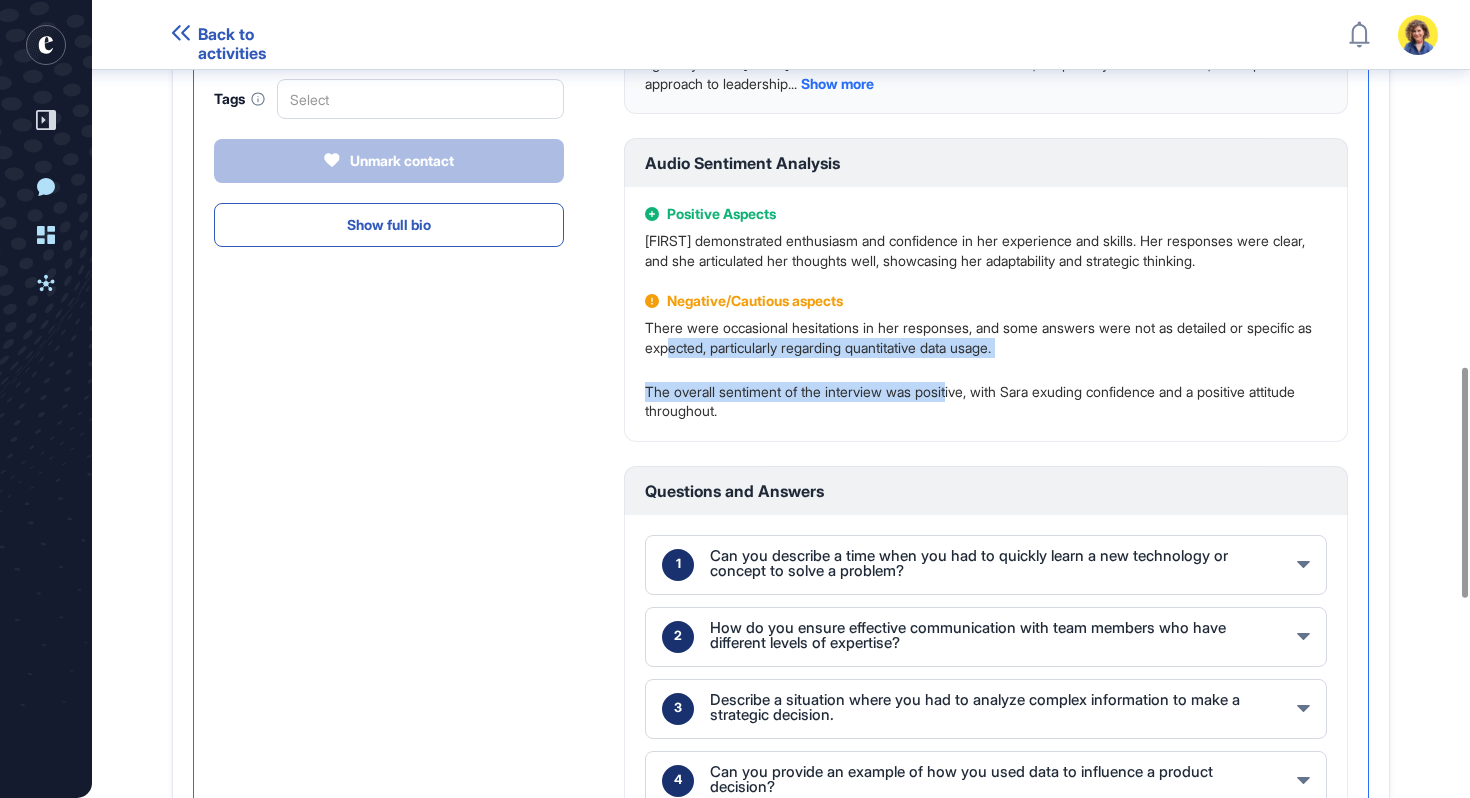 drag, startPoint x: 743, startPoint y: 344, endPoint x: 959, endPoint y: 398, distance: 222.6477 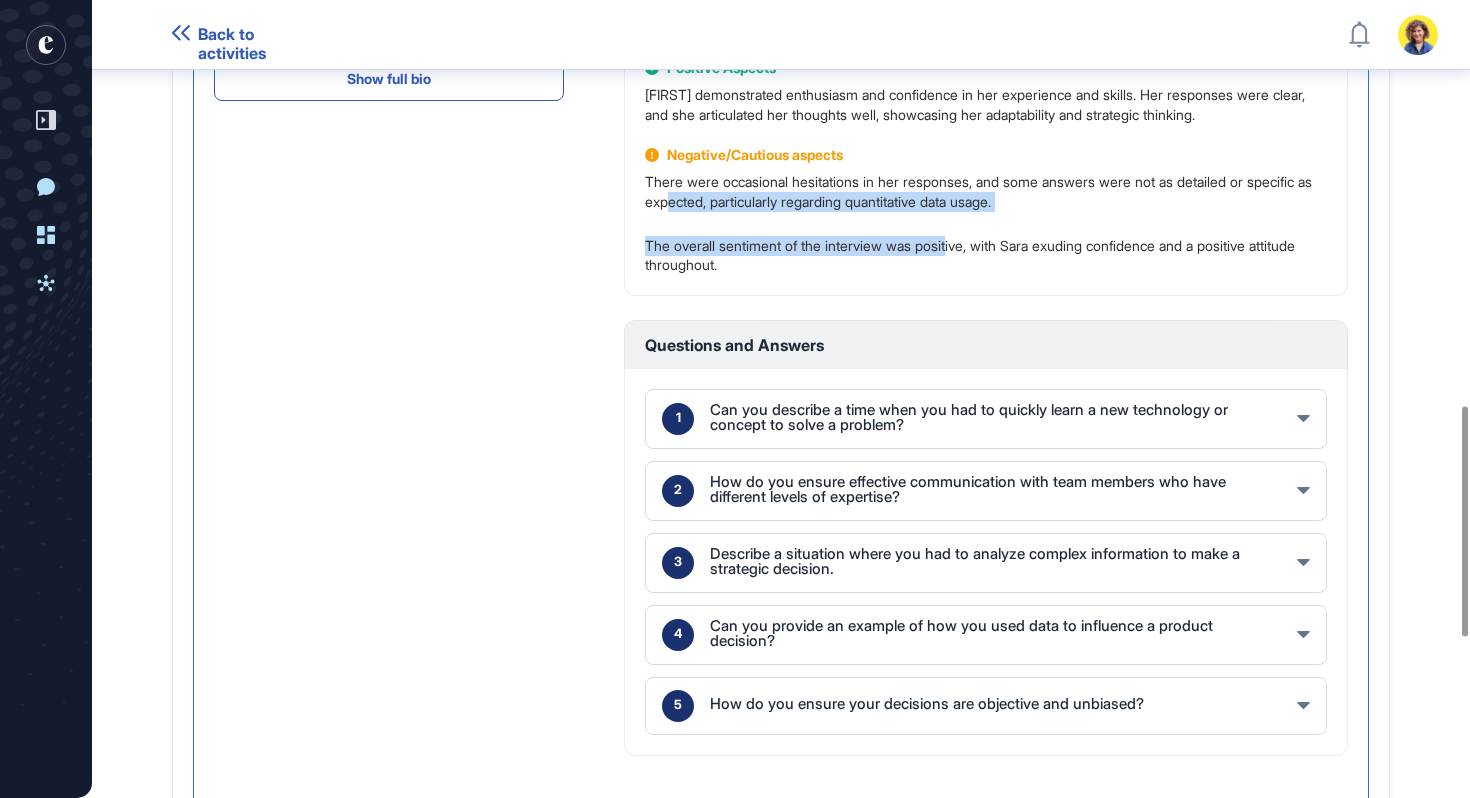 scroll, scrollTop: 1448, scrollLeft: 0, axis: vertical 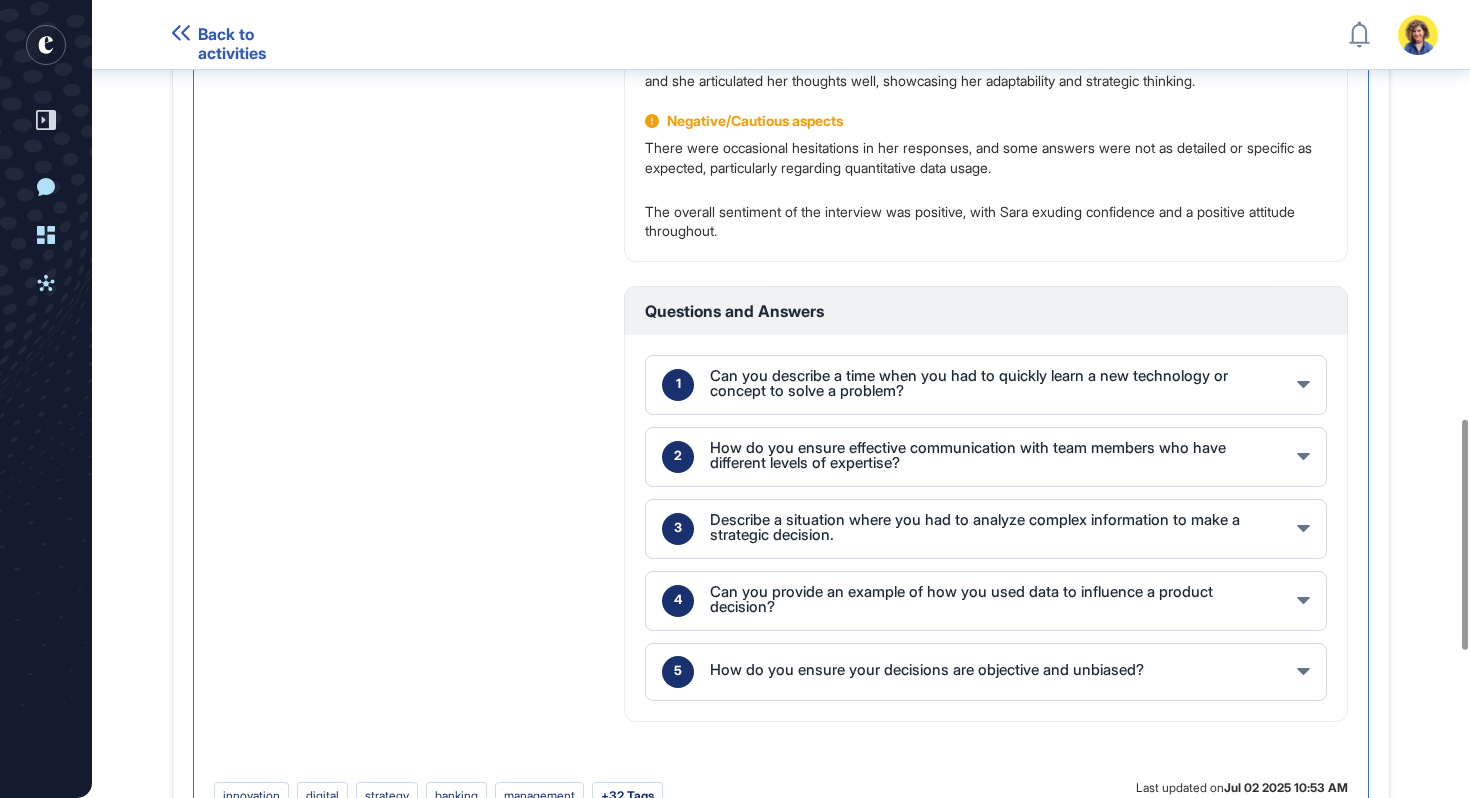 click on "How do you ensure effective communication with team members who have different levels of expertise?" at bounding box center [995, 455] 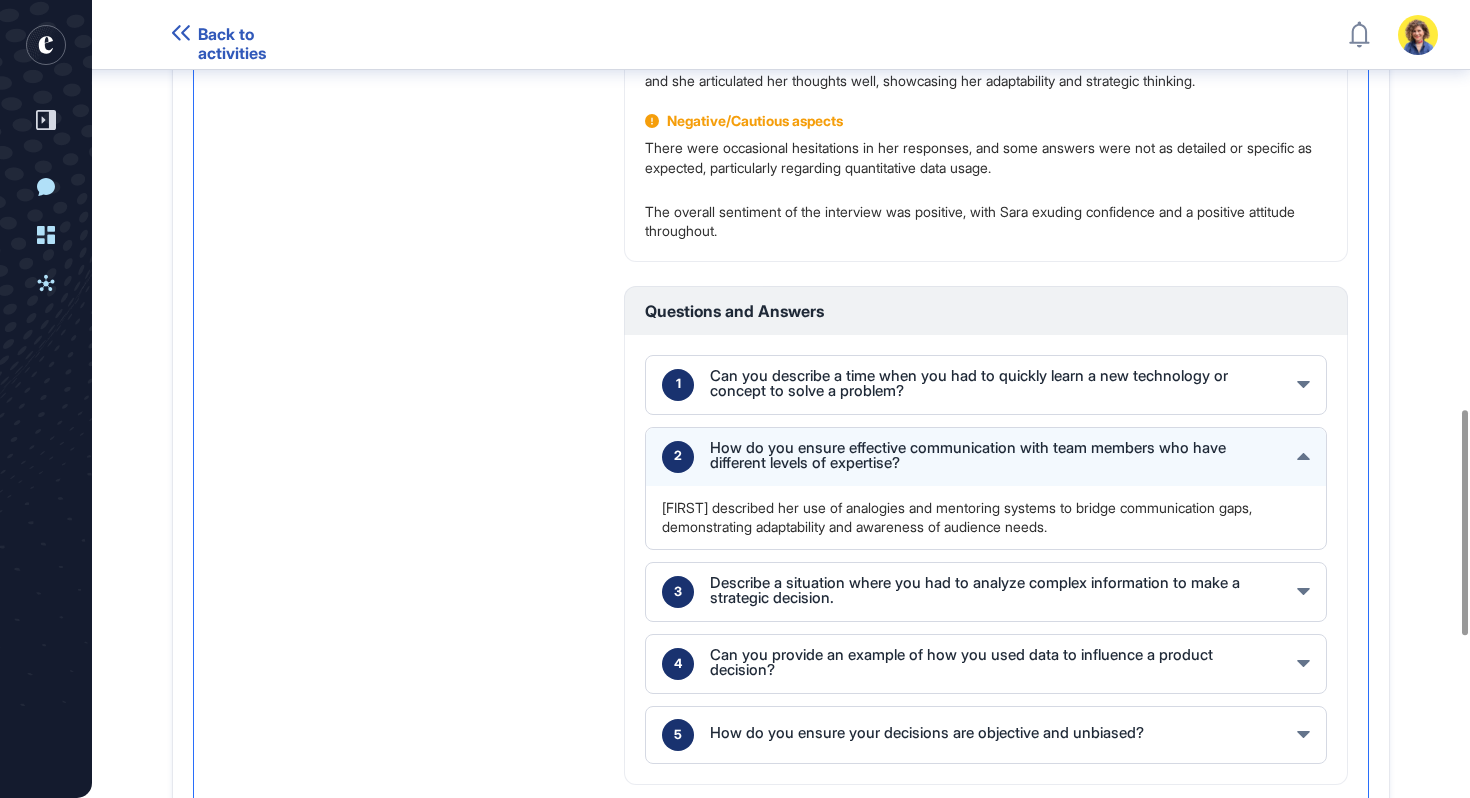 click on "Can you describe a time when you had to quickly learn a new technology or concept to solve a problem?" at bounding box center (995, 383) 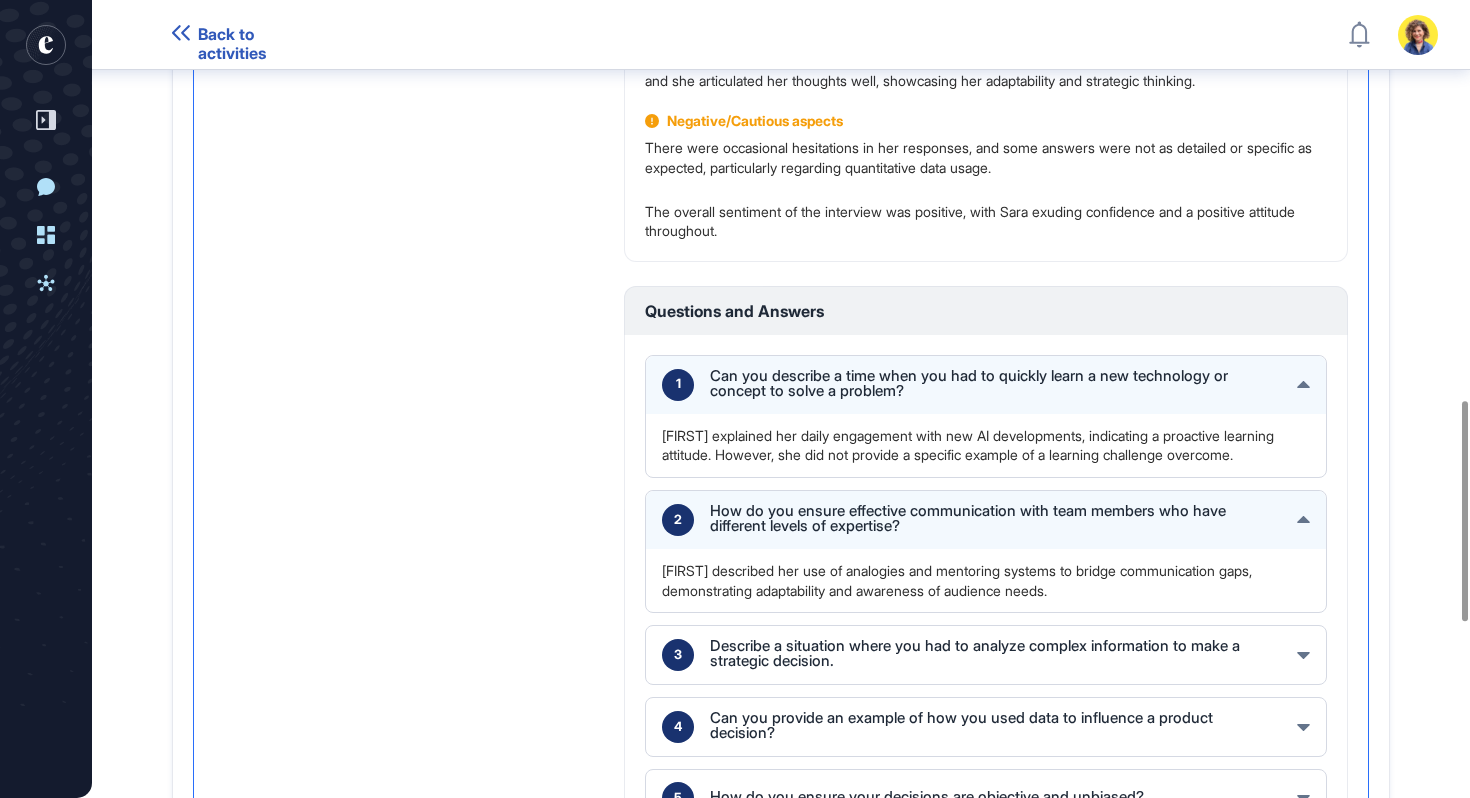 click on "Describe a situation where you had to analyze complex information to make a strategic decision." at bounding box center (995, 653) 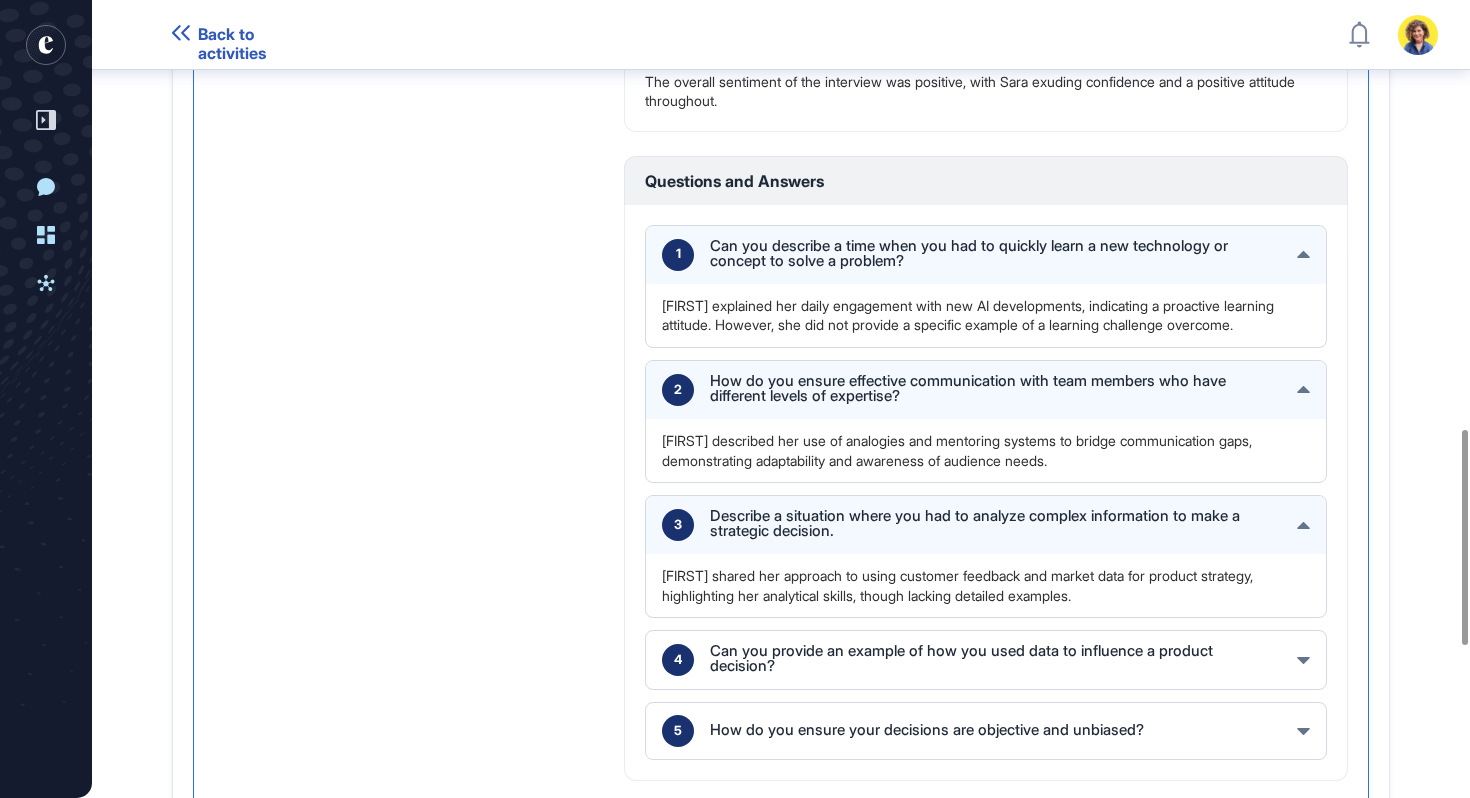 scroll, scrollTop: 1597, scrollLeft: 0, axis: vertical 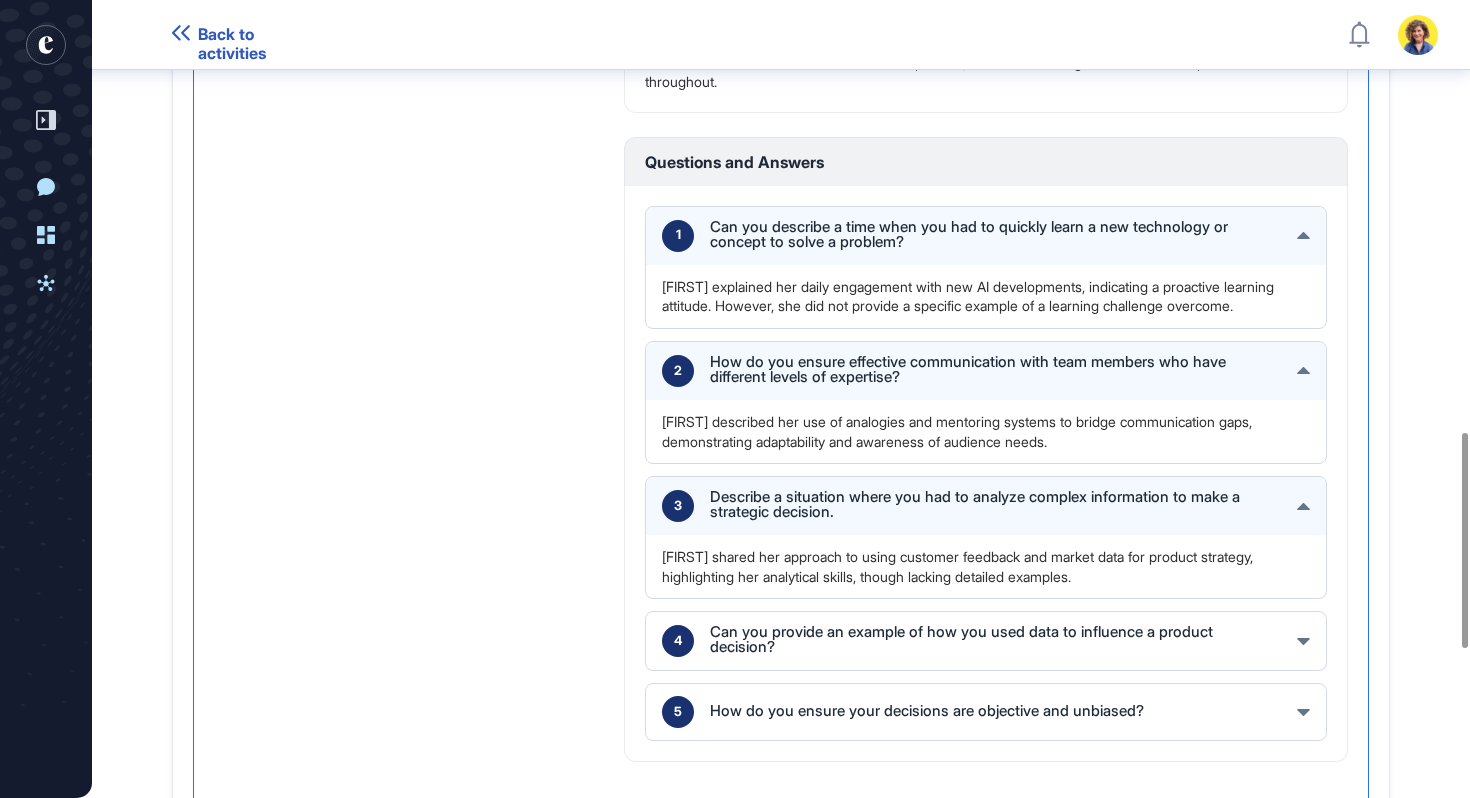click on "Can you provide an example of how you used data to influence a product decision?" at bounding box center [995, 639] 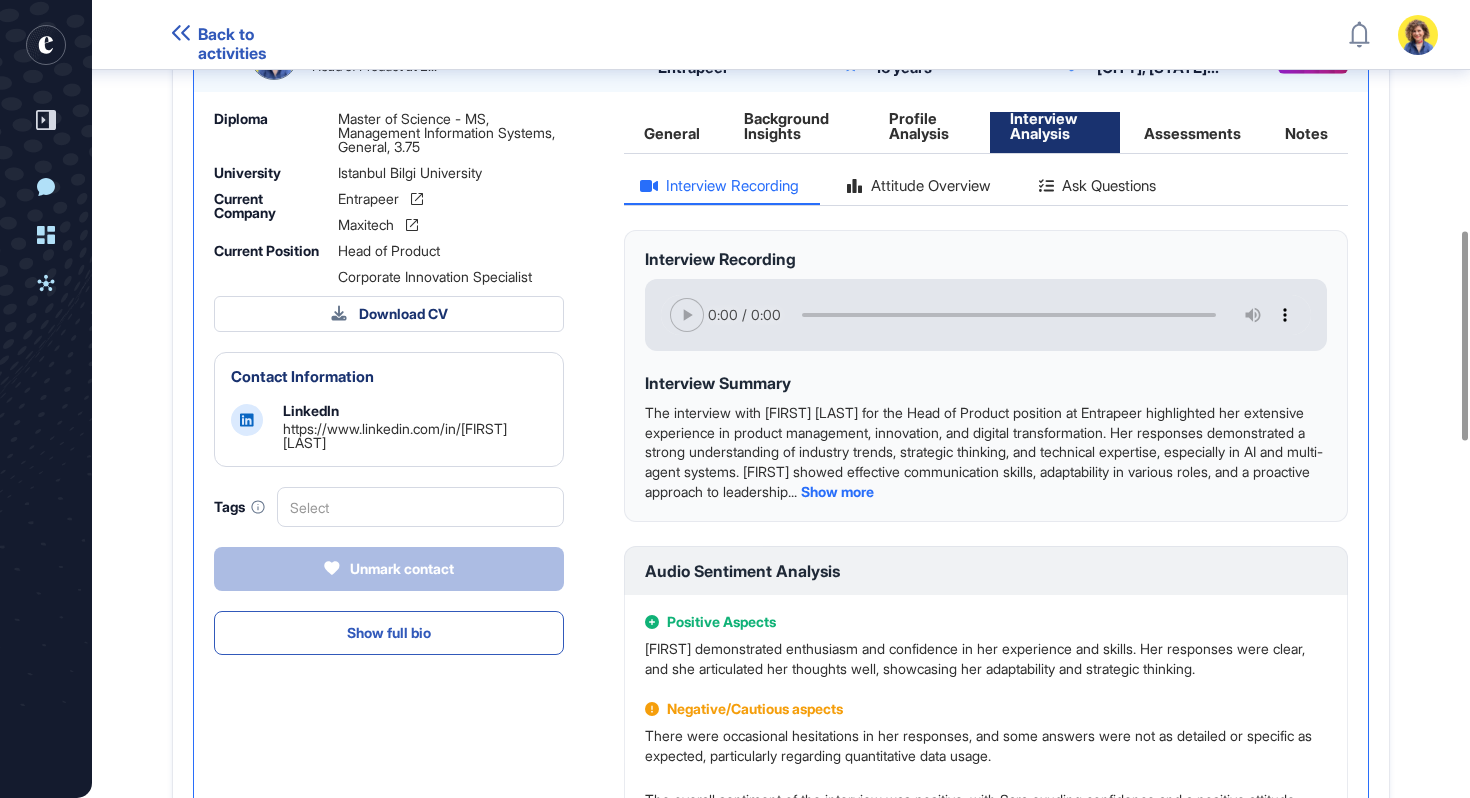 scroll, scrollTop: 832, scrollLeft: 0, axis: vertical 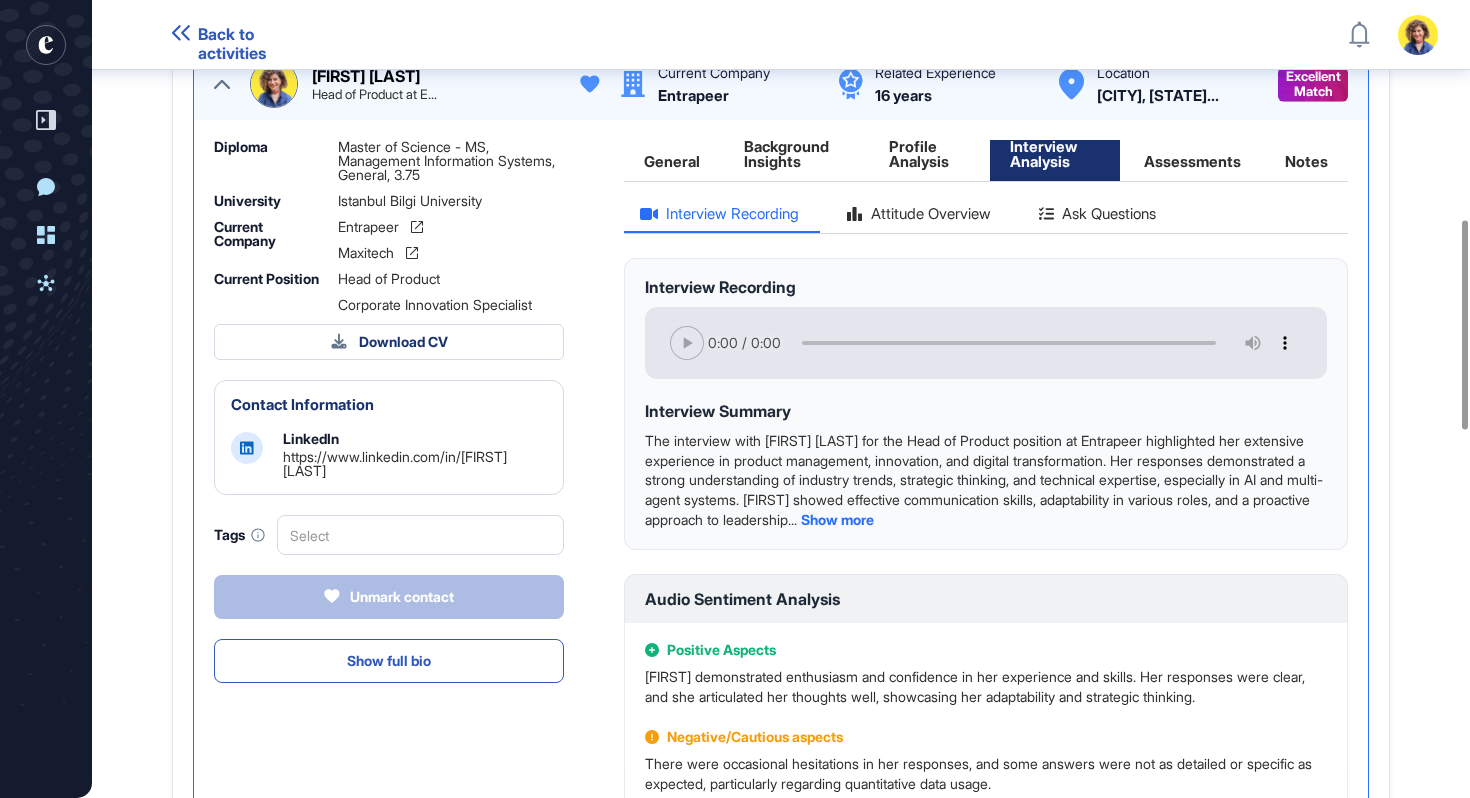 type 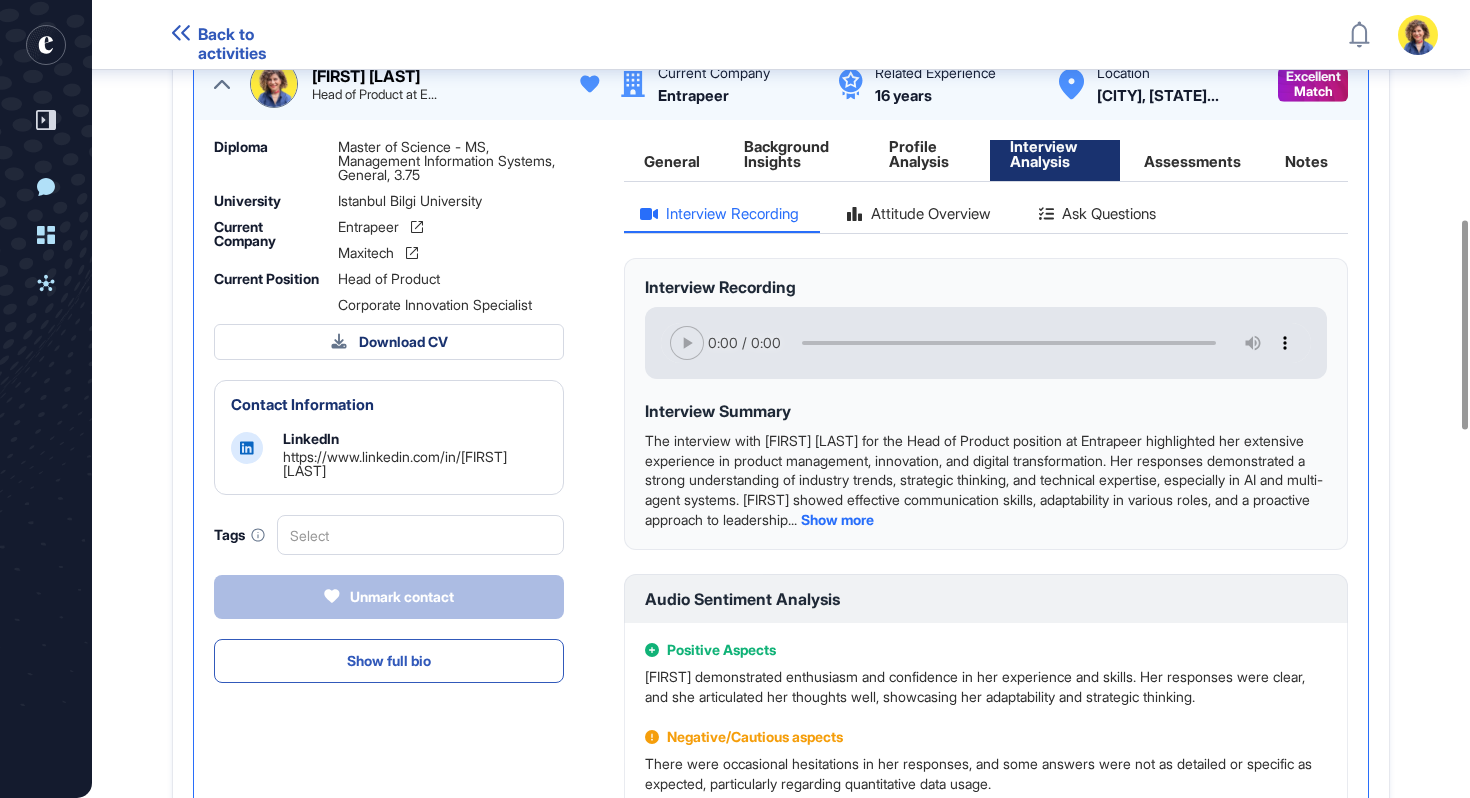 click on "The interview with Sara Holyavkin for the Head of Product position at Entrapeer highlighted her extensive experience in product management, innovation, and digital transformation. Her responses demonstrated a strong understanding of industry trends, strategic thinking, and technical expertise, especially in AI and multi-agent systems. Sara showed effective communication skills, adaptability in various roles, and a proactive approach to leadership... Show more" at bounding box center [986, 480] 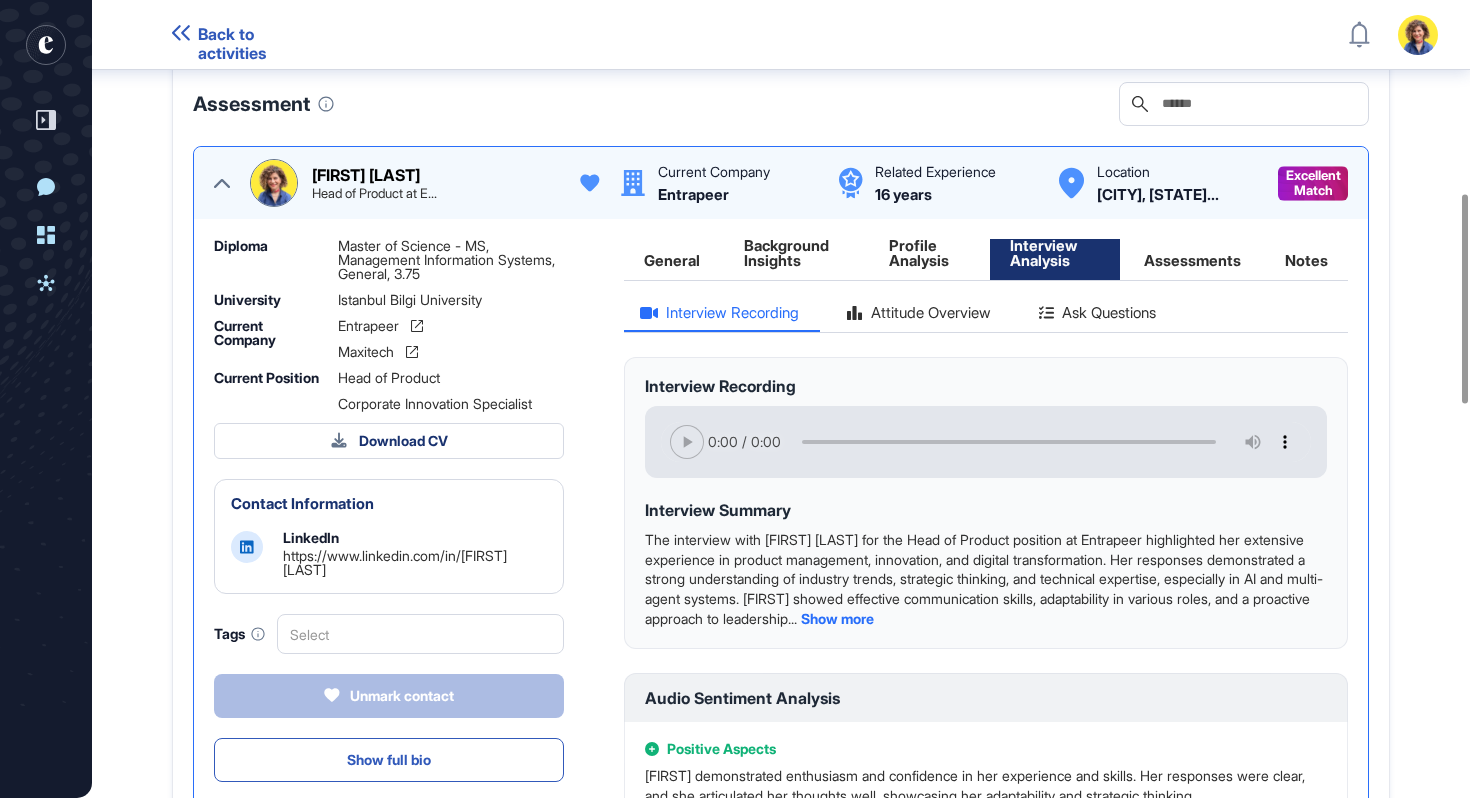 scroll, scrollTop: 738, scrollLeft: 0, axis: vertical 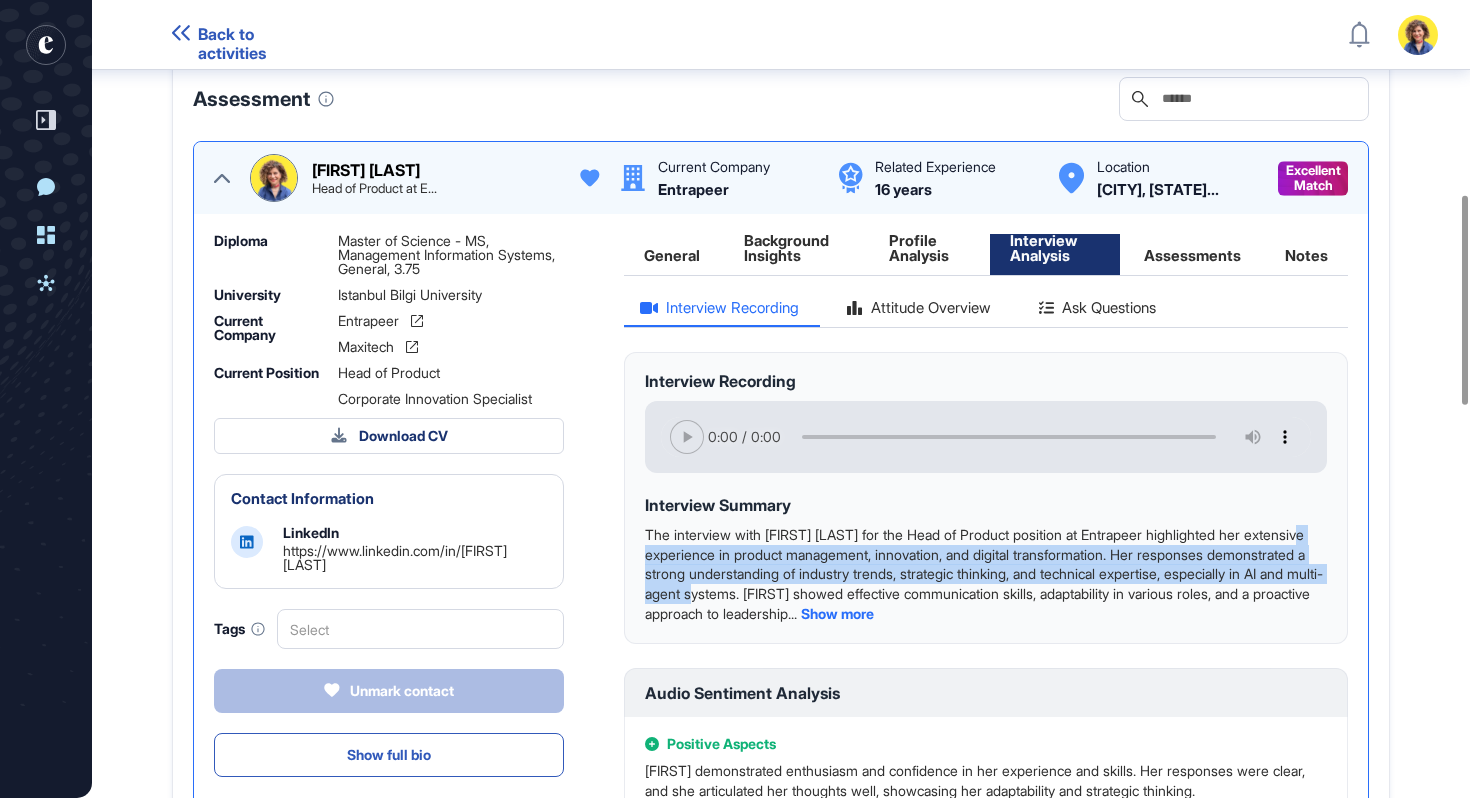 drag, startPoint x: 696, startPoint y: 552, endPoint x: 865, endPoint y: 590, distance: 173.21951 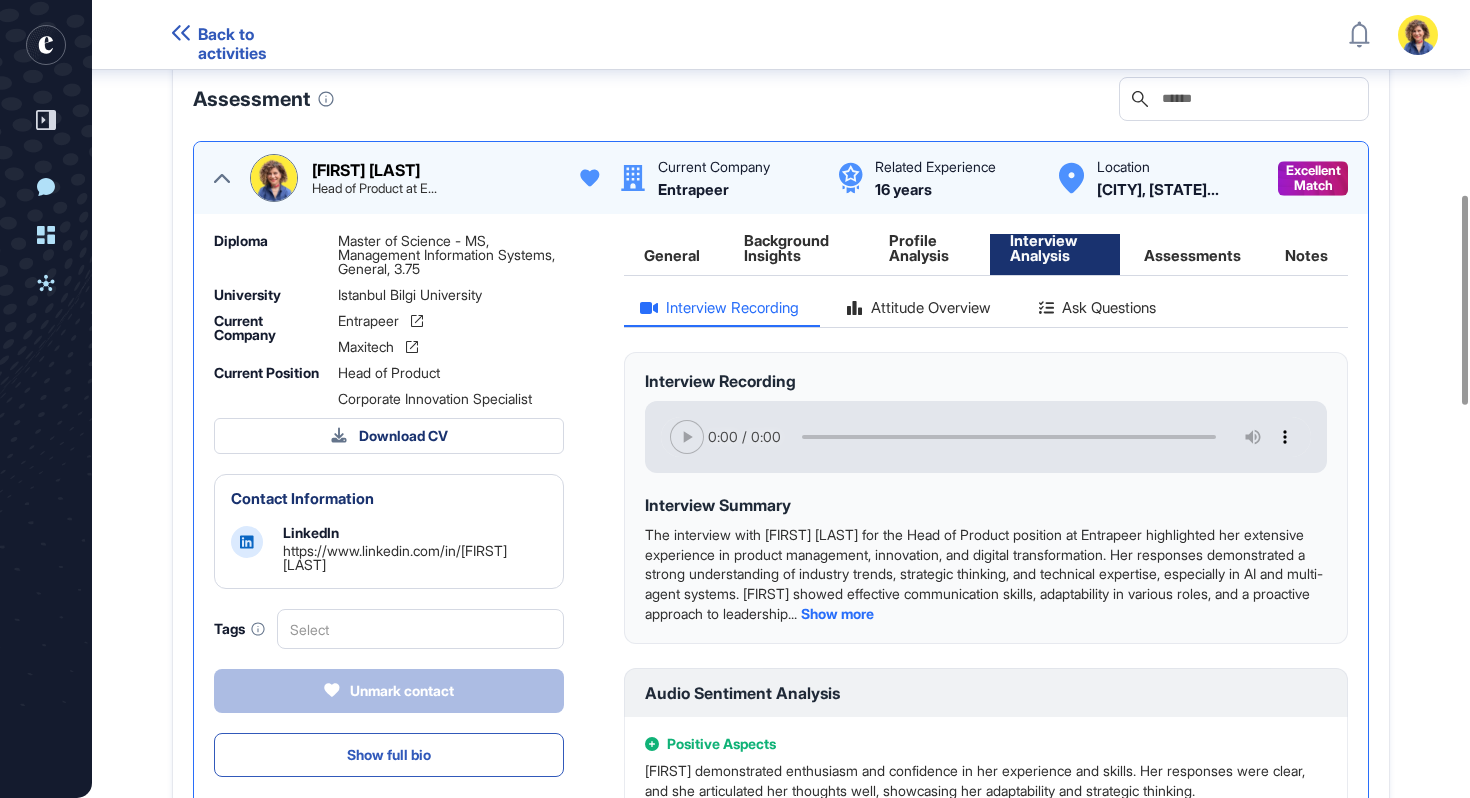click on "Attitude Overview" 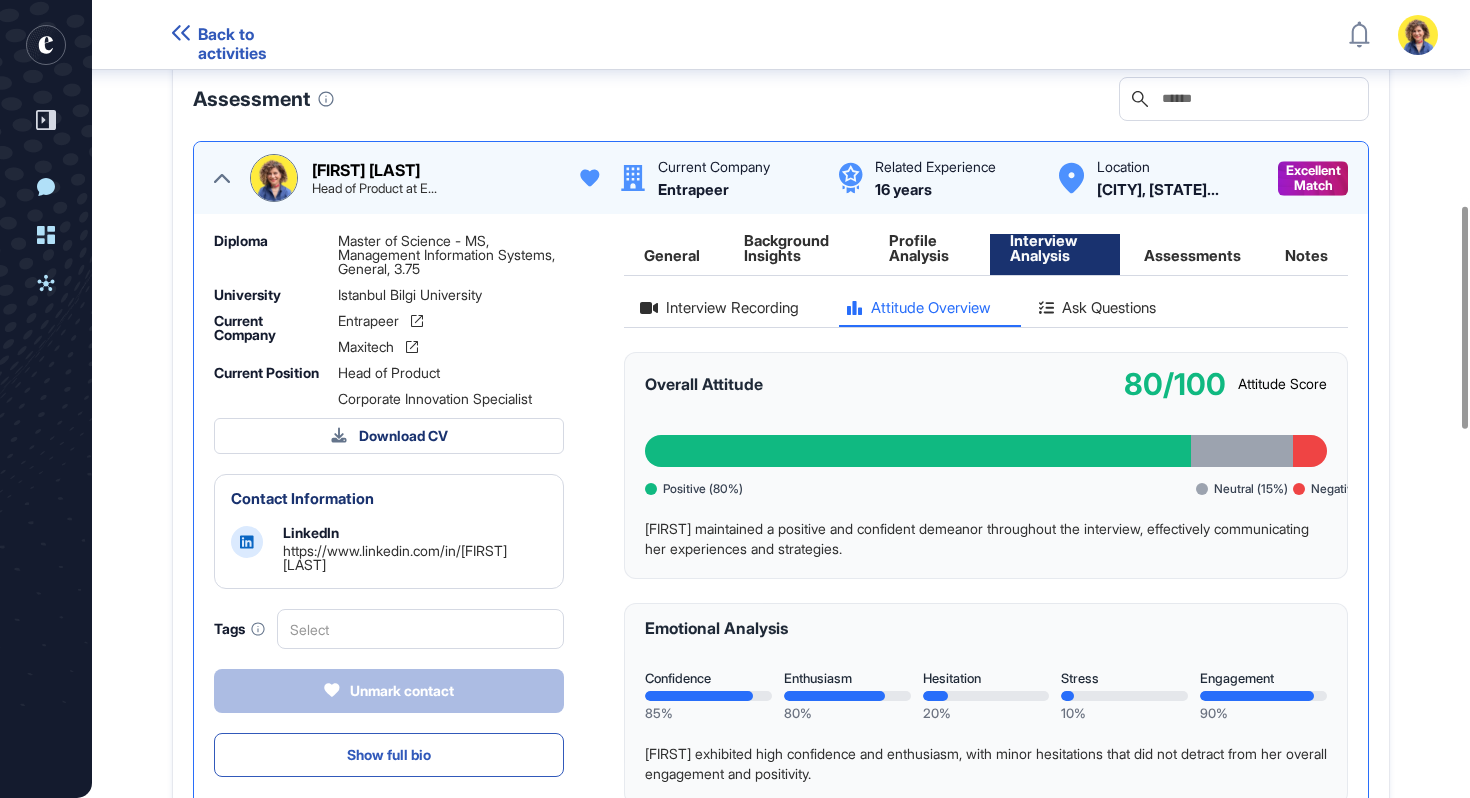 click on "Assessments" 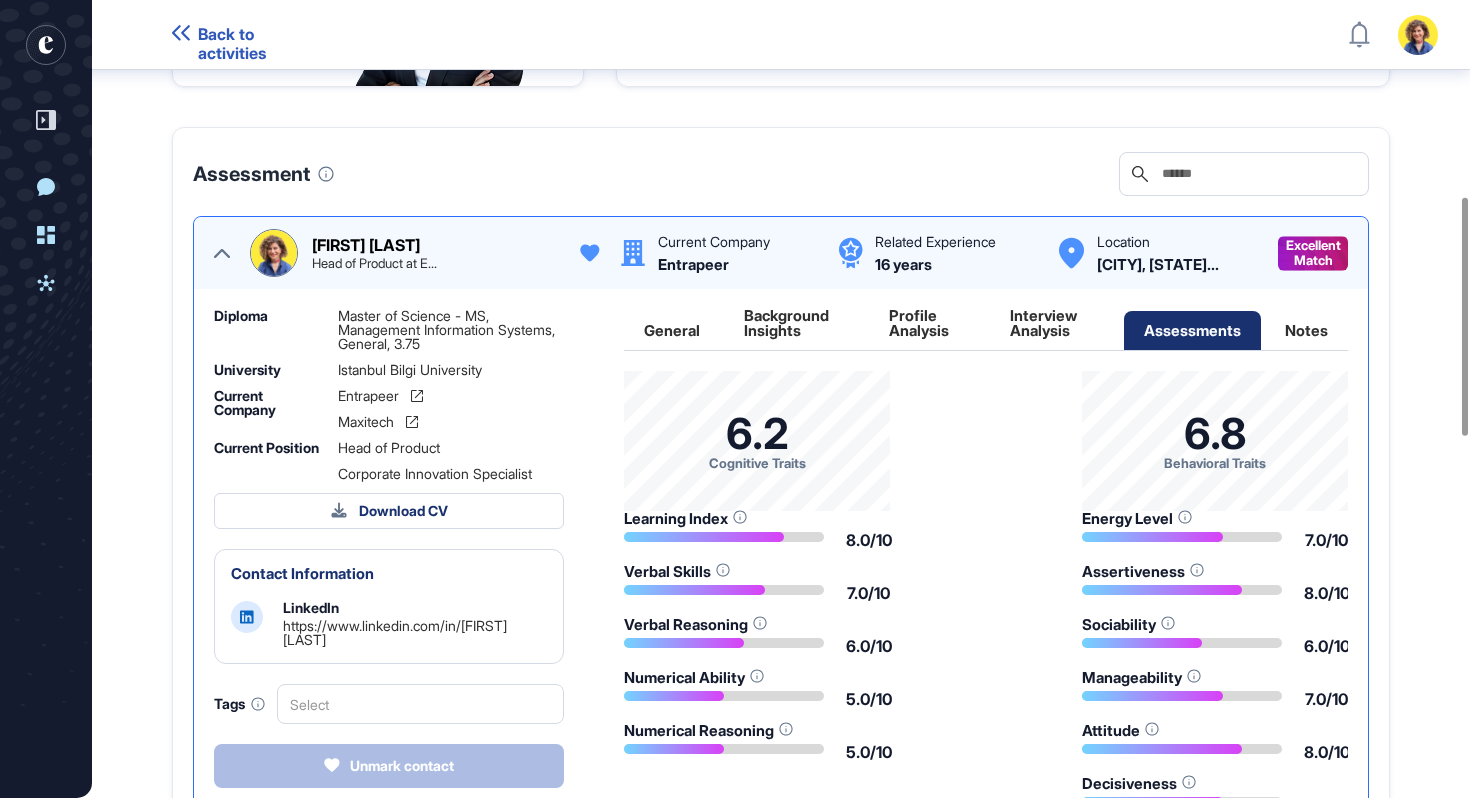 scroll, scrollTop: 657, scrollLeft: 0, axis: vertical 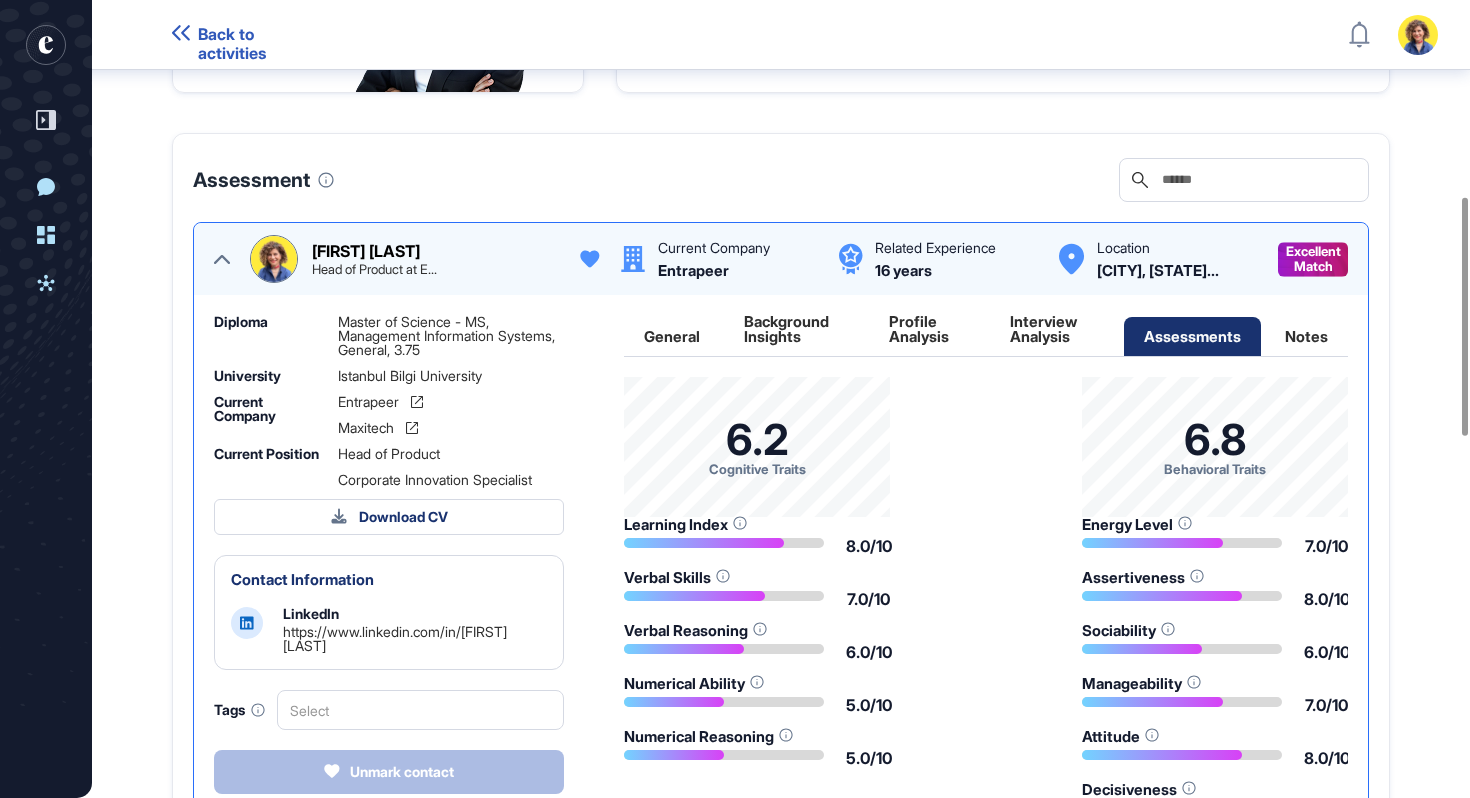 click on "Interview Analysis" 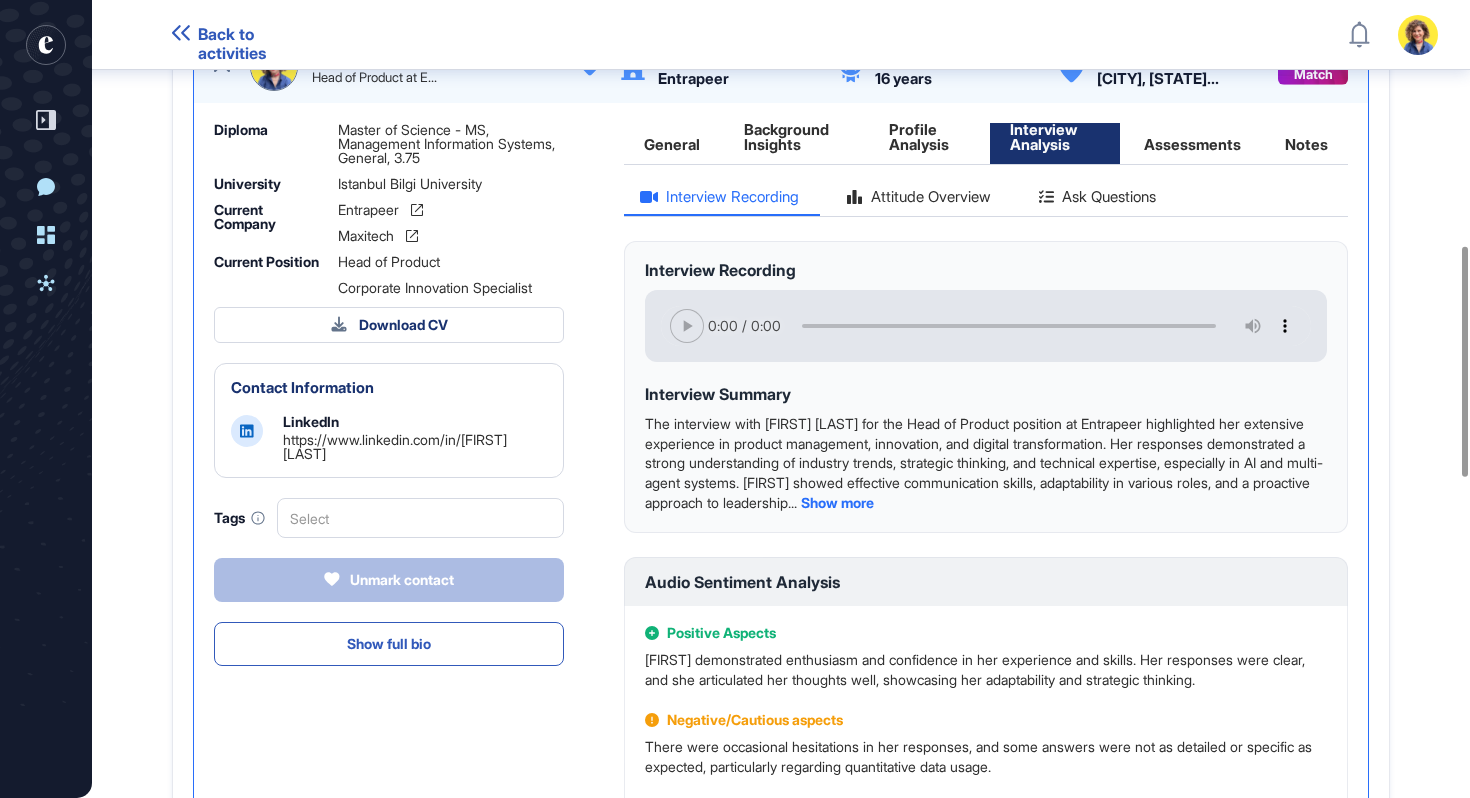 scroll, scrollTop: 848, scrollLeft: 0, axis: vertical 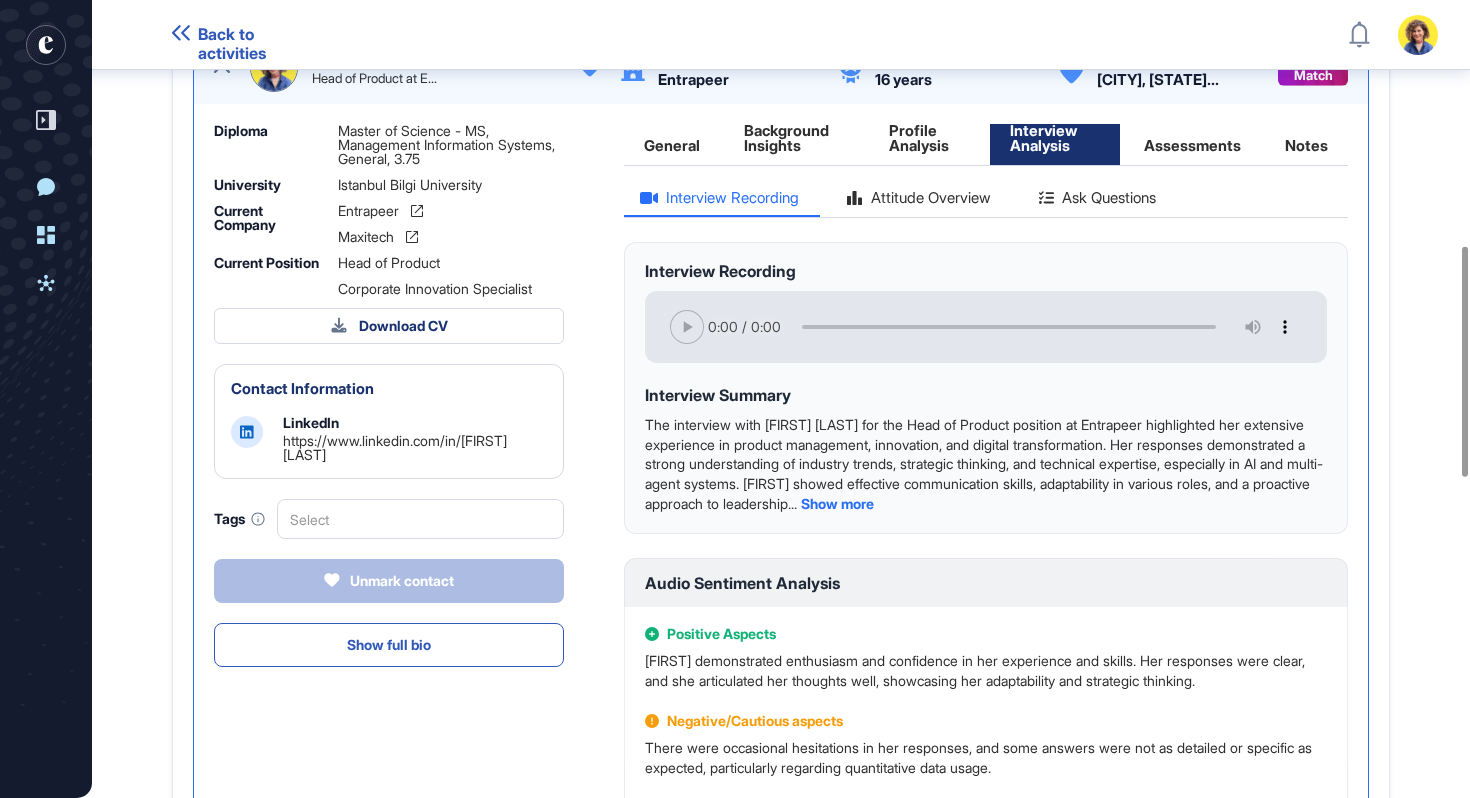 click on "Attitude Overview" 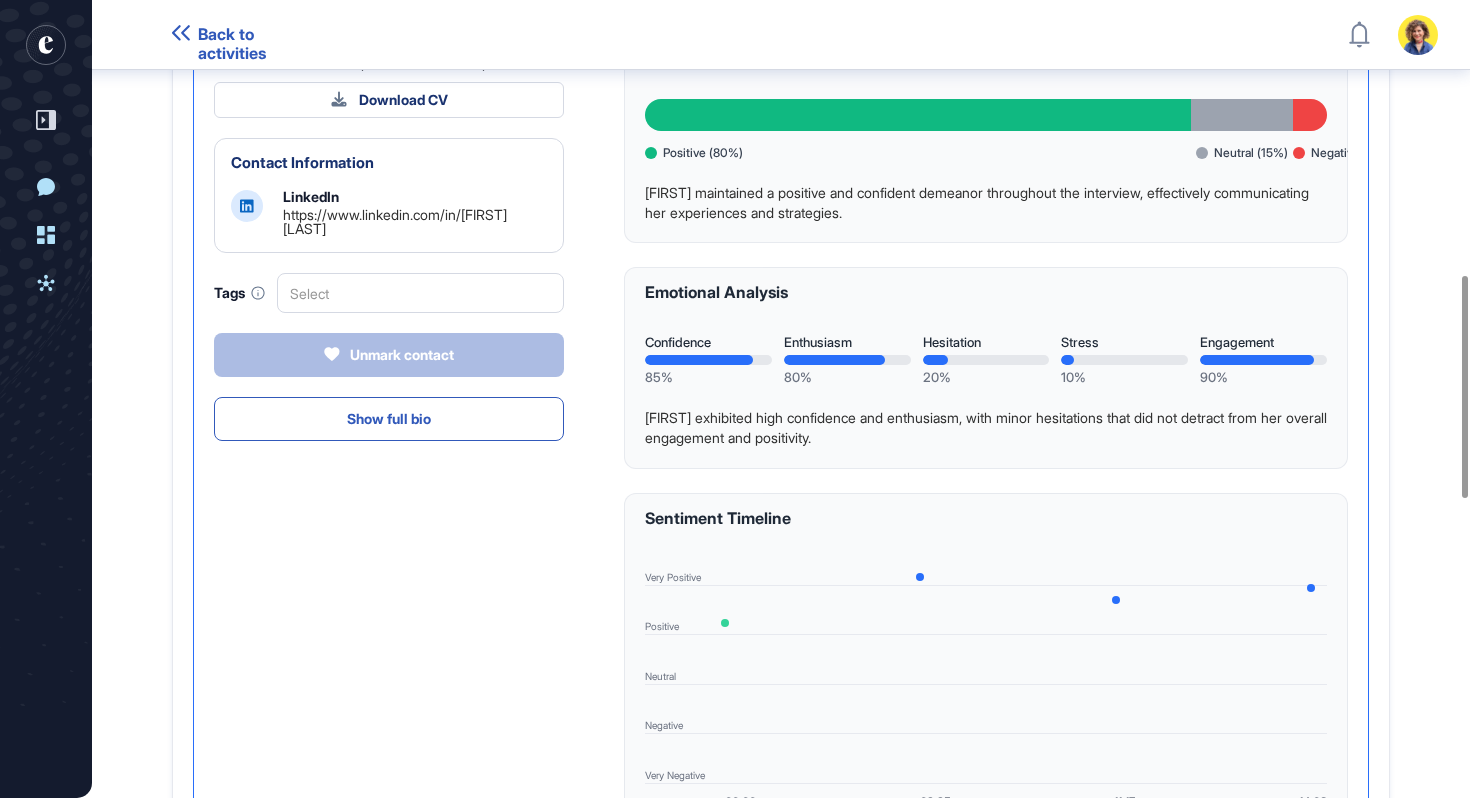 scroll, scrollTop: 987, scrollLeft: 0, axis: vertical 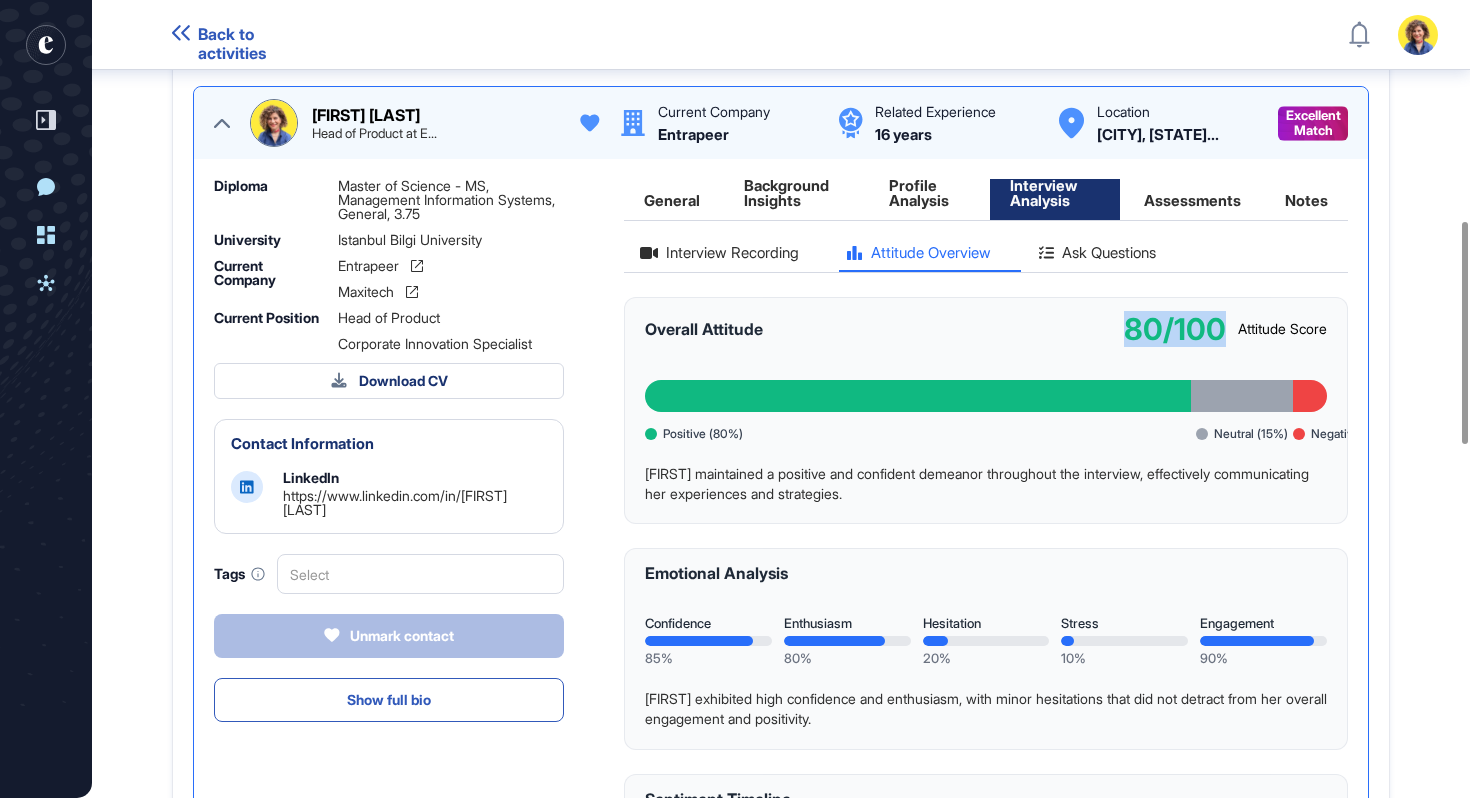 drag, startPoint x: 1132, startPoint y: 325, endPoint x: 1220, endPoint y: 323, distance: 88.02273 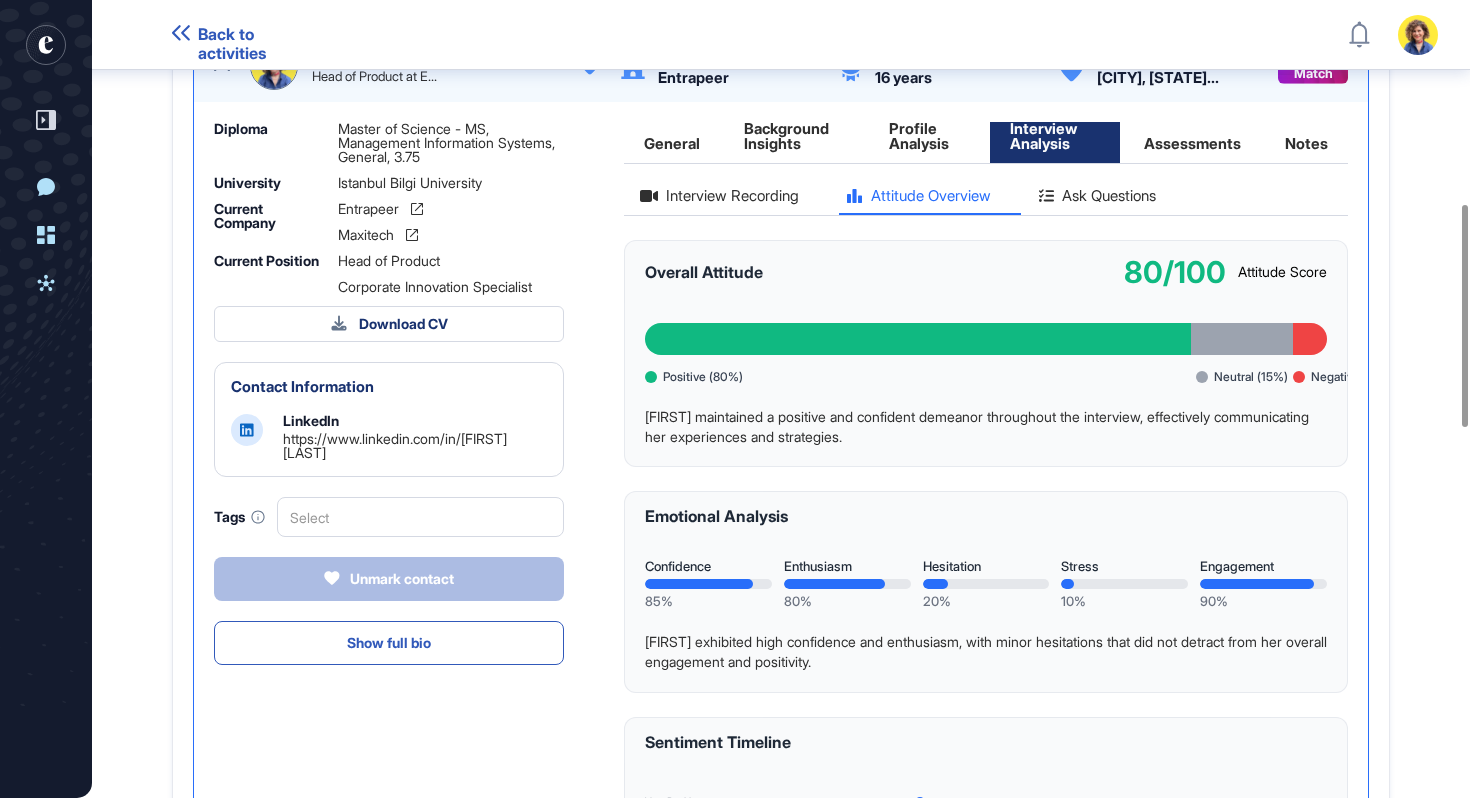 scroll, scrollTop: 731, scrollLeft: 0, axis: vertical 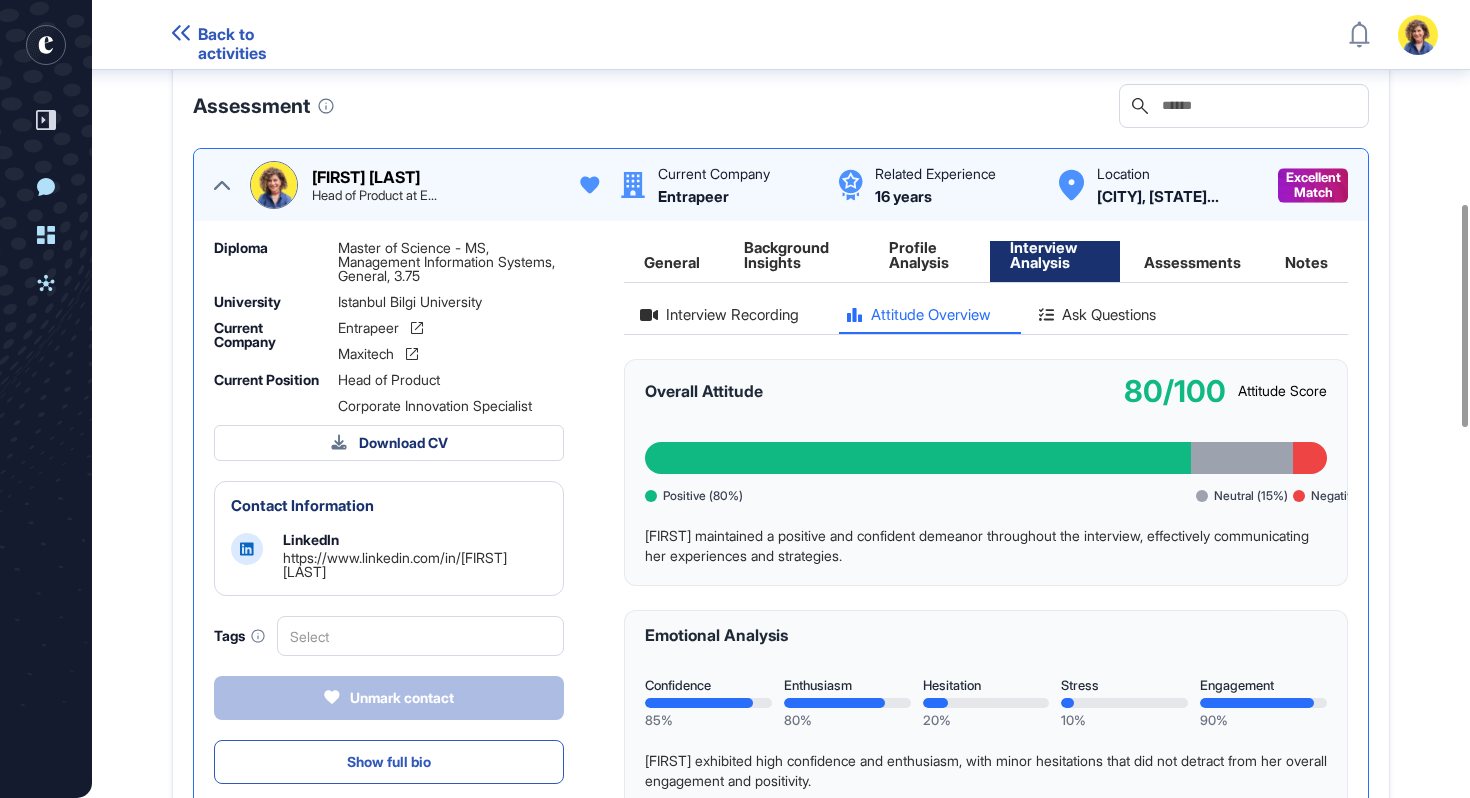 click on "Ask Questions" 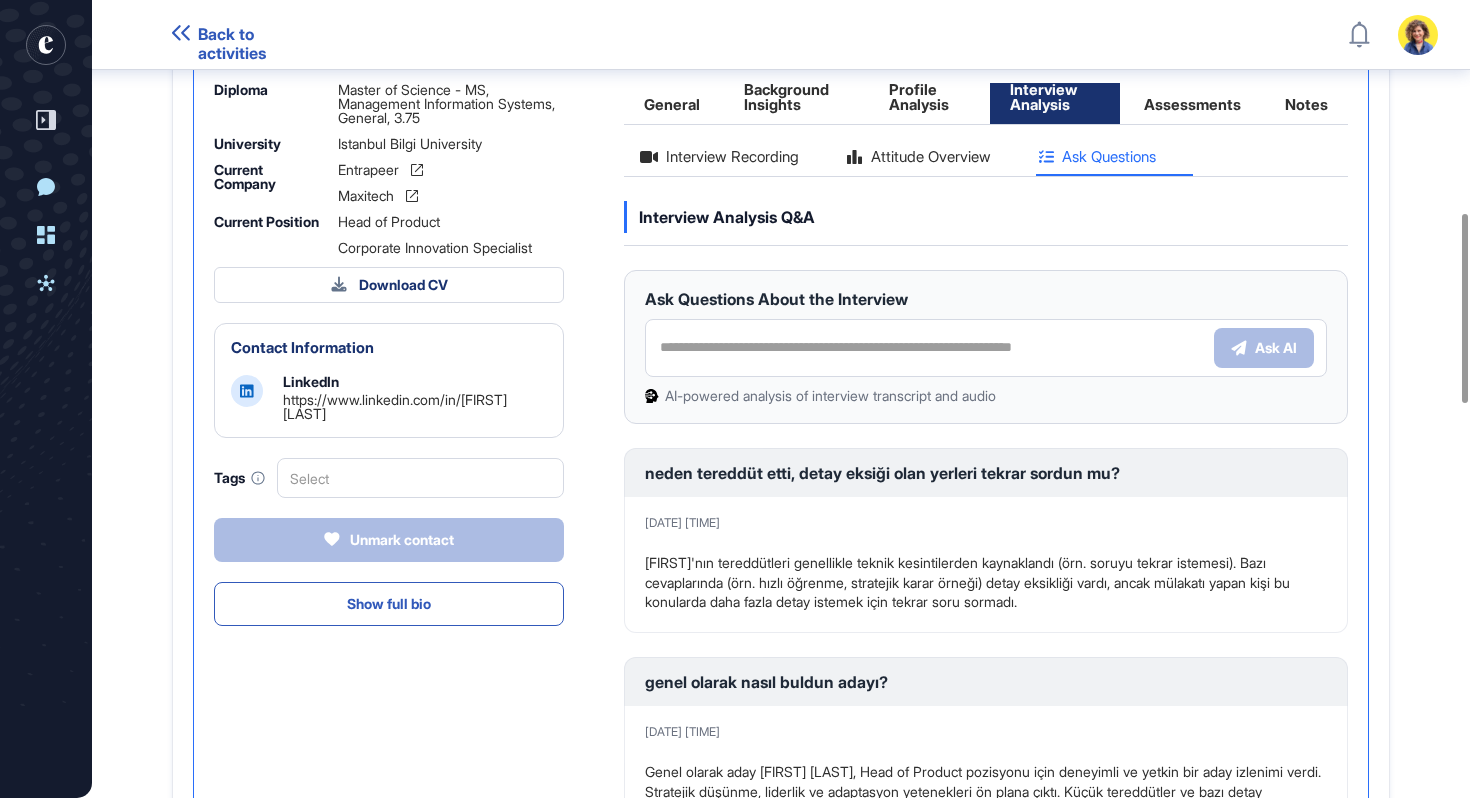 scroll, scrollTop: 902, scrollLeft: 0, axis: vertical 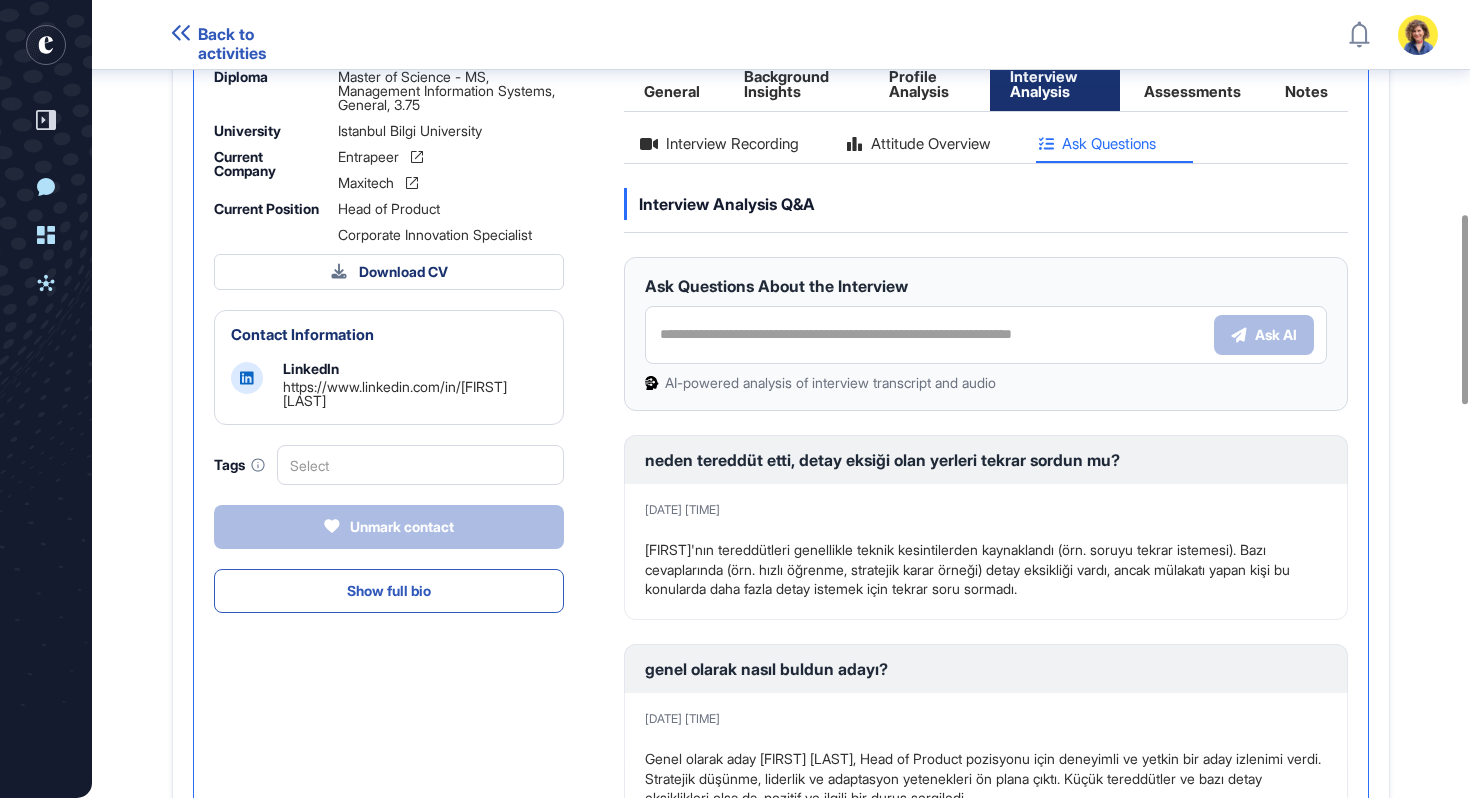 click on "Ask AI" at bounding box center (986, 335) 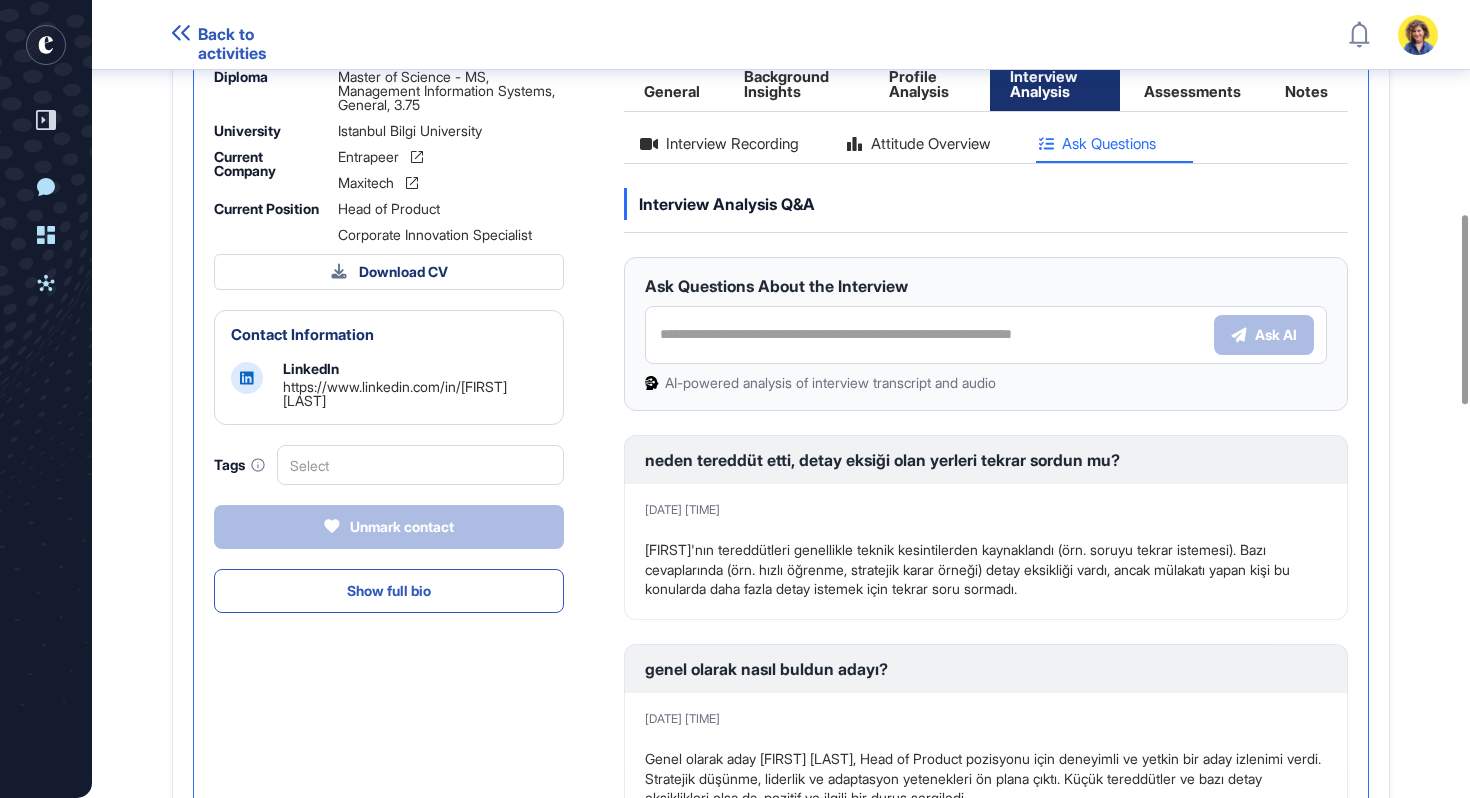 click on "Assessments" 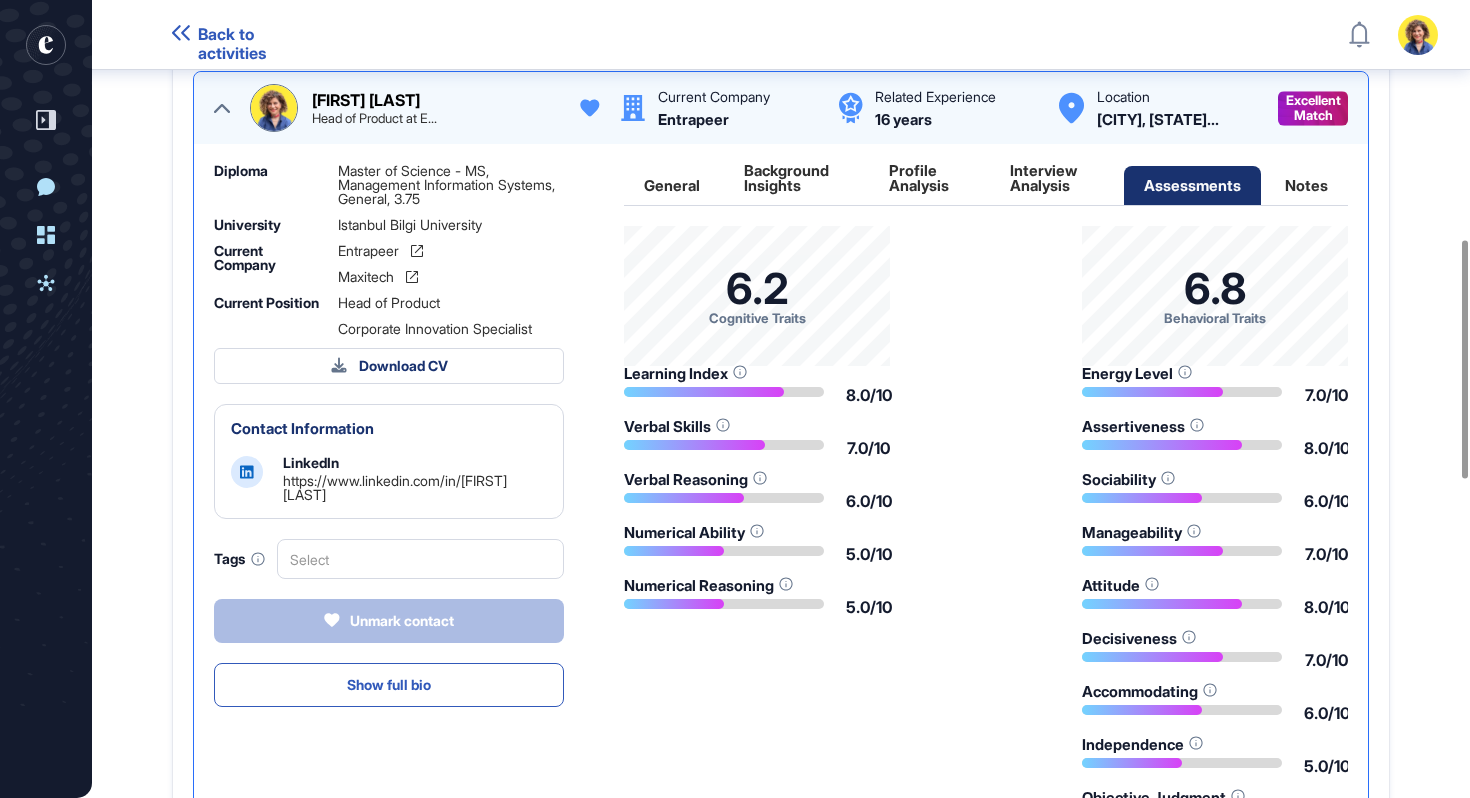 scroll, scrollTop: 792, scrollLeft: 0, axis: vertical 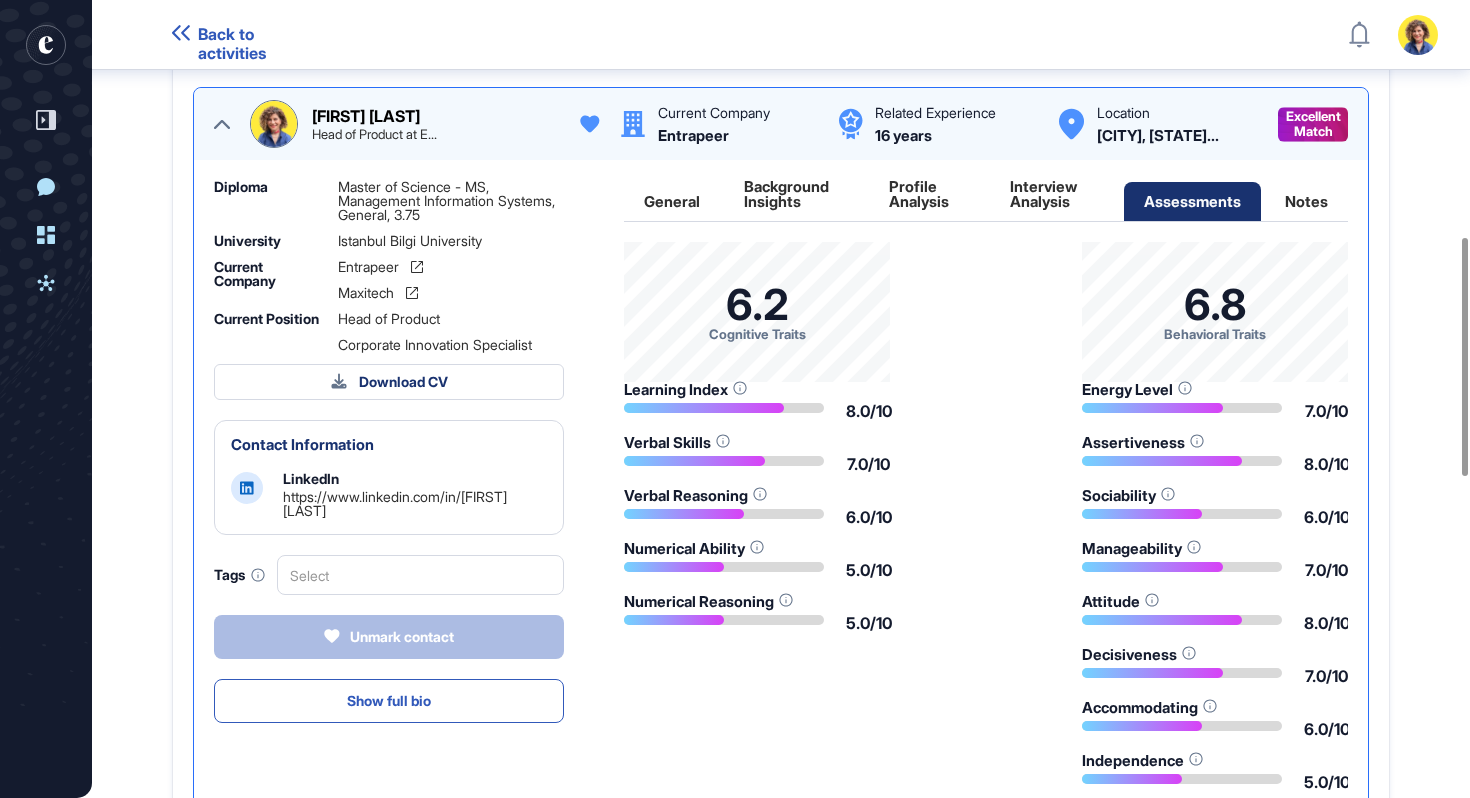 click on "Profile Analysis" 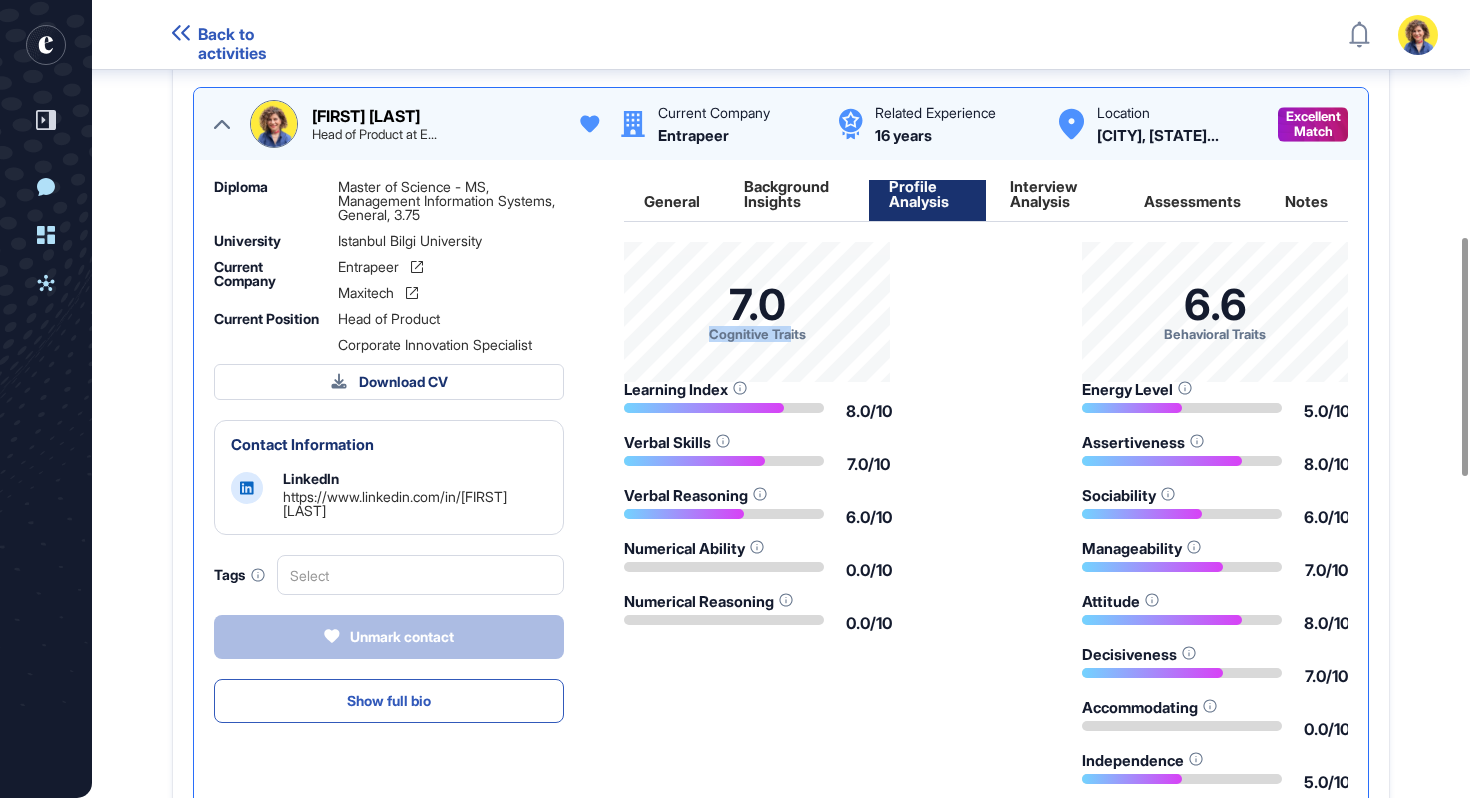 drag, startPoint x: 707, startPoint y: 336, endPoint x: 795, endPoint y: 333, distance: 88.051125 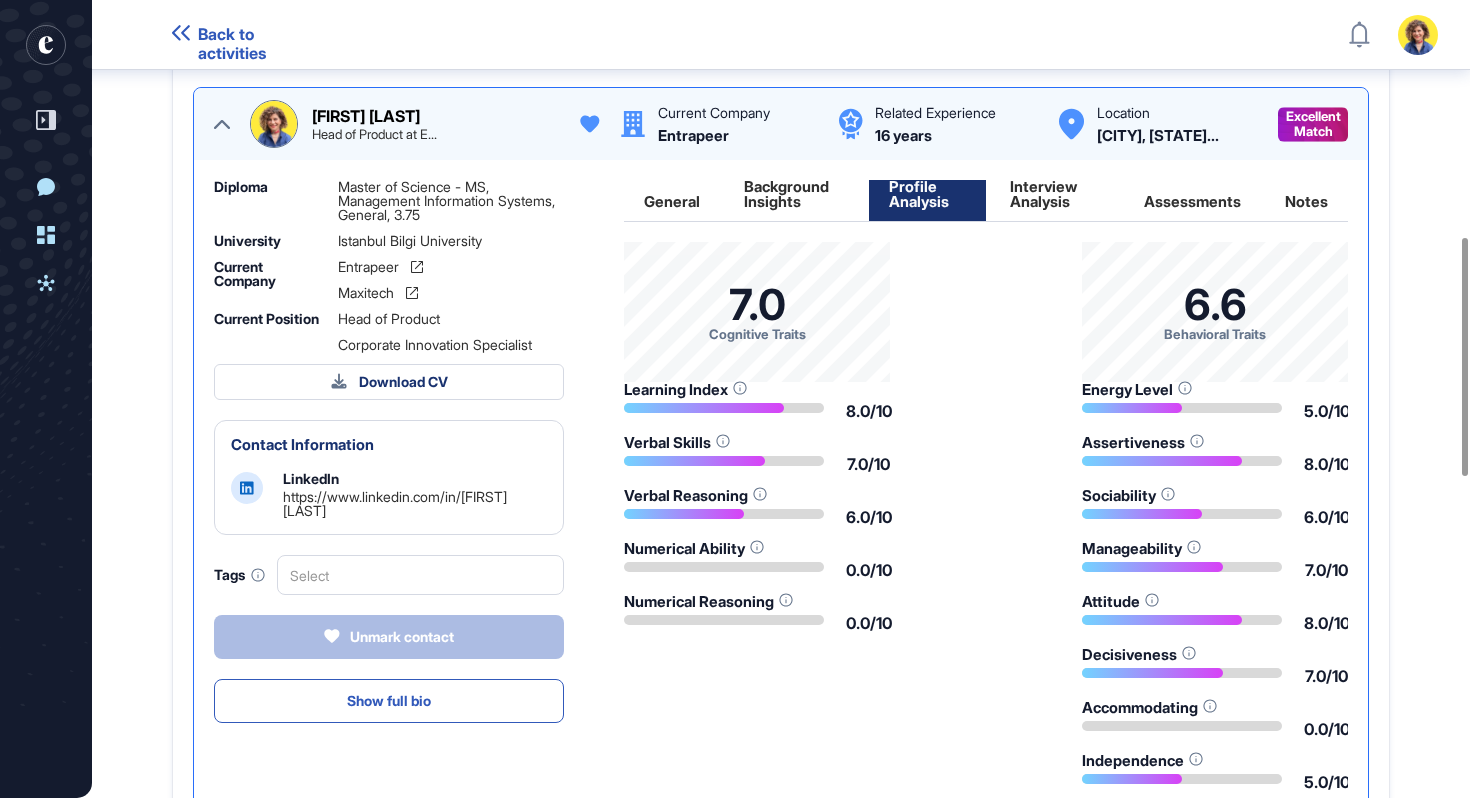 drag, startPoint x: 1155, startPoint y: 345, endPoint x: 1289, endPoint y: 342, distance: 134.03358 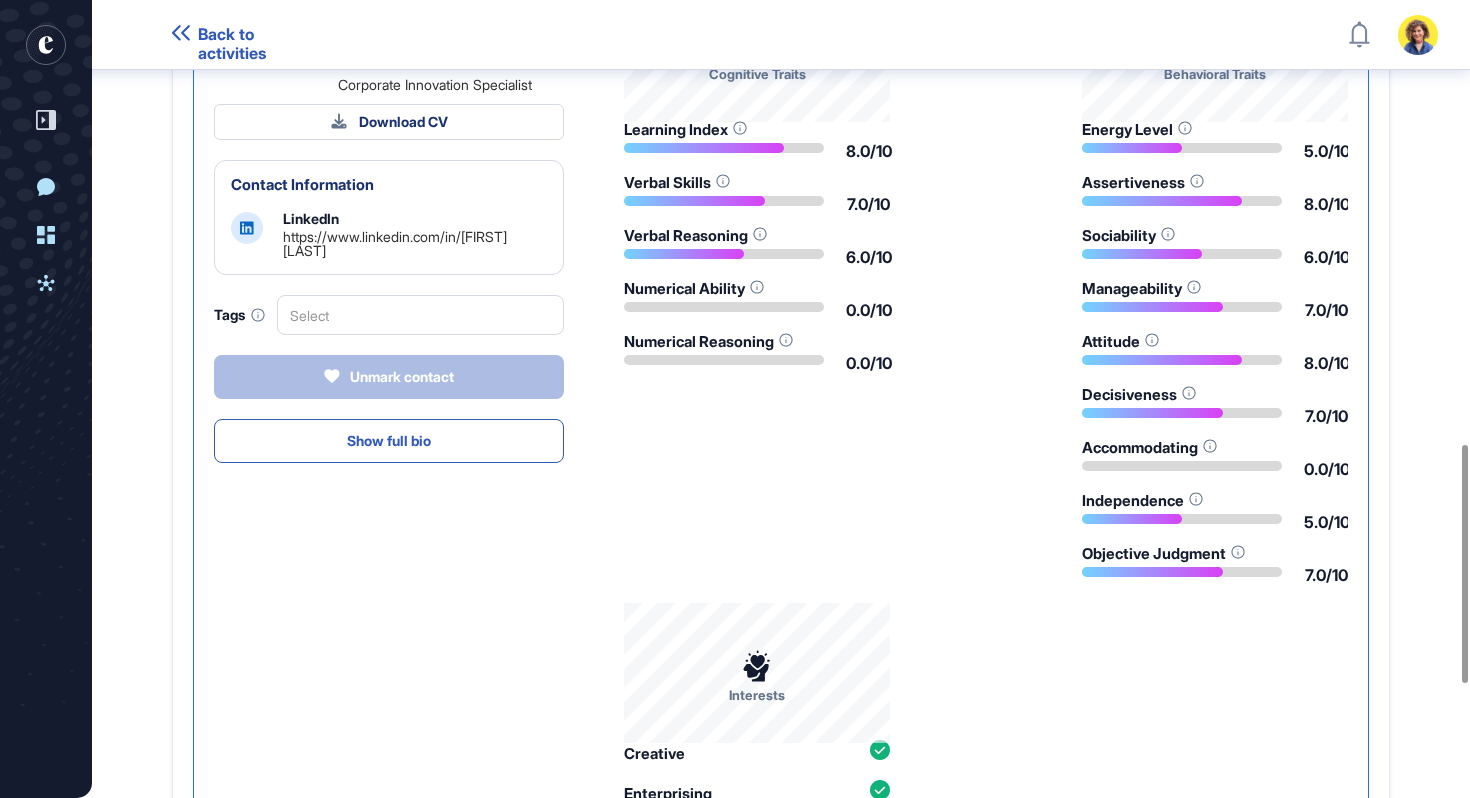 scroll, scrollTop: 1487, scrollLeft: 0, axis: vertical 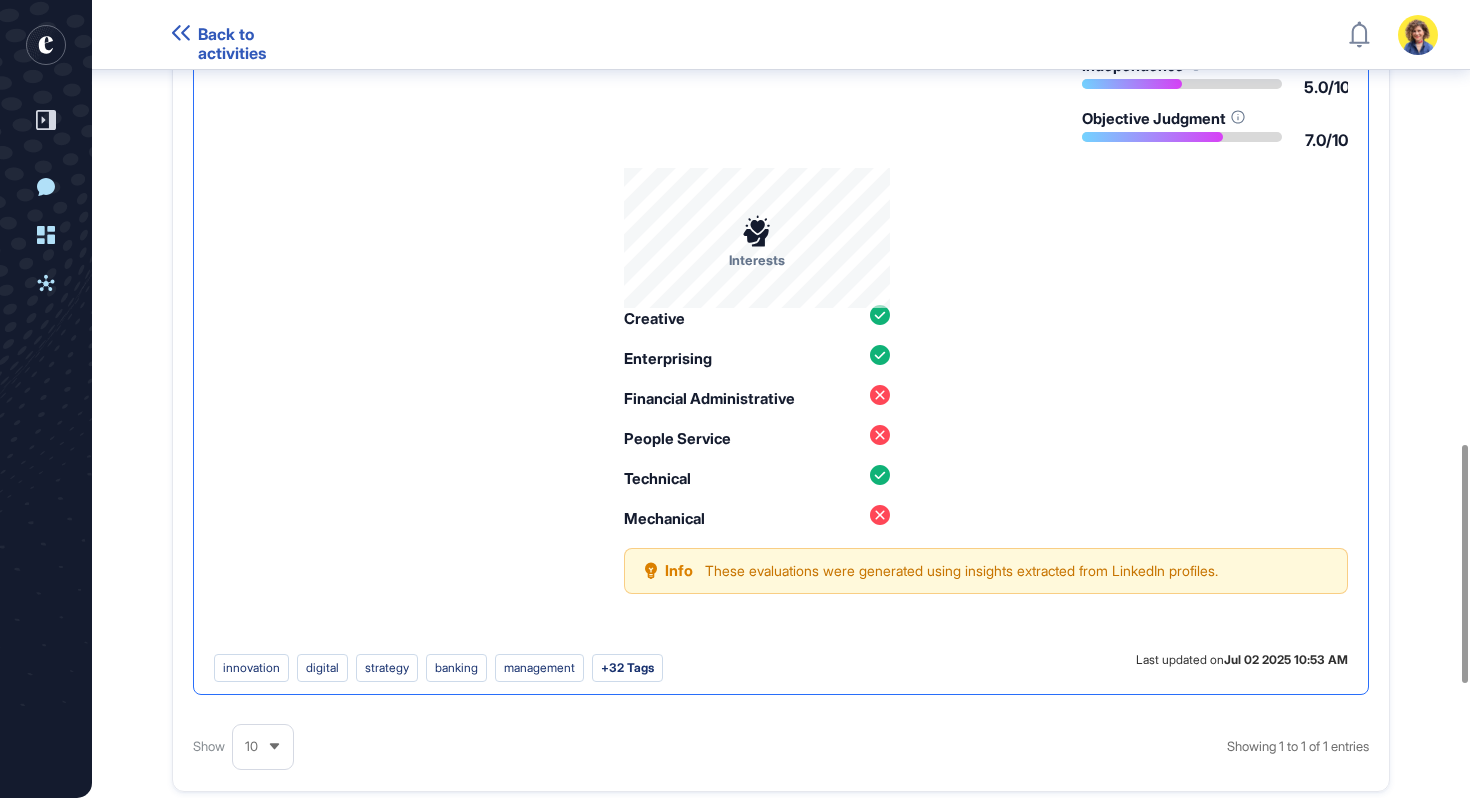click on "These evaluations were generated using insights extracted from LinkedIn profiles." at bounding box center [961, 571] 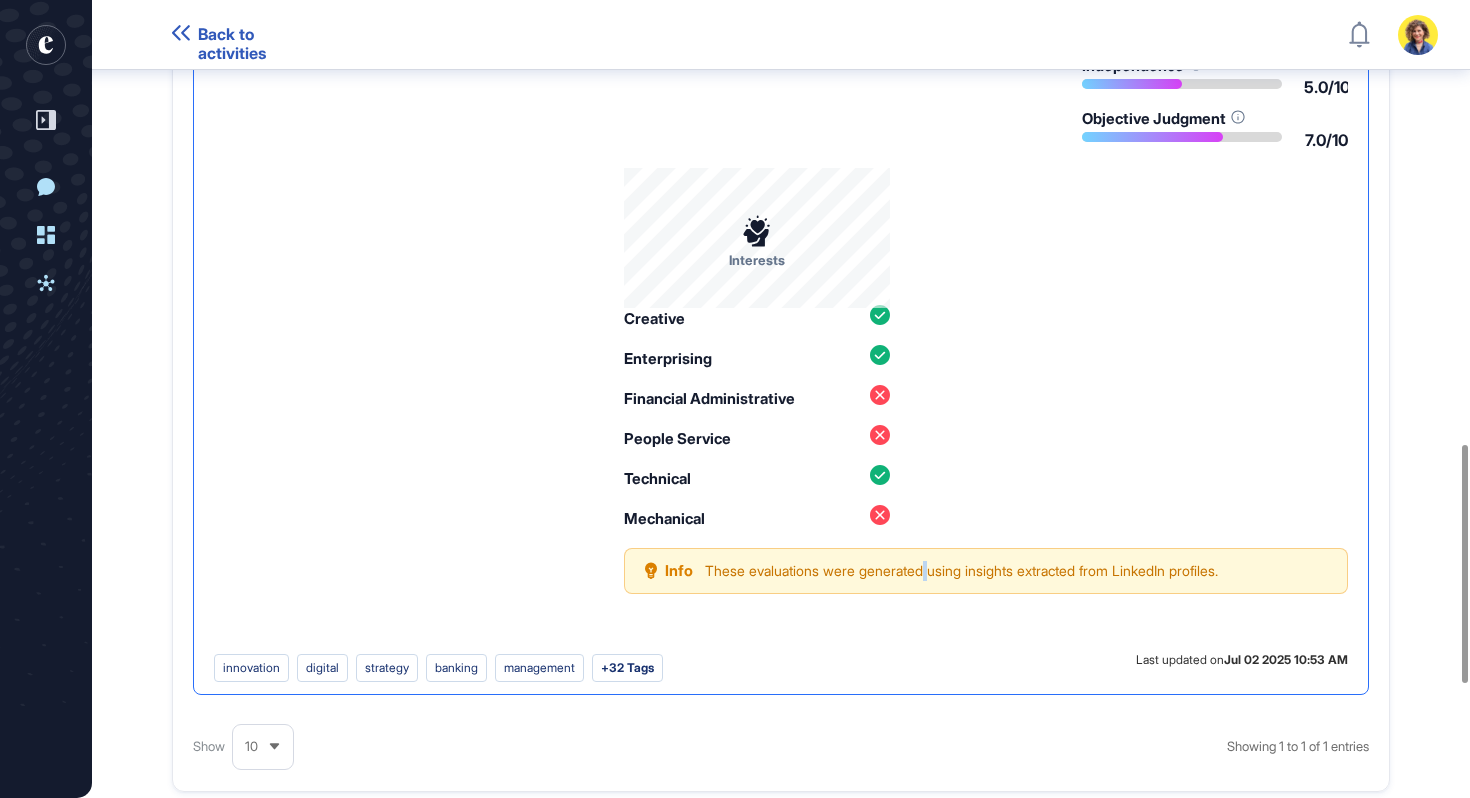 click on "These evaluations were generated using insights extracted from LinkedIn profiles." at bounding box center [961, 571] 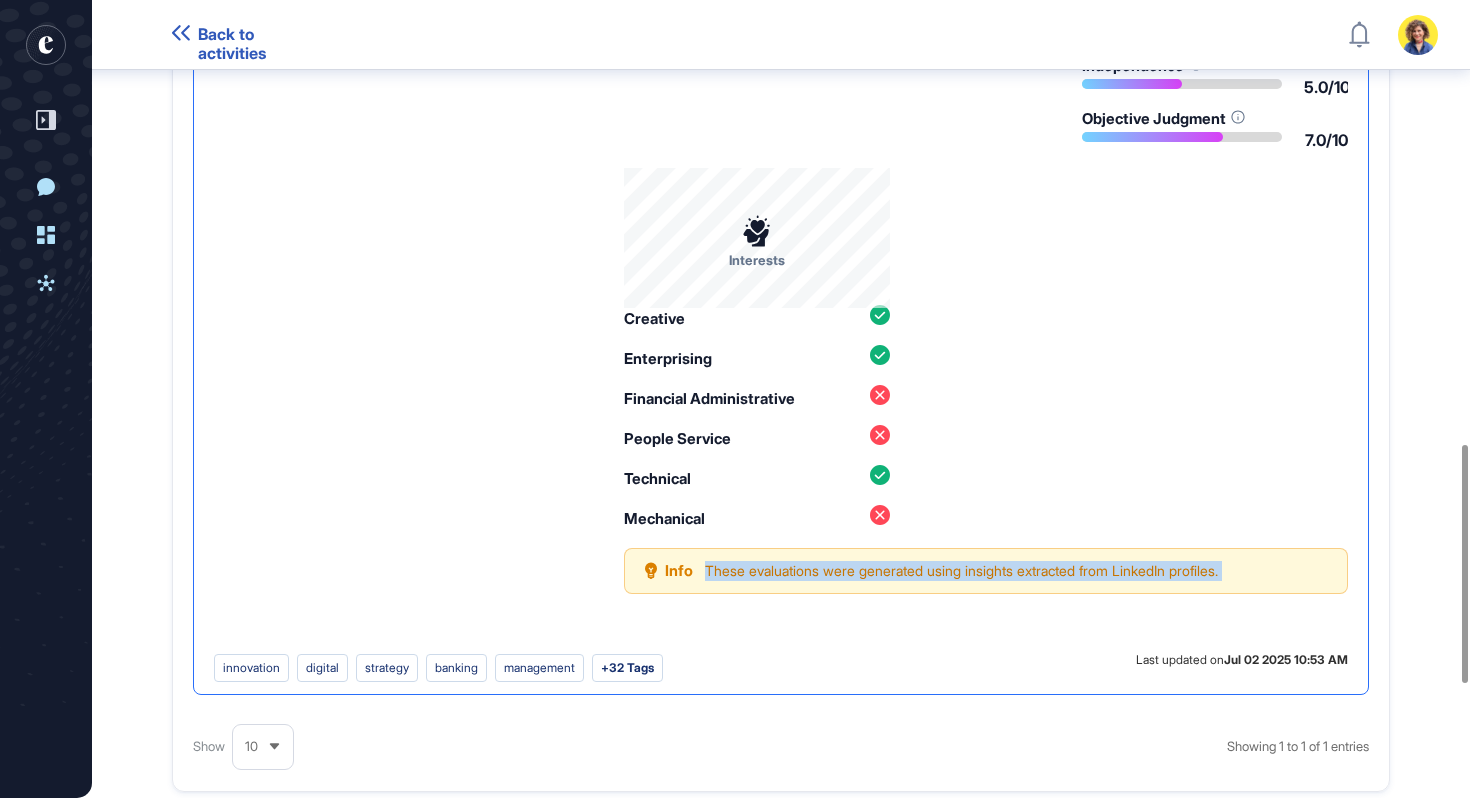 click on "These evaluations were generated using insights extracted from LinkedIn profiles." at bounding box center (961, 571) 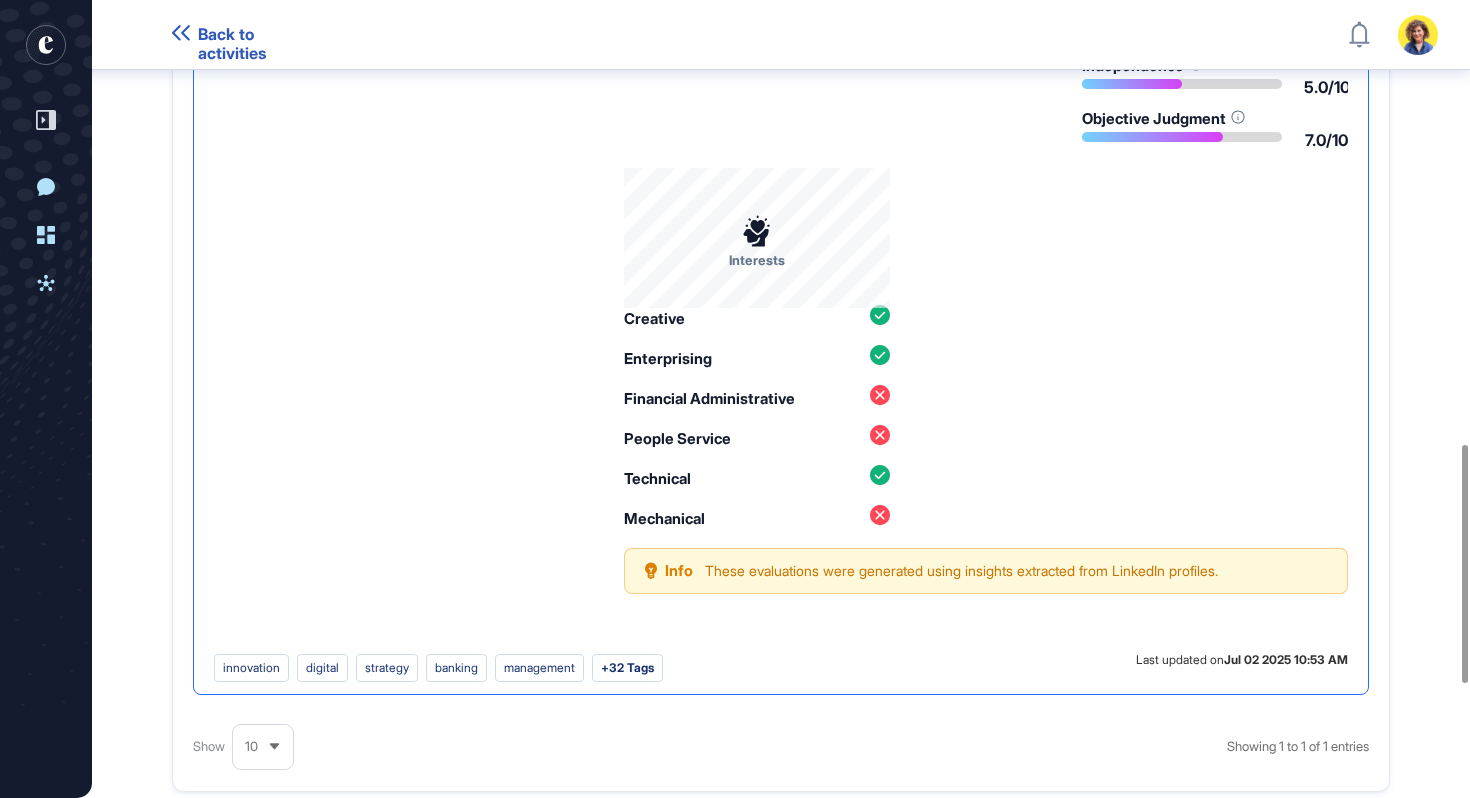 click on "7.0 Cognitive Traits Learning Index 8.0/10 Verbal Skills 7.0/10 Verbal Reasoning 6.0/10 Numerical Ability 0.0/10 Numerical Reasoning 0.0/10 6.6 Behavioral Traits Energy Level 5.0/10 Assertiveness 8.0/10 Sociability 6.0/10 Manageability 7.0/10 Attitude 8.0/10 Decisiveness 7.0/10 Accommodating 0.0/10 Independence 5.0/10 Objective Judgment 7.0/10 Interests Creative Enterprising Financial Administrative People Service Technical Mechanical" 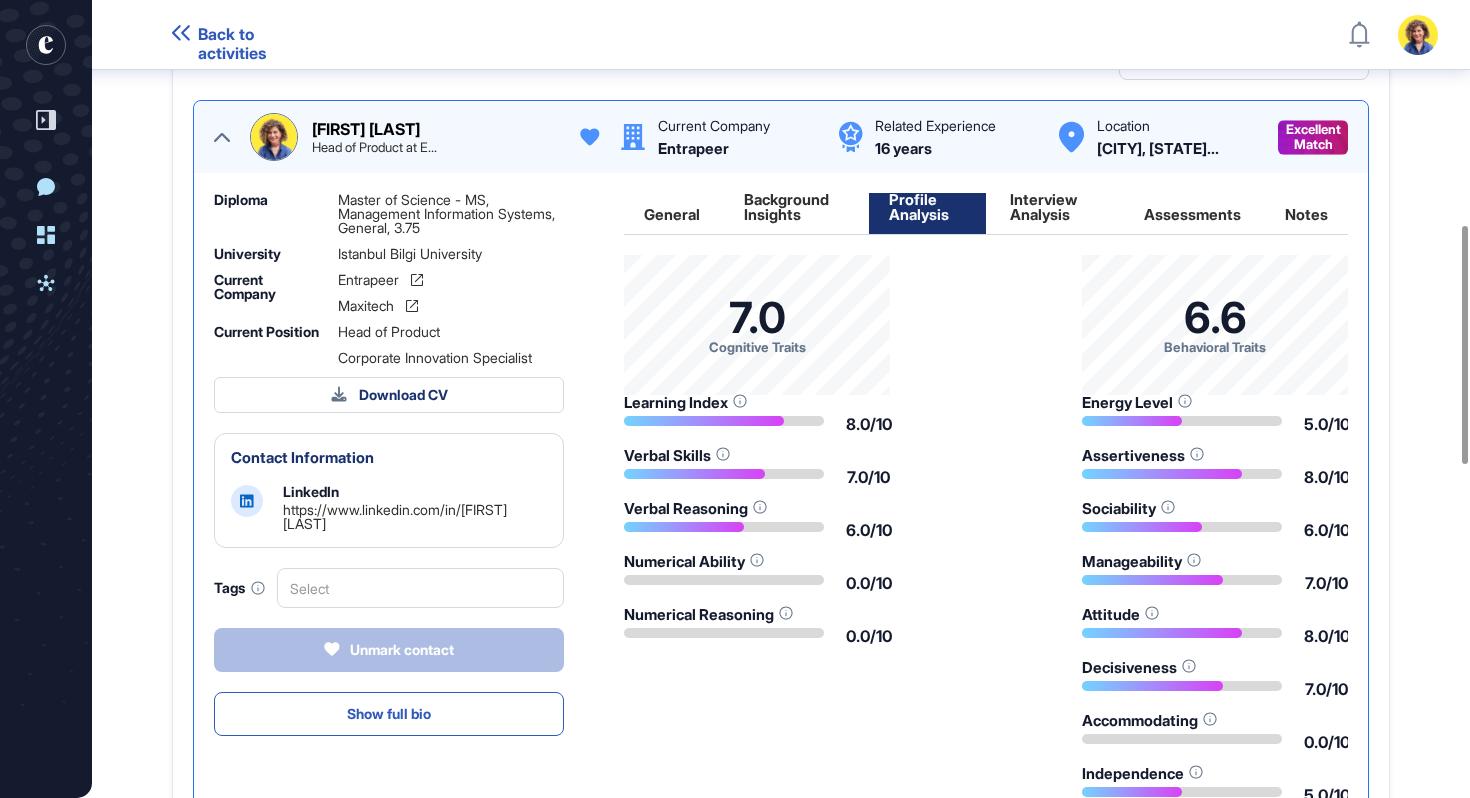scroll, scrollTop: 714, scrollLeft: 0, axis: vertical 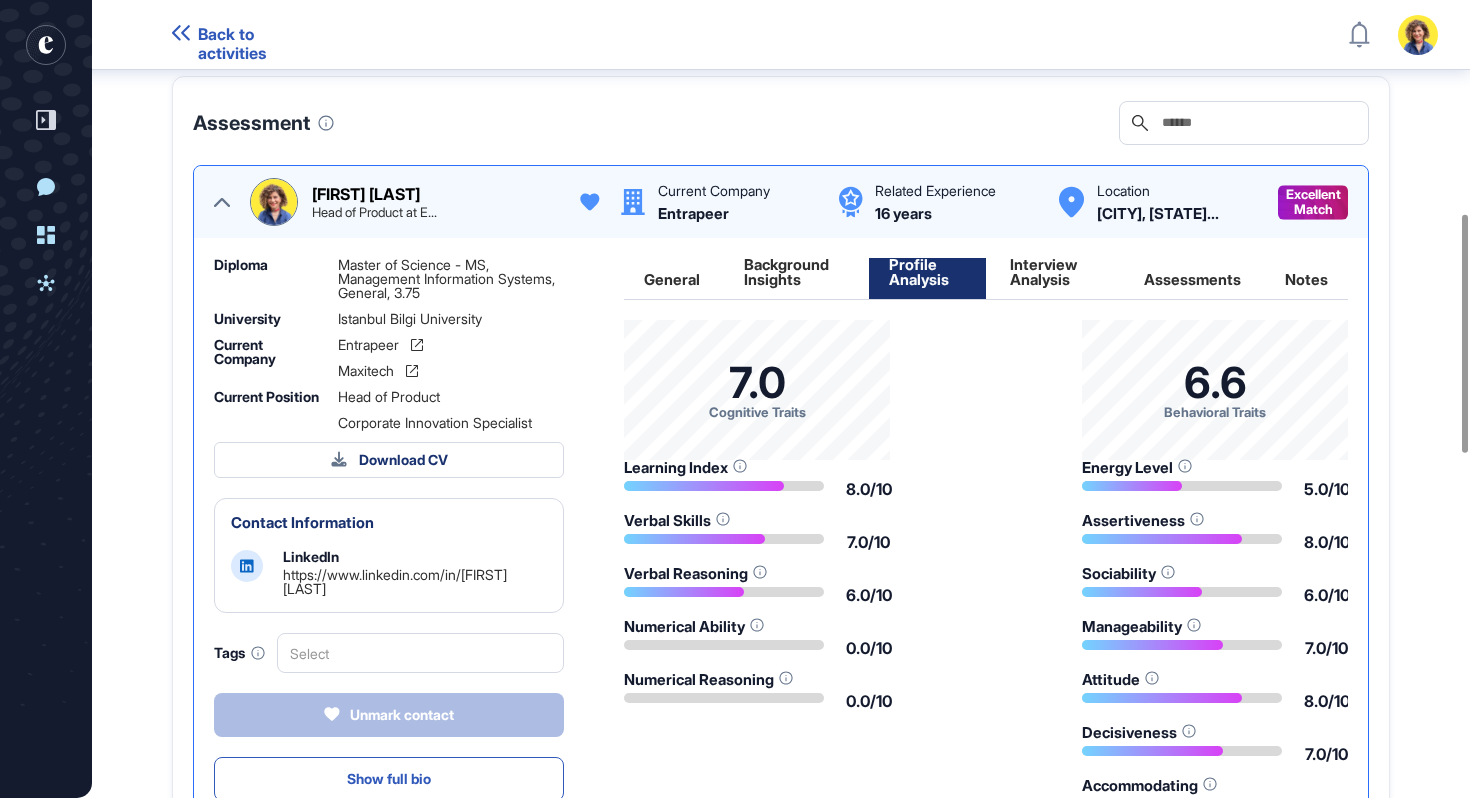 click on "Interview Analysis" 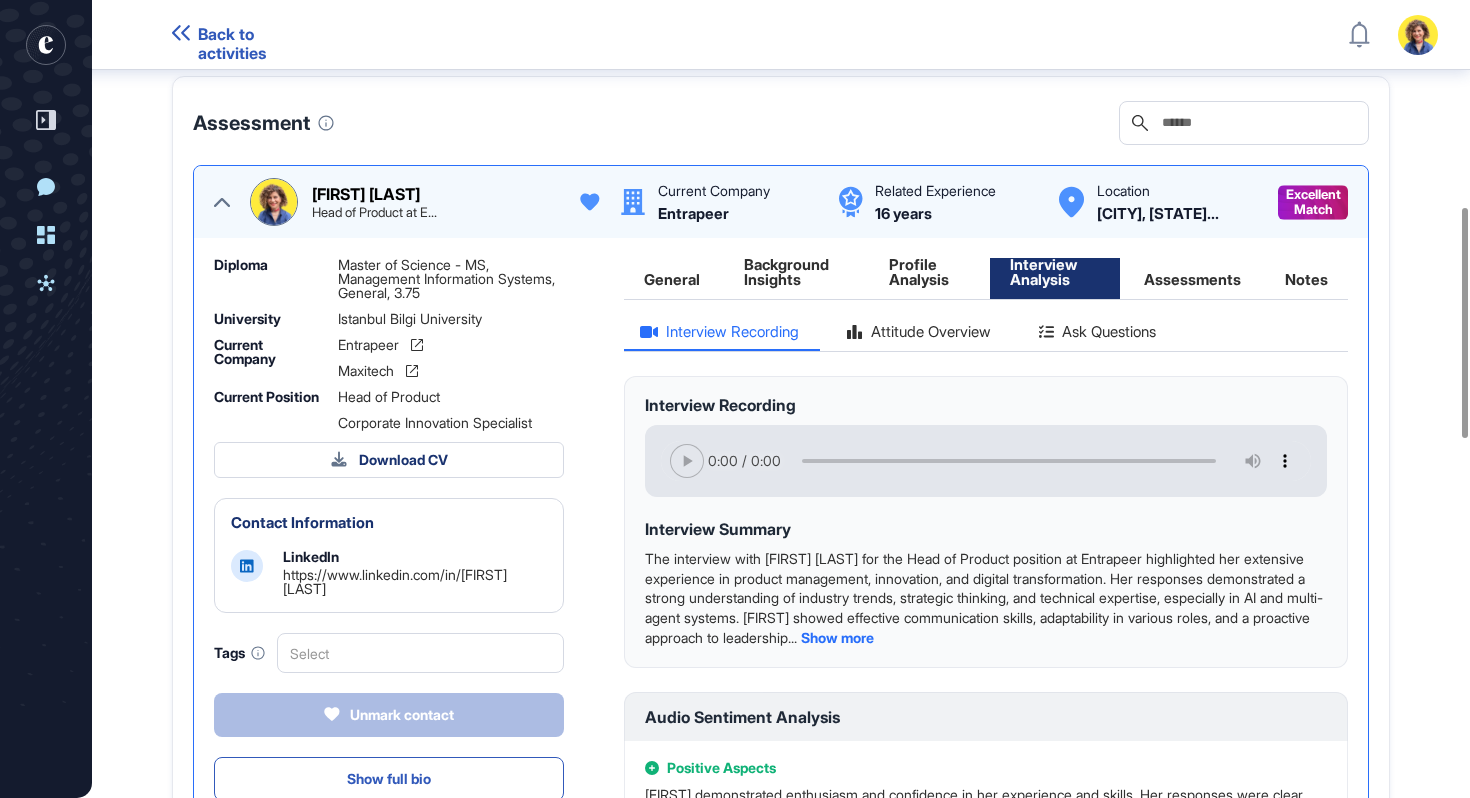 click on "Assessments" 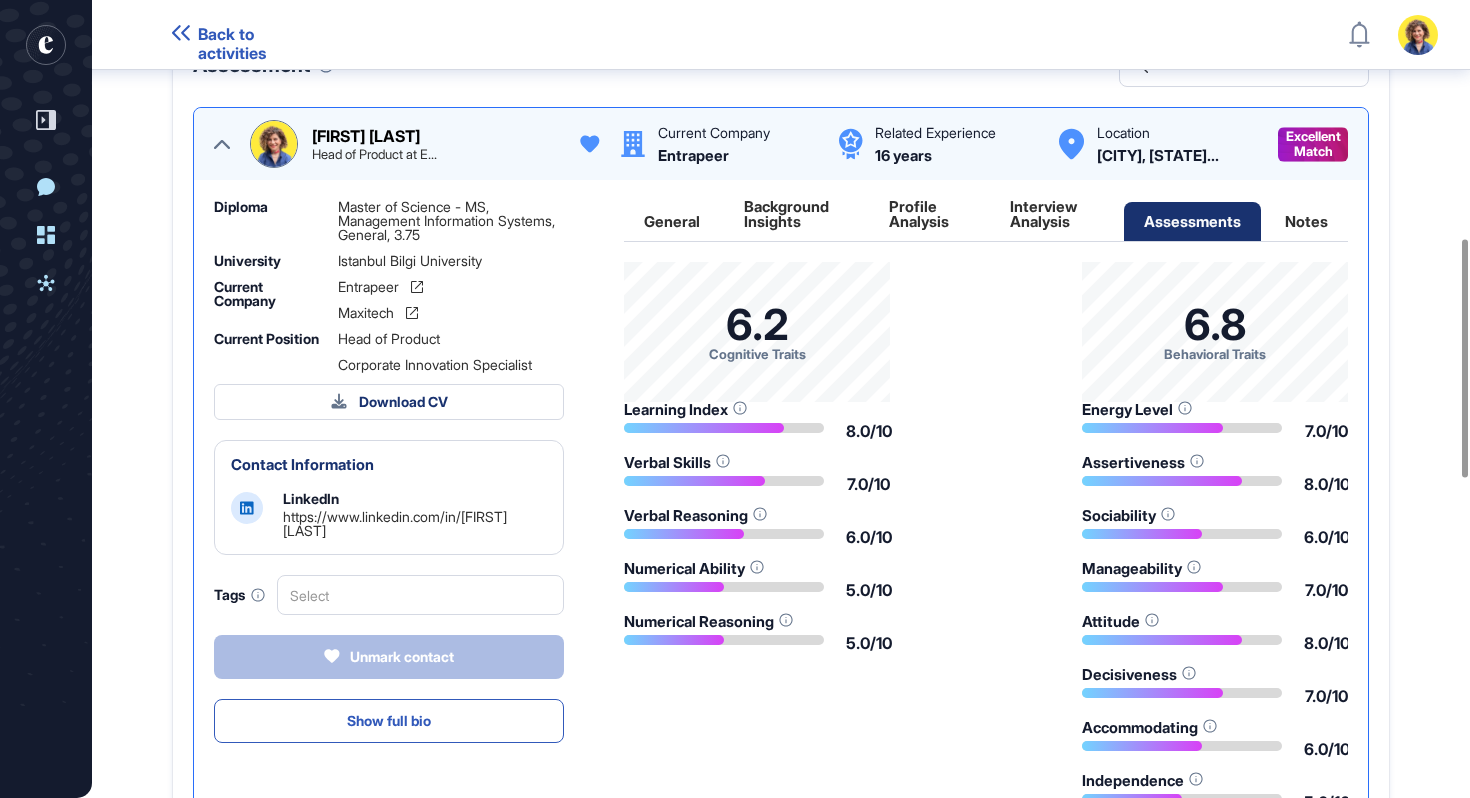 scroll, scrollTop: 808, scrollLeft: 0, axis: vertical 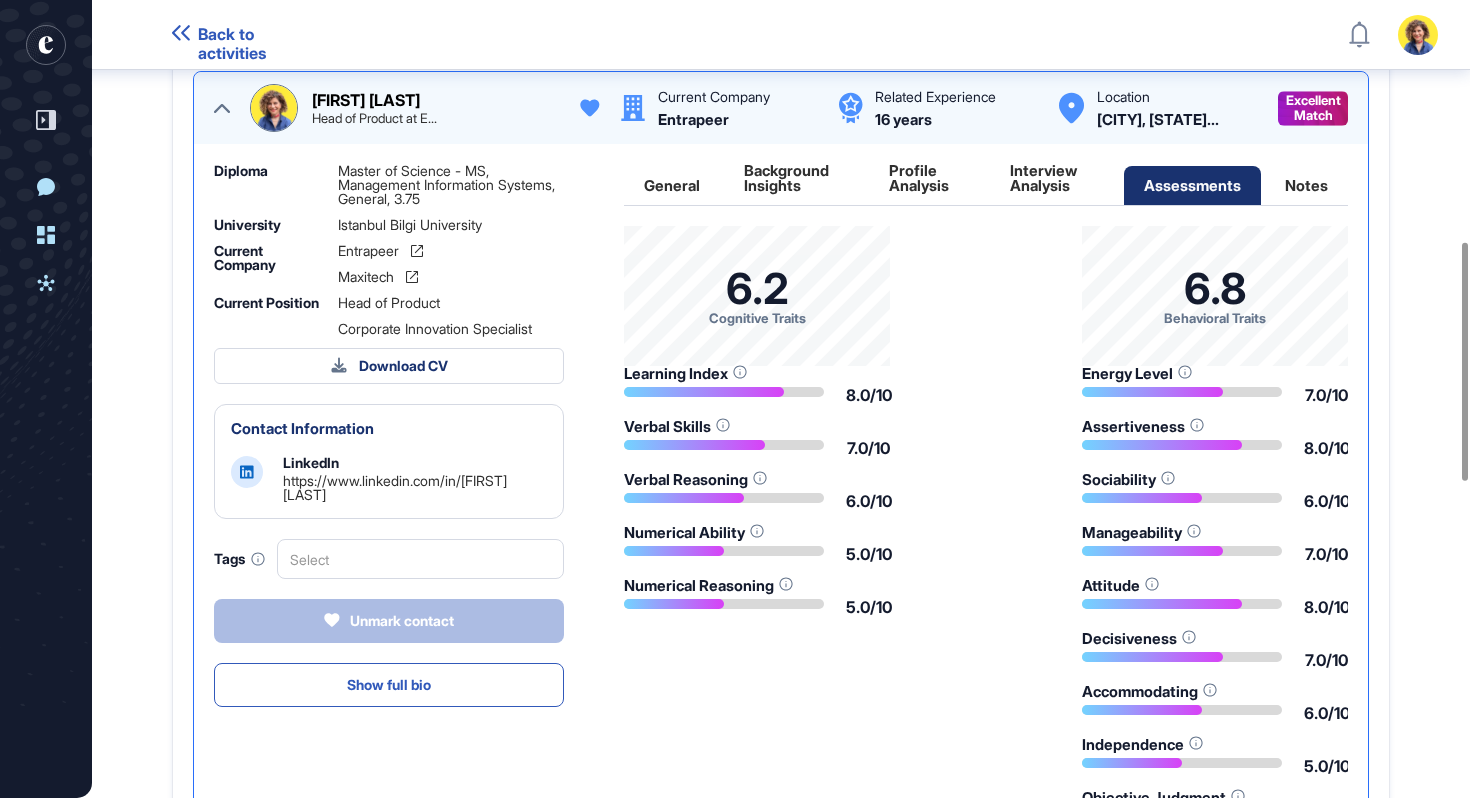click on "6.2 Cognitive Traits Learning Index 8.0/10 Verbal Skills 7.0/10 Verbal Reasoning 6.0/10 Numerical Ability 5.0/10 Numerical Reasoning 5.0/10 6.8 Behavioral Traits Energy Level 7.0/10 Assertiveness 8.0/10 Sociability 6.0/10 Manageability 7.0/10 Attitude 8.0/10 Decisiveness 7.0/10 Accommodating 6.0/10 Independence 5.0/10 Objective Judgment 7.0/10 Interests Creative Enterprising Financial Administrative People Service Technical Mechanical" 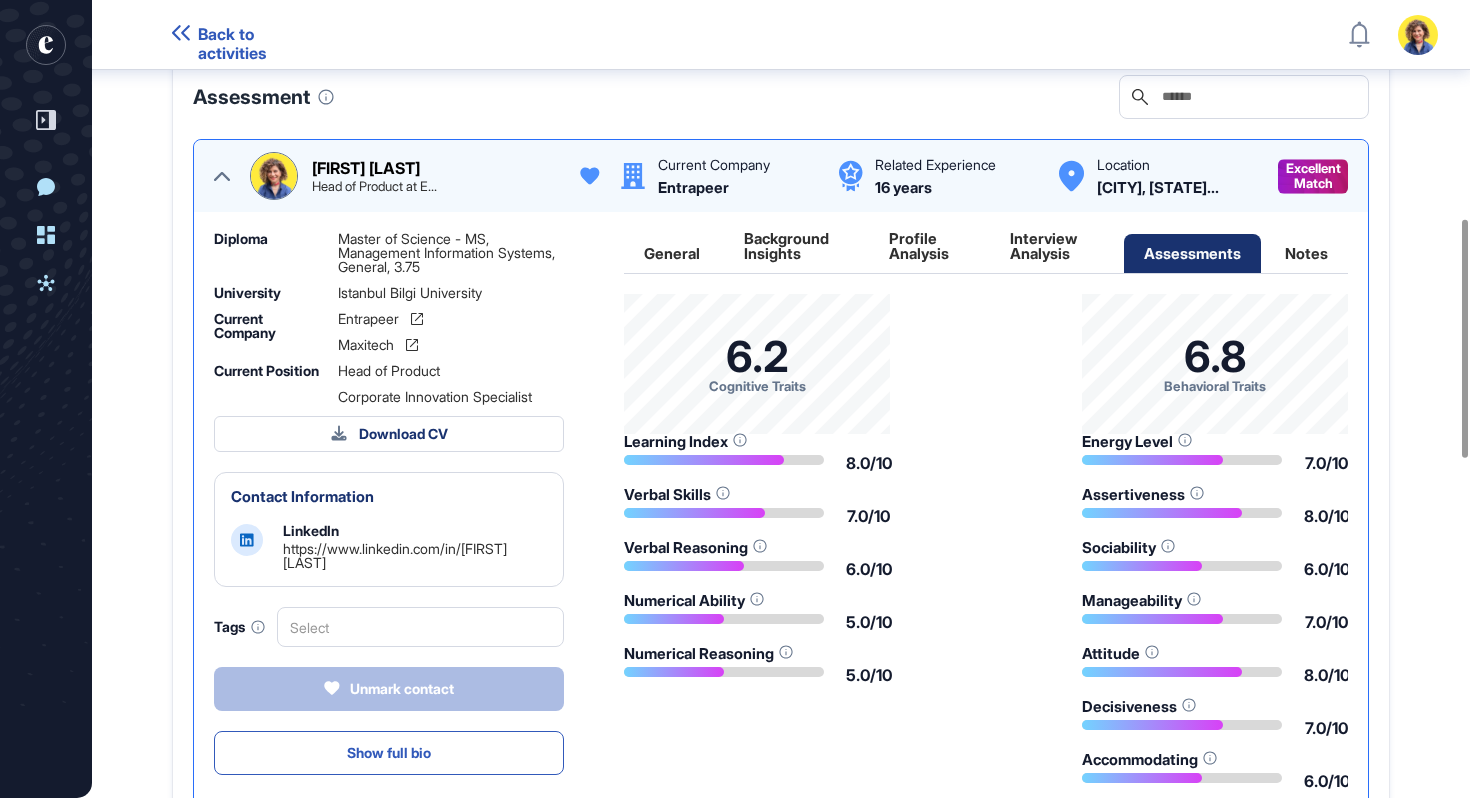 scroll, scrollTop: 728, scrollLeft: 0, axis: vertical 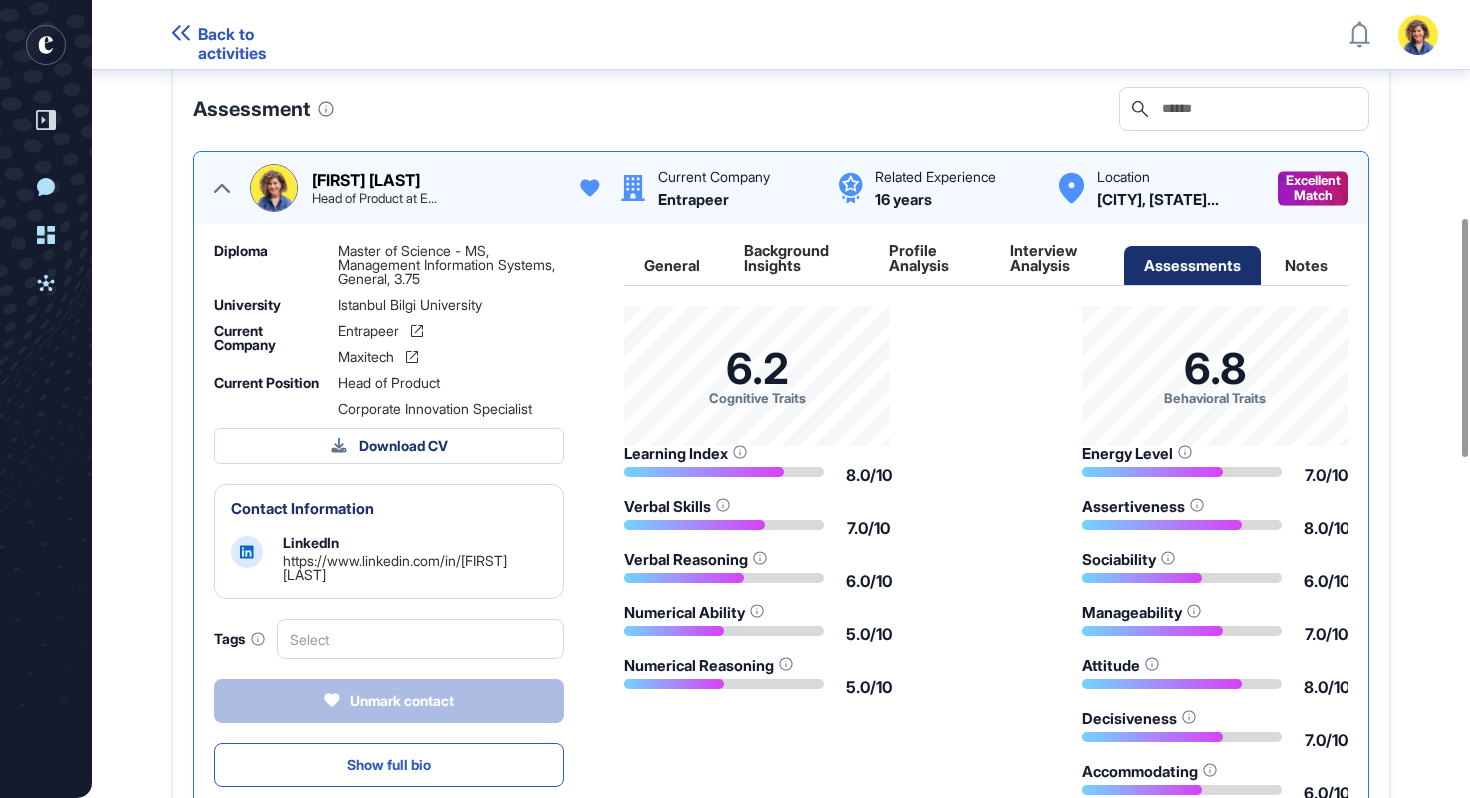 click on "Interview Analysis" 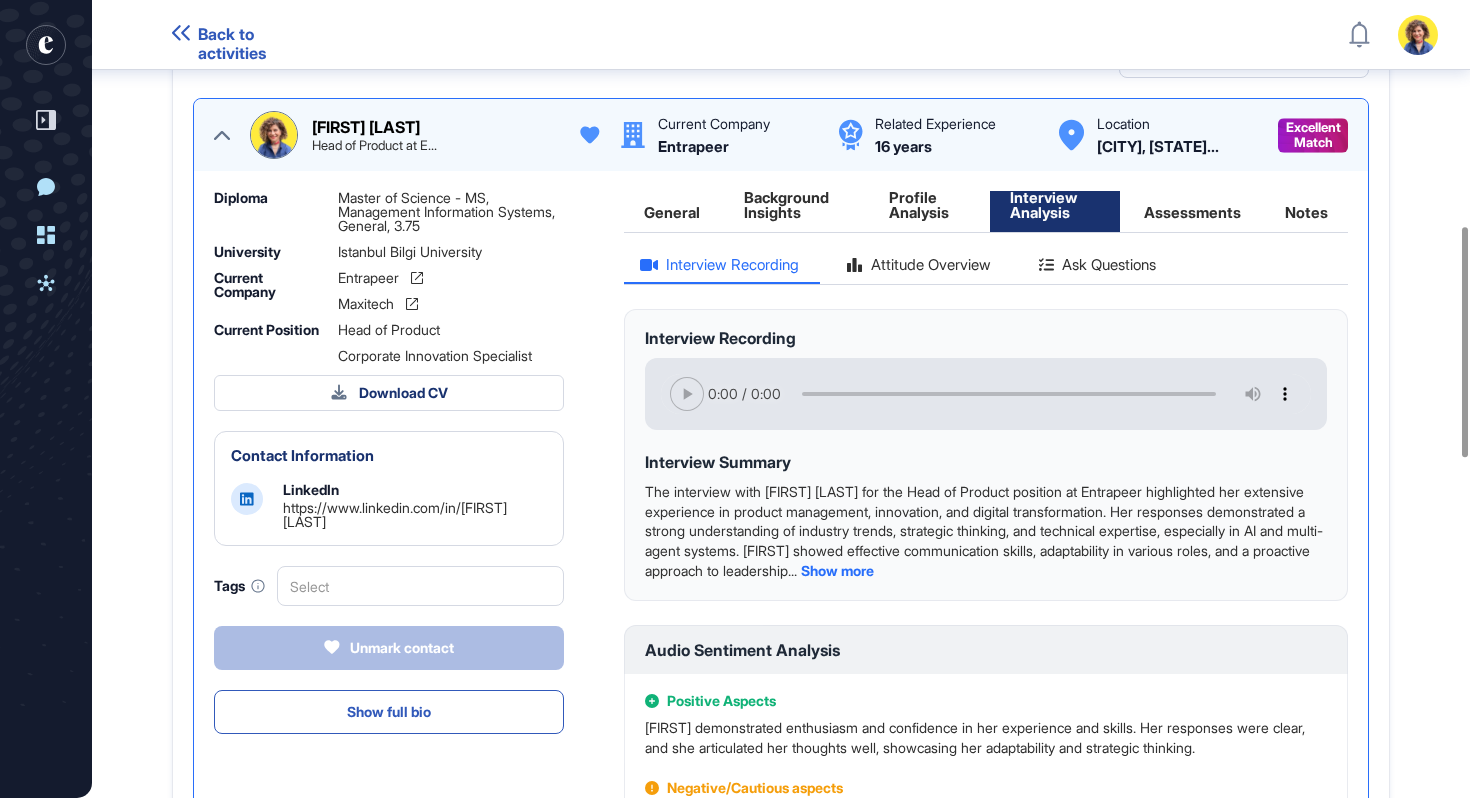 scroll, scrollTop: 784, scrollLeft: 0, axis: vertical 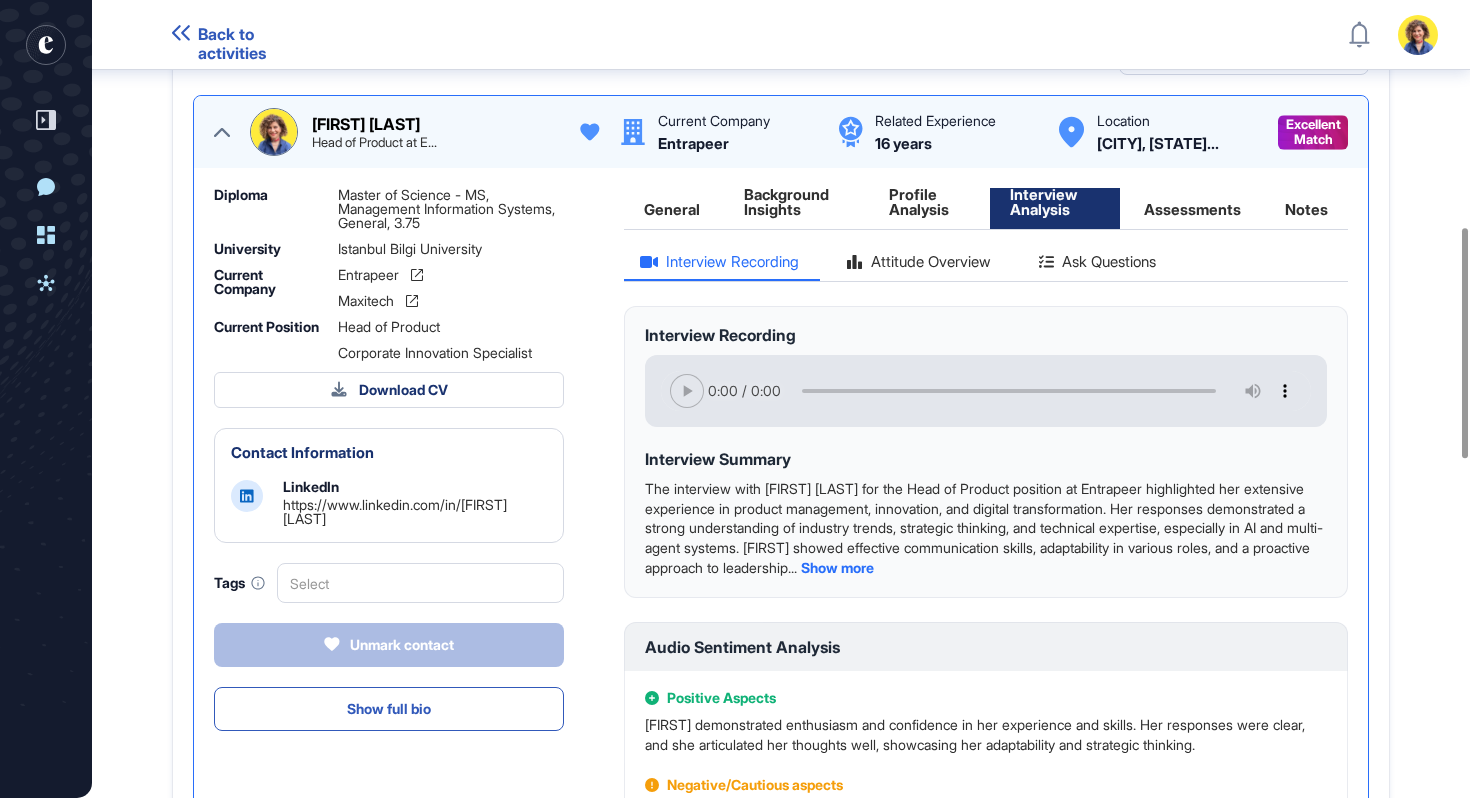 click on "Ask Questions" 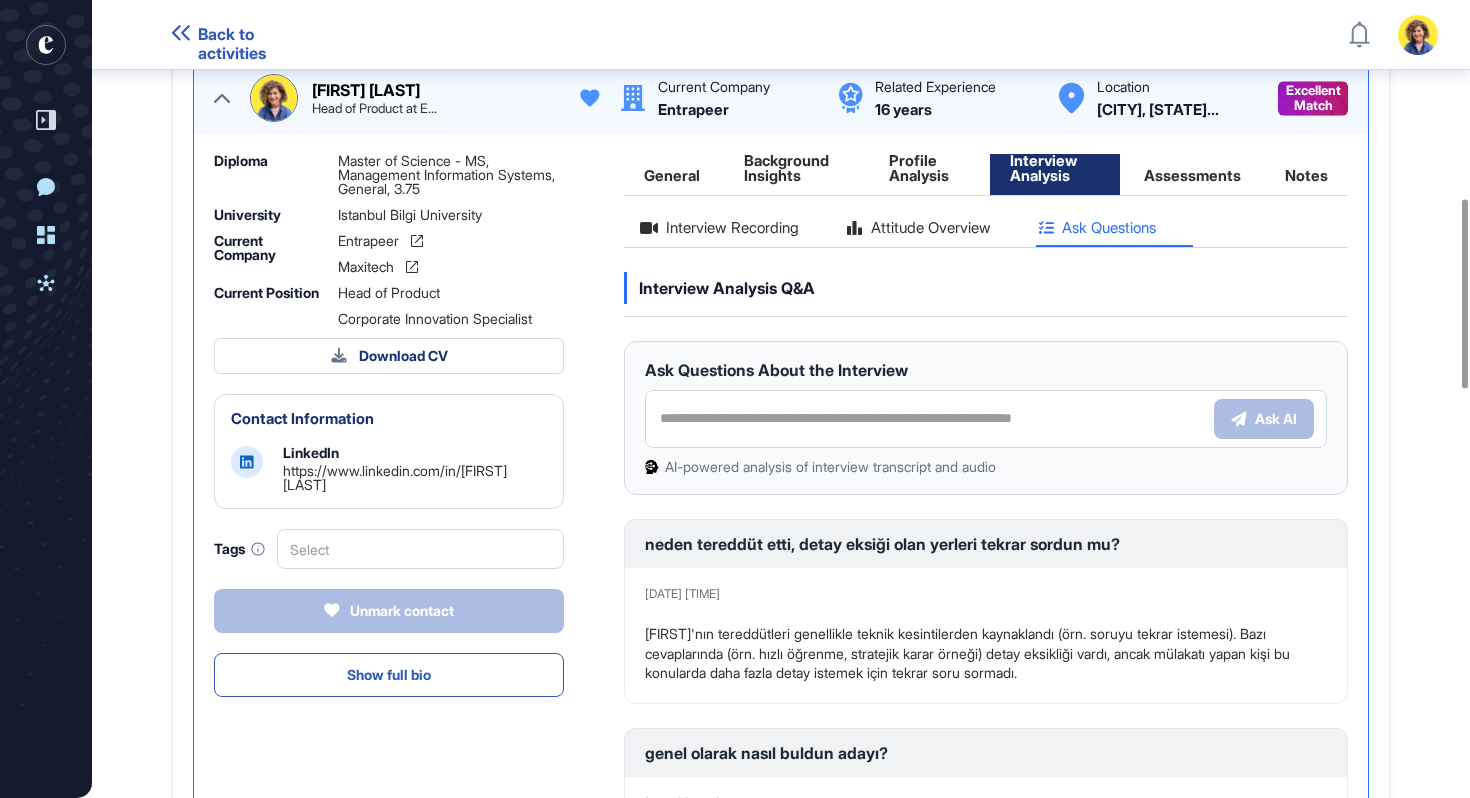 scroll, scrollTop: 850, scrollLeft: 0, axis: vertical 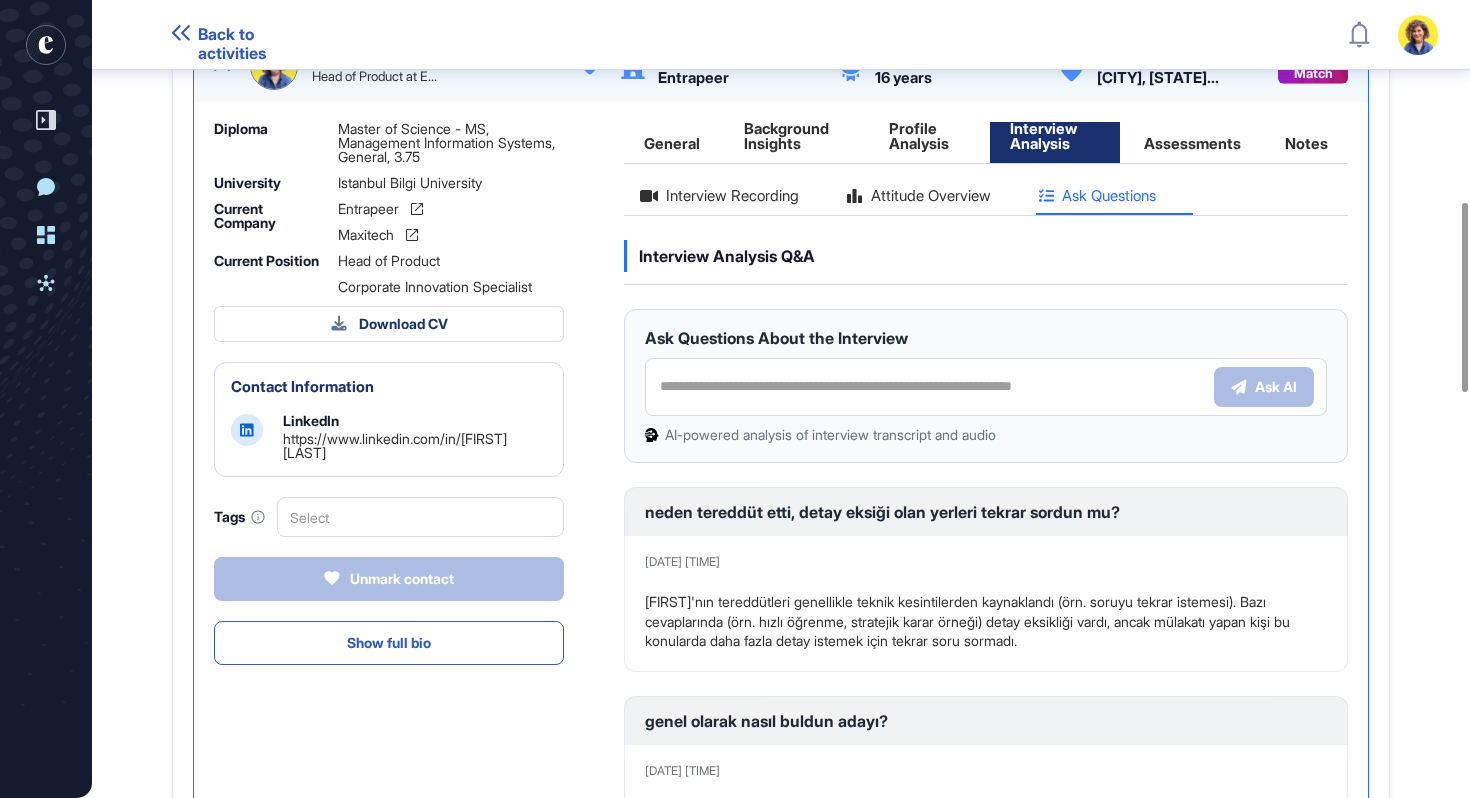 click on "Interview Recording" 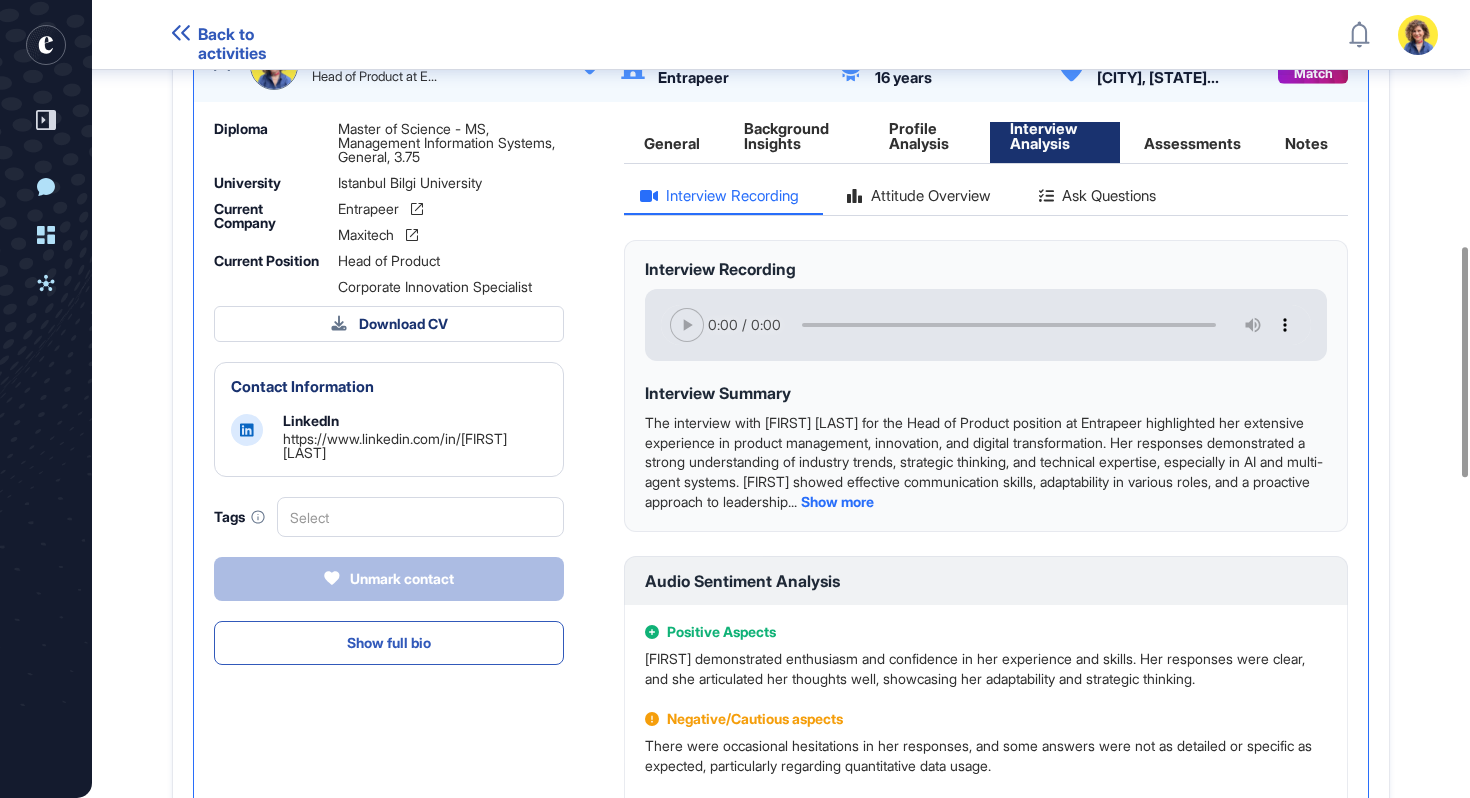click on "Attitude Overview" 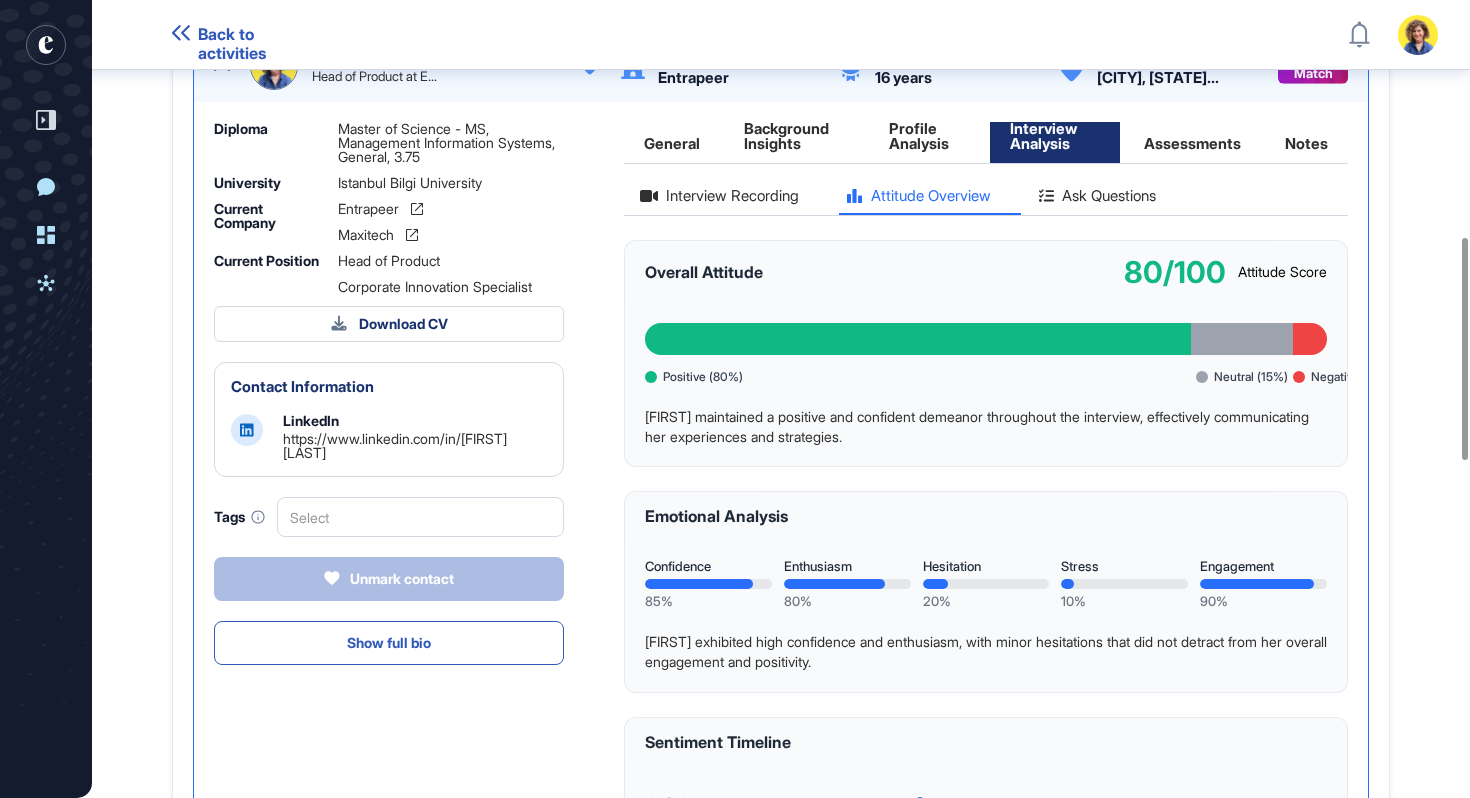 click on "Ask Questions" 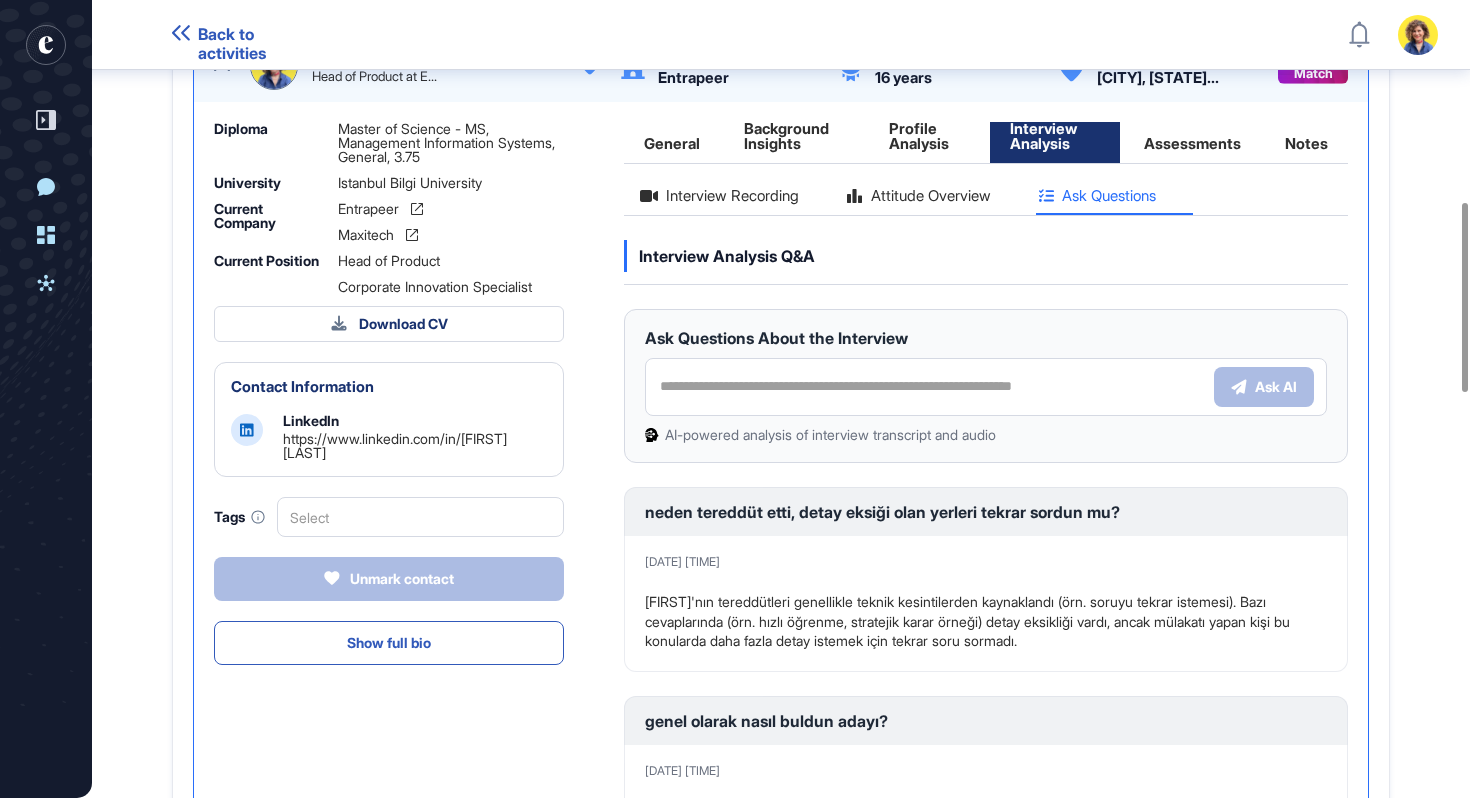 click on "Interview Recording" 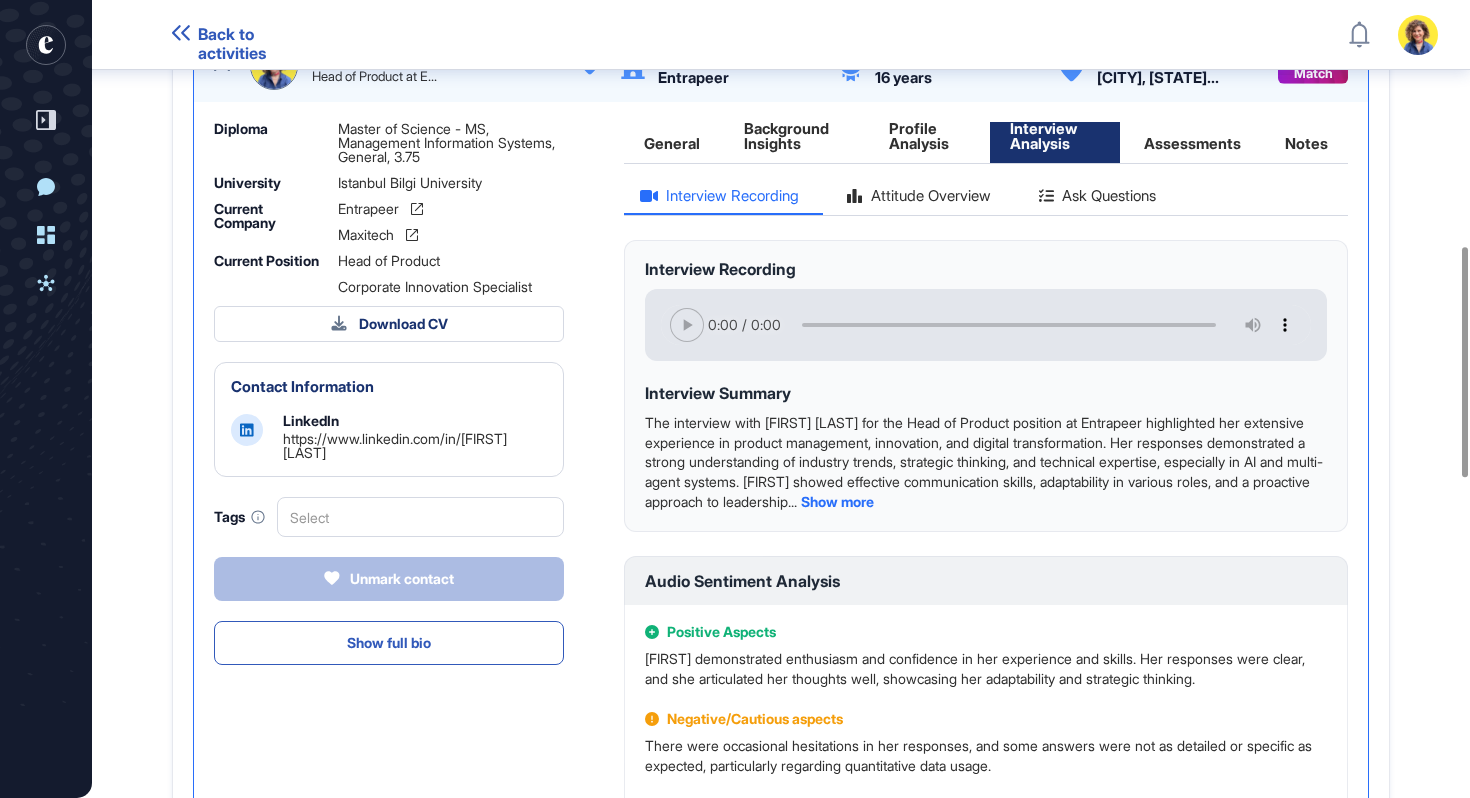 click on "Ask Questions" 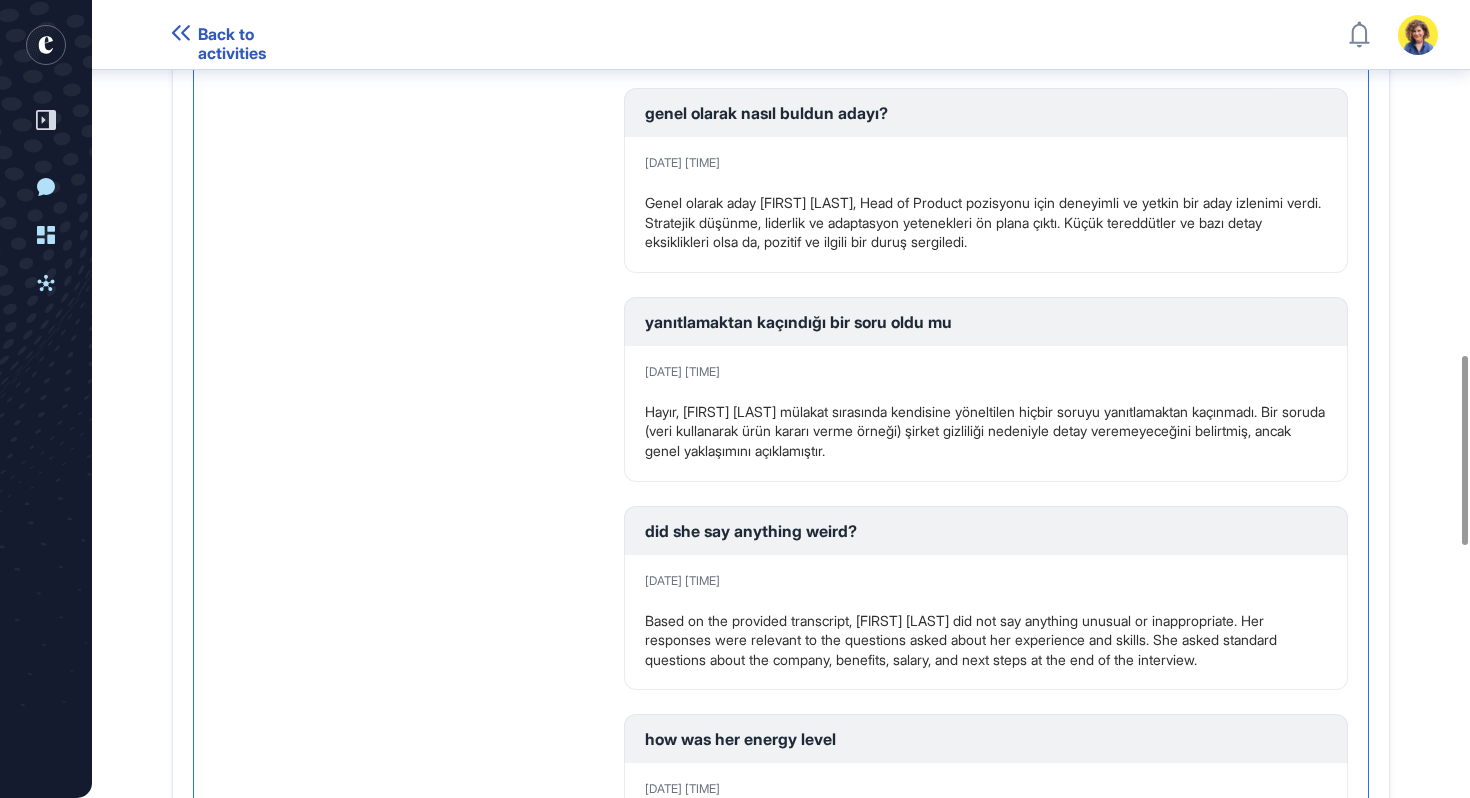 scroll, scrollTop: 1508, scrollLeft: 0, axis: vertical 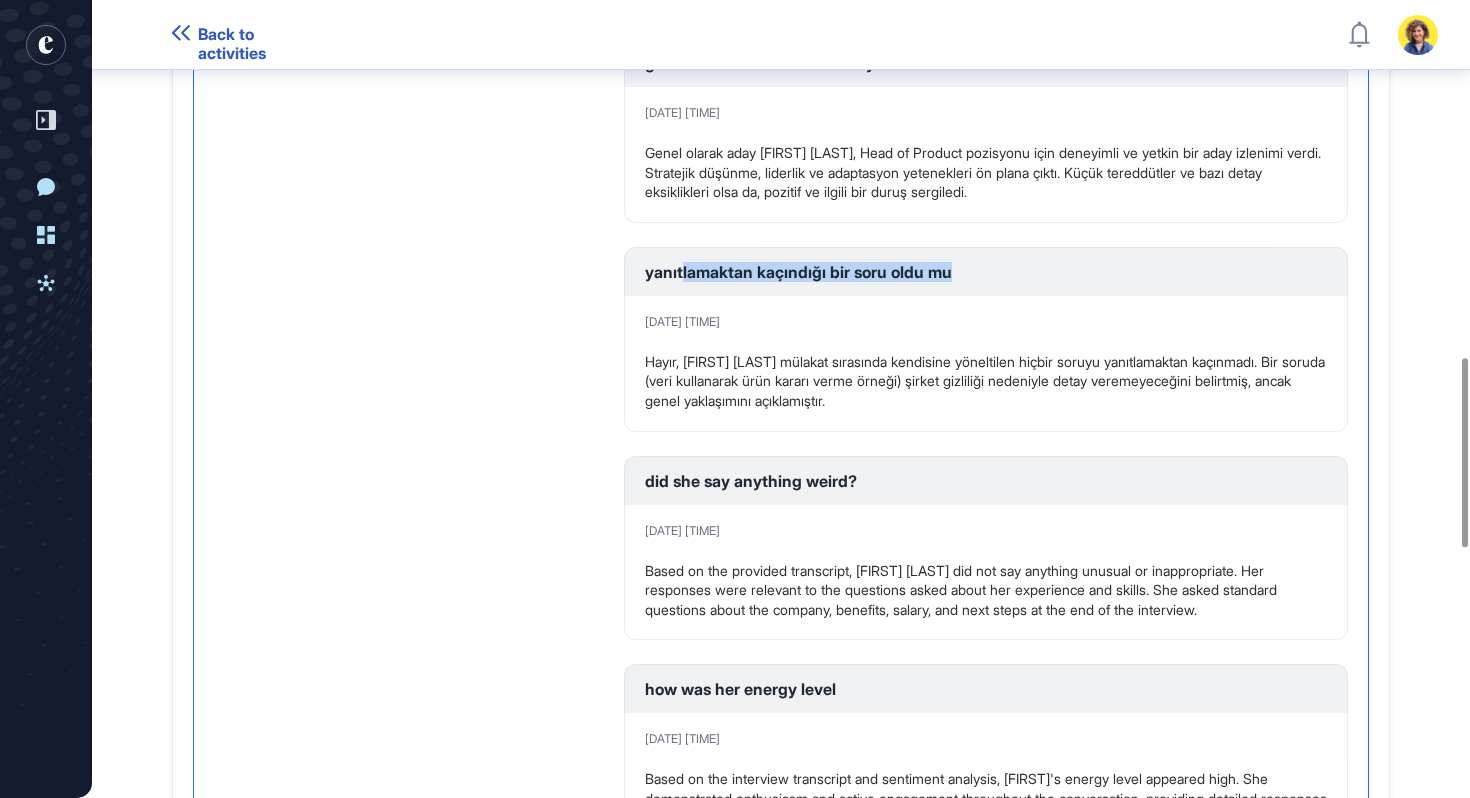 drag, startPoint x: 684, startPoint y: 278, endPoint x: 975, endPoint y: 273, distance: 291.04294 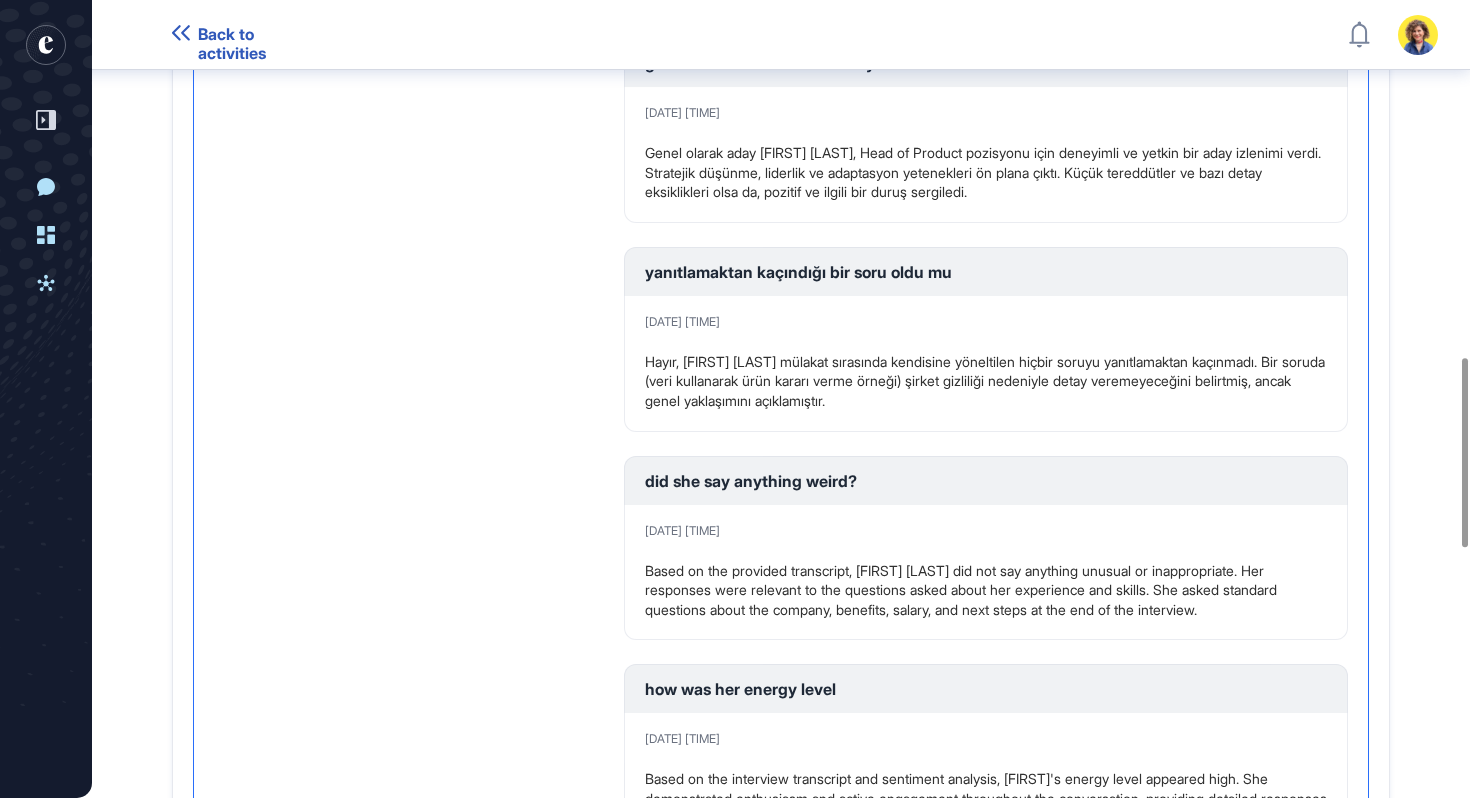 click on "May 30, 2025 05:51 PM Hayır, Sara Holyavkin mülakat sırasında kendisine yöneltilen hiçbir soruyu yanıtlamaktan kaçınmadı. Bir soruda (veri kullanarak ürün kararı verme örneği) şirket gizliliği nedeniyle detay veremeyeceğini belirtmiş, ancak genel yaklaşımını açıklamıştır." at bounding box center (986, 364) 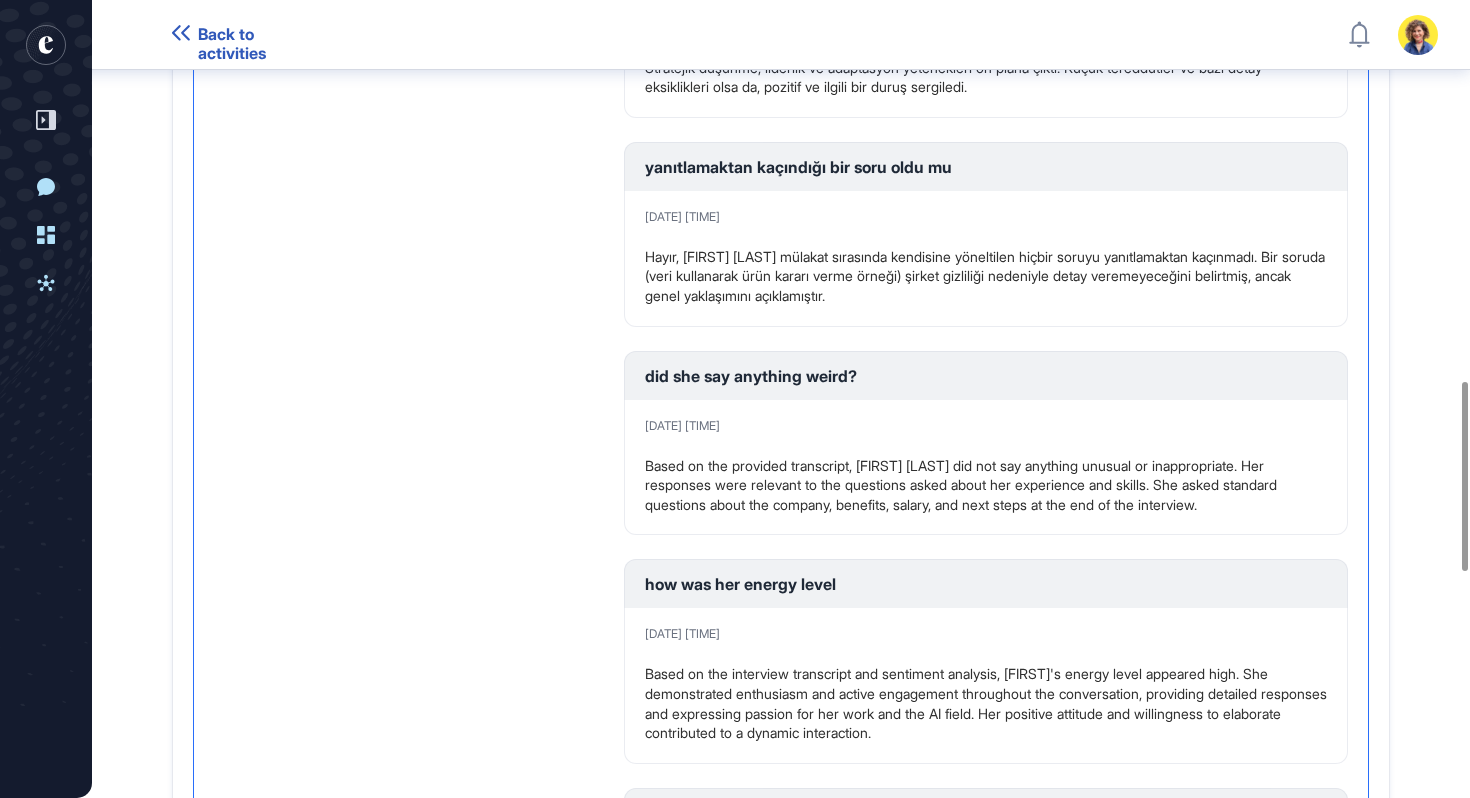scroll, scrollTop: 1632, scrollLeft: 0, axis: vertical 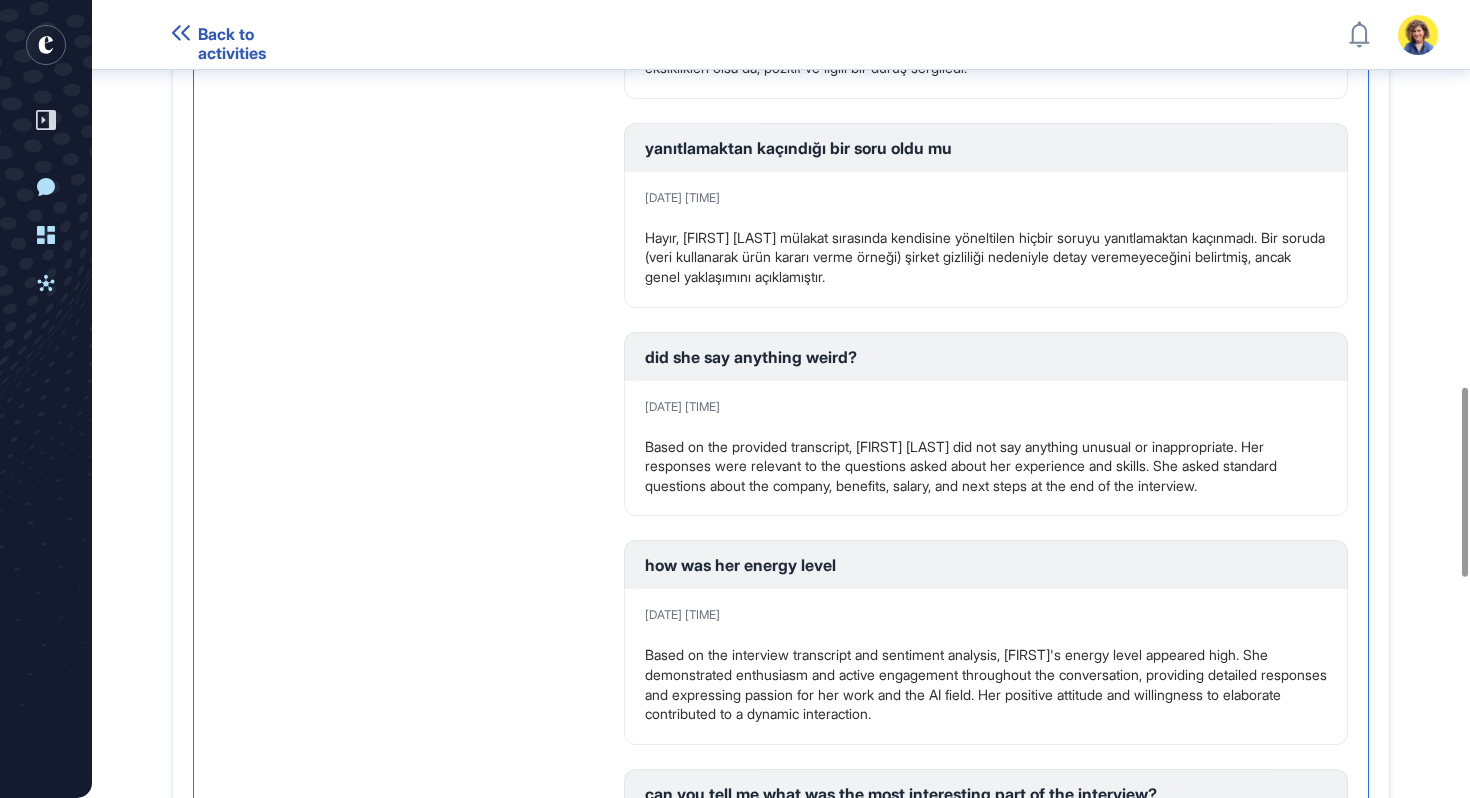 click on "Based on the provided transcript, Sara Holyavkin did not say anything unusual or inappropriate. Her responses were relevant to the questions asked about her experience and skills. She asked standard questions about the company, benefits, salary, and next steps at the end of the interview." at bounding box center [986, 466] 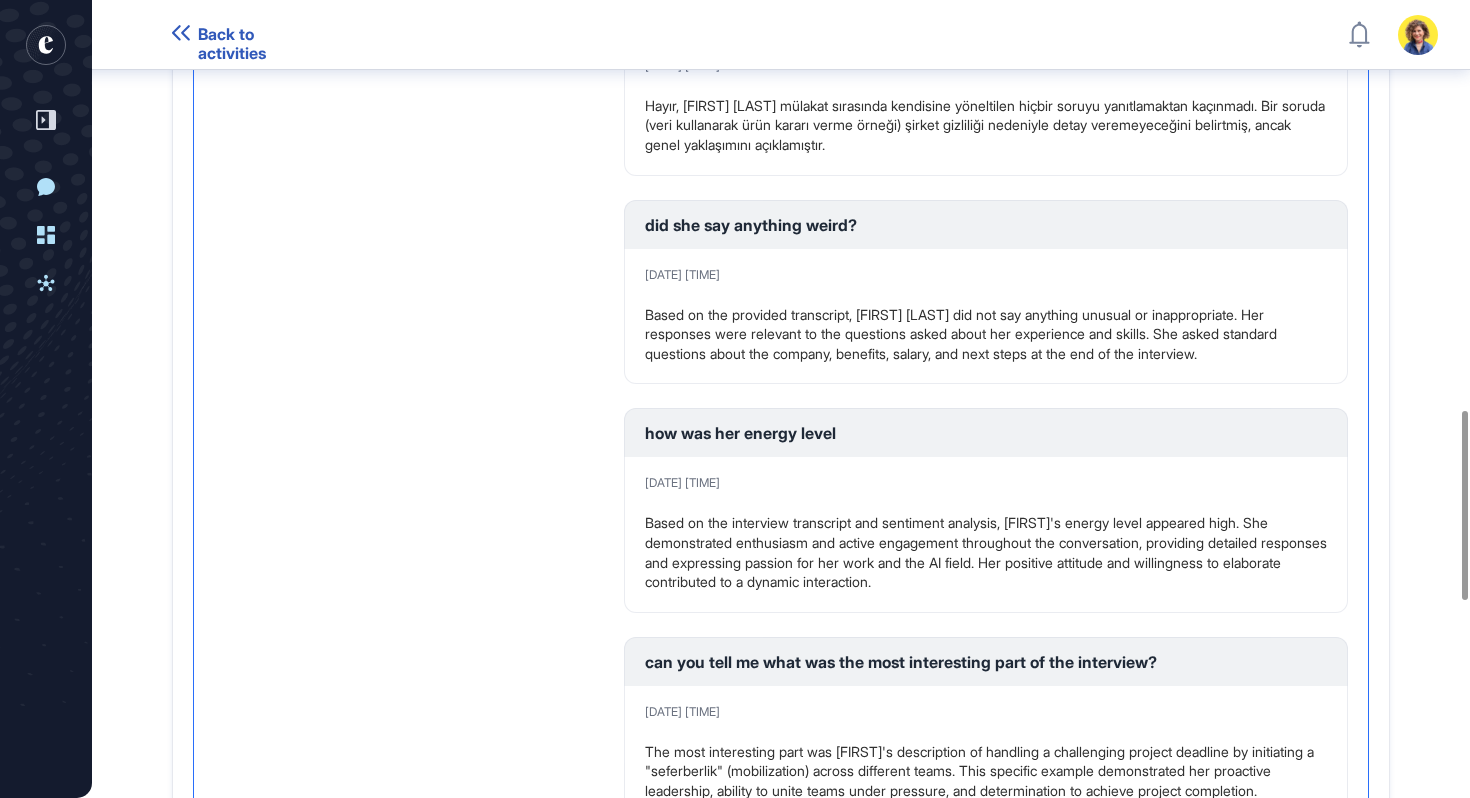 scroll, scrollTop: 1777, scrollLeft: 0, axis: vertical 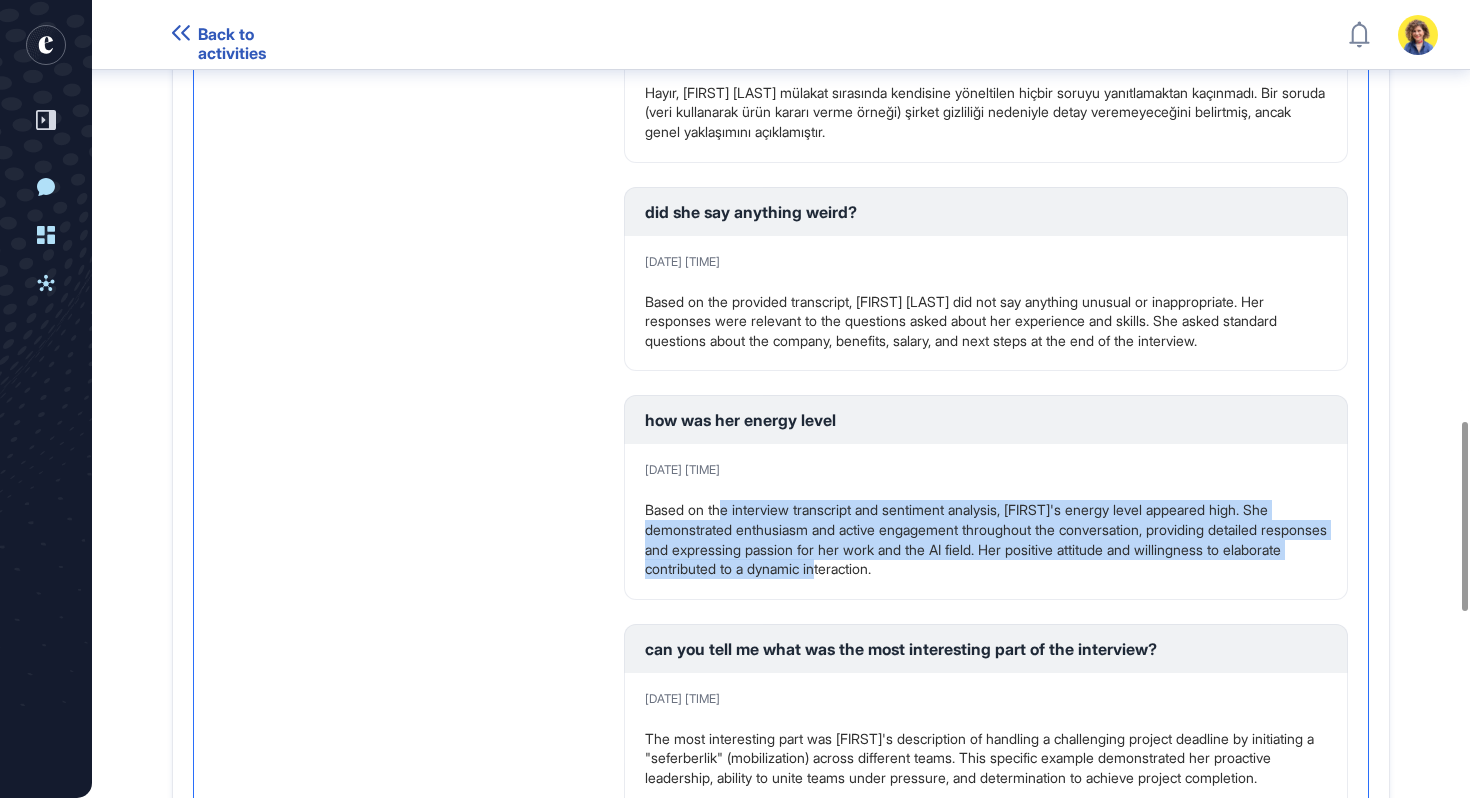 drag, startPoint x: 726, startPoint y: 506, endPoint x: 908, endPoint y: 561, distance: 190.1289 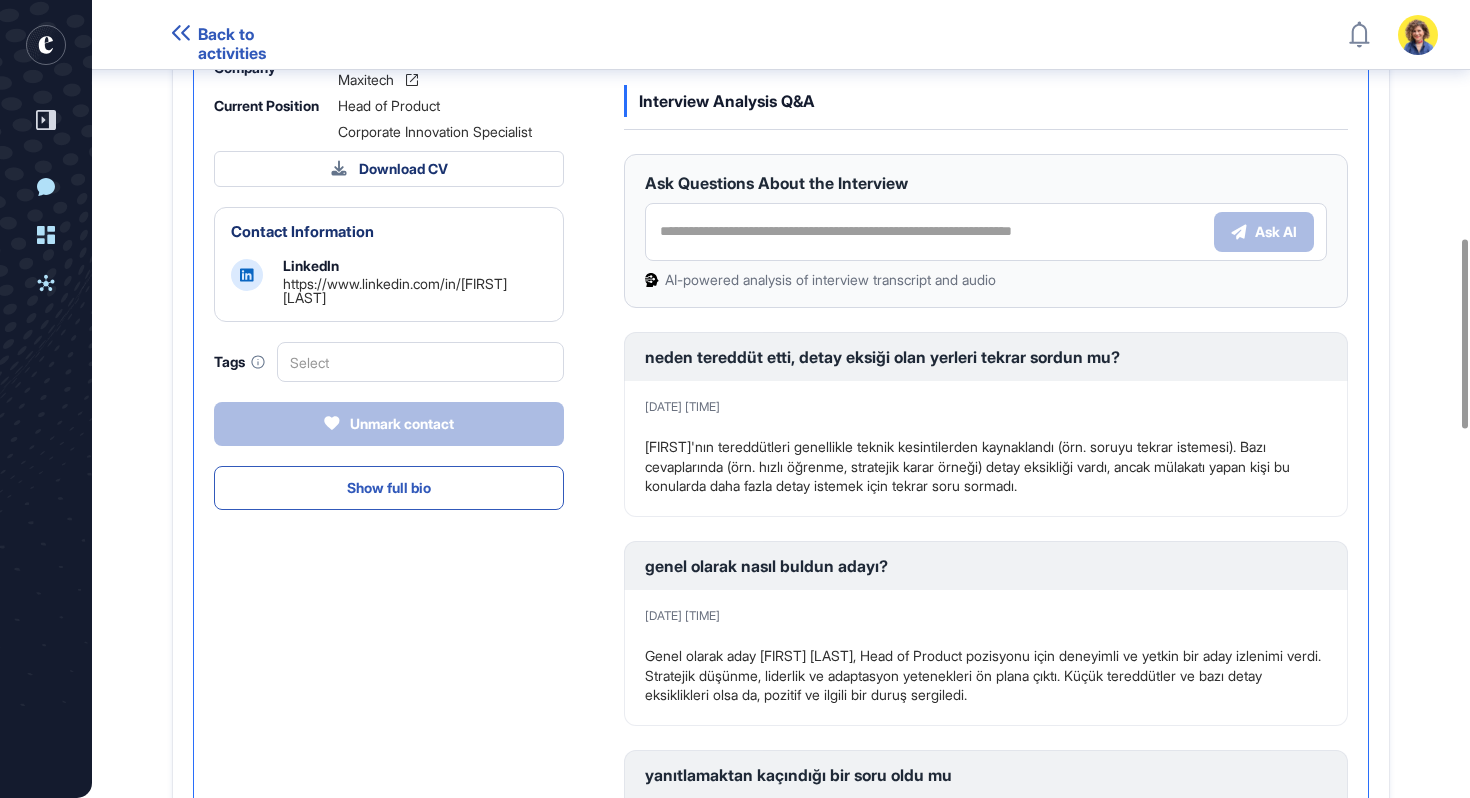 scroll, scrollTop: 904, scrollLeft: 0, axis: vertical 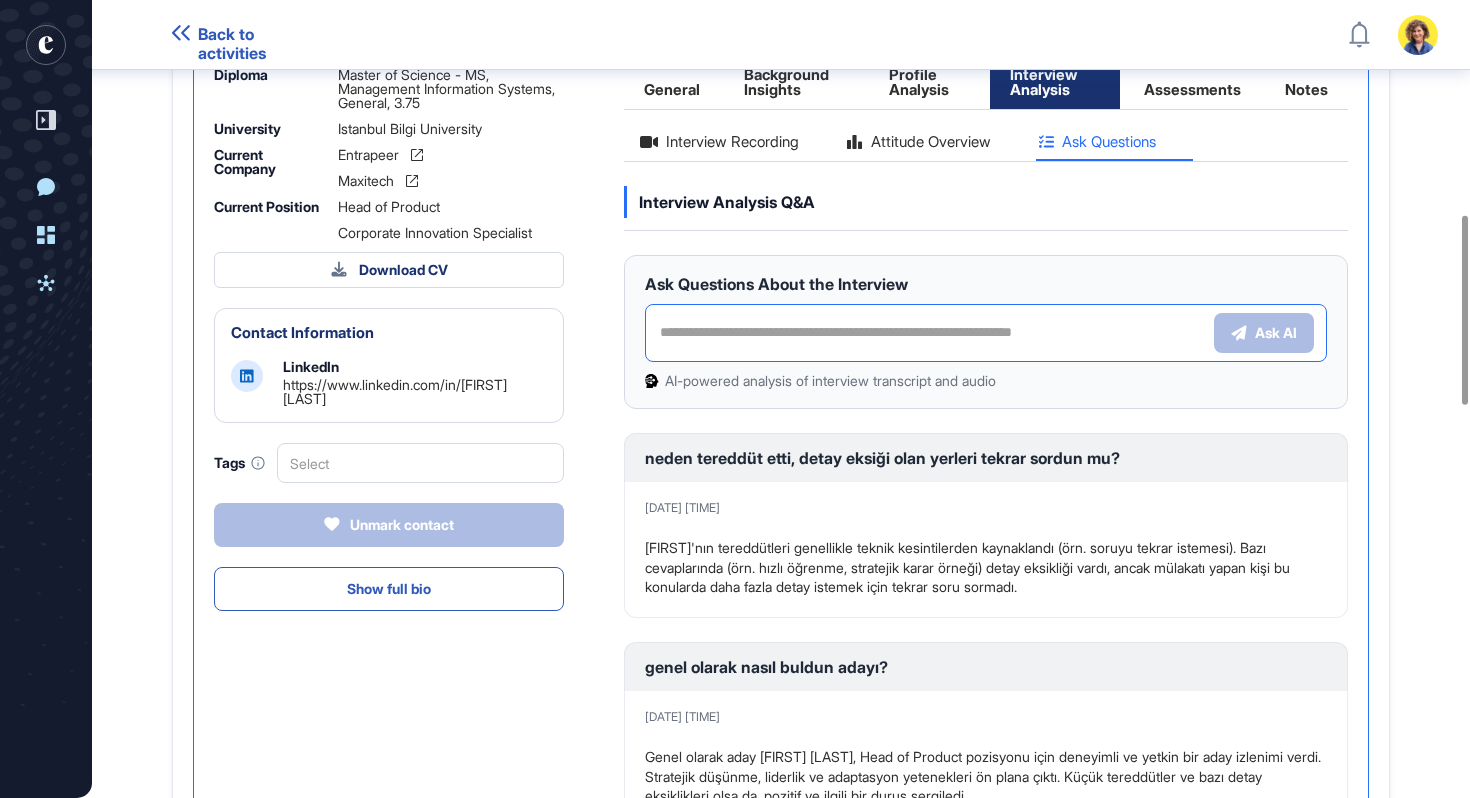 click at bounding box center (930, 333) 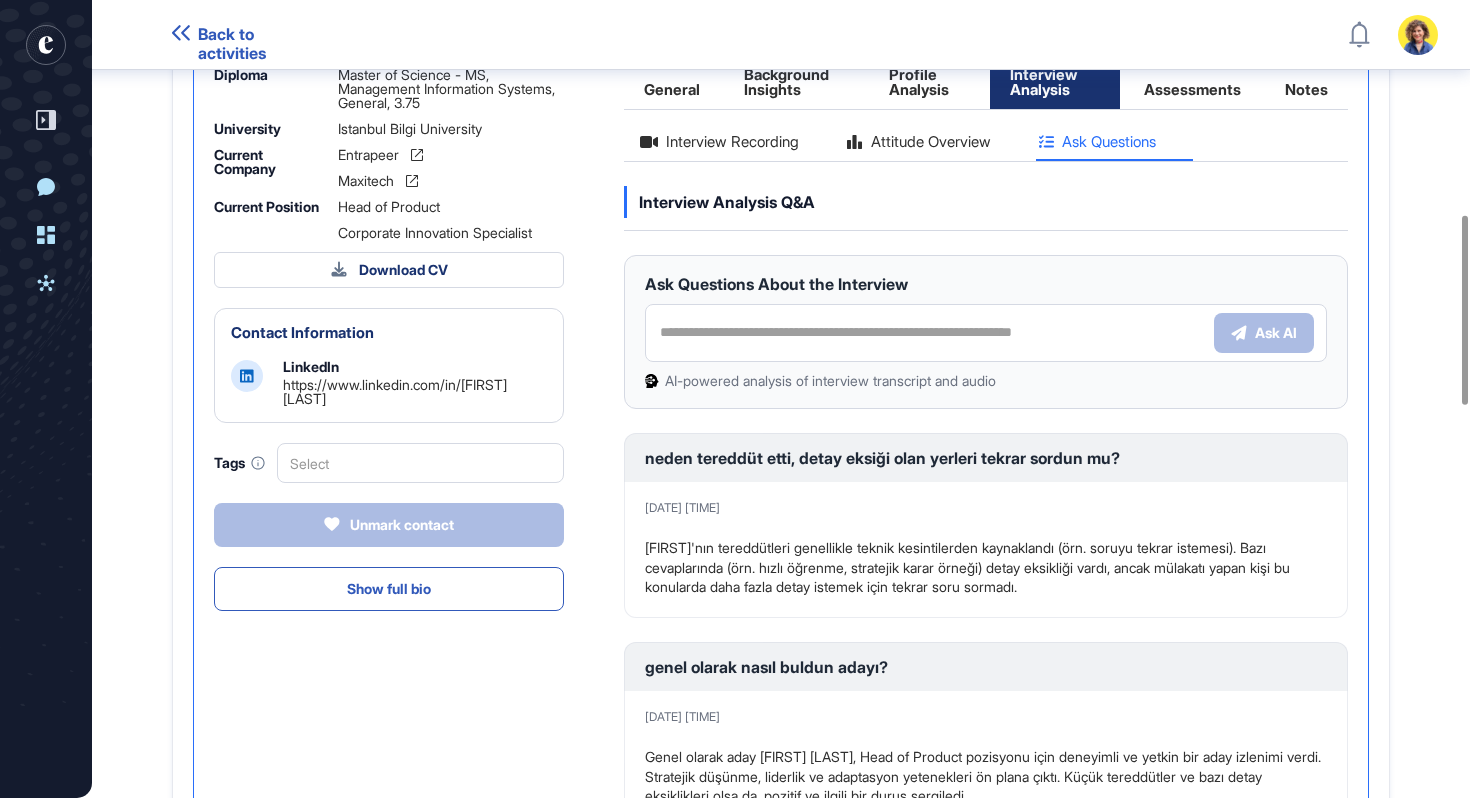 click on "Interview Recording" 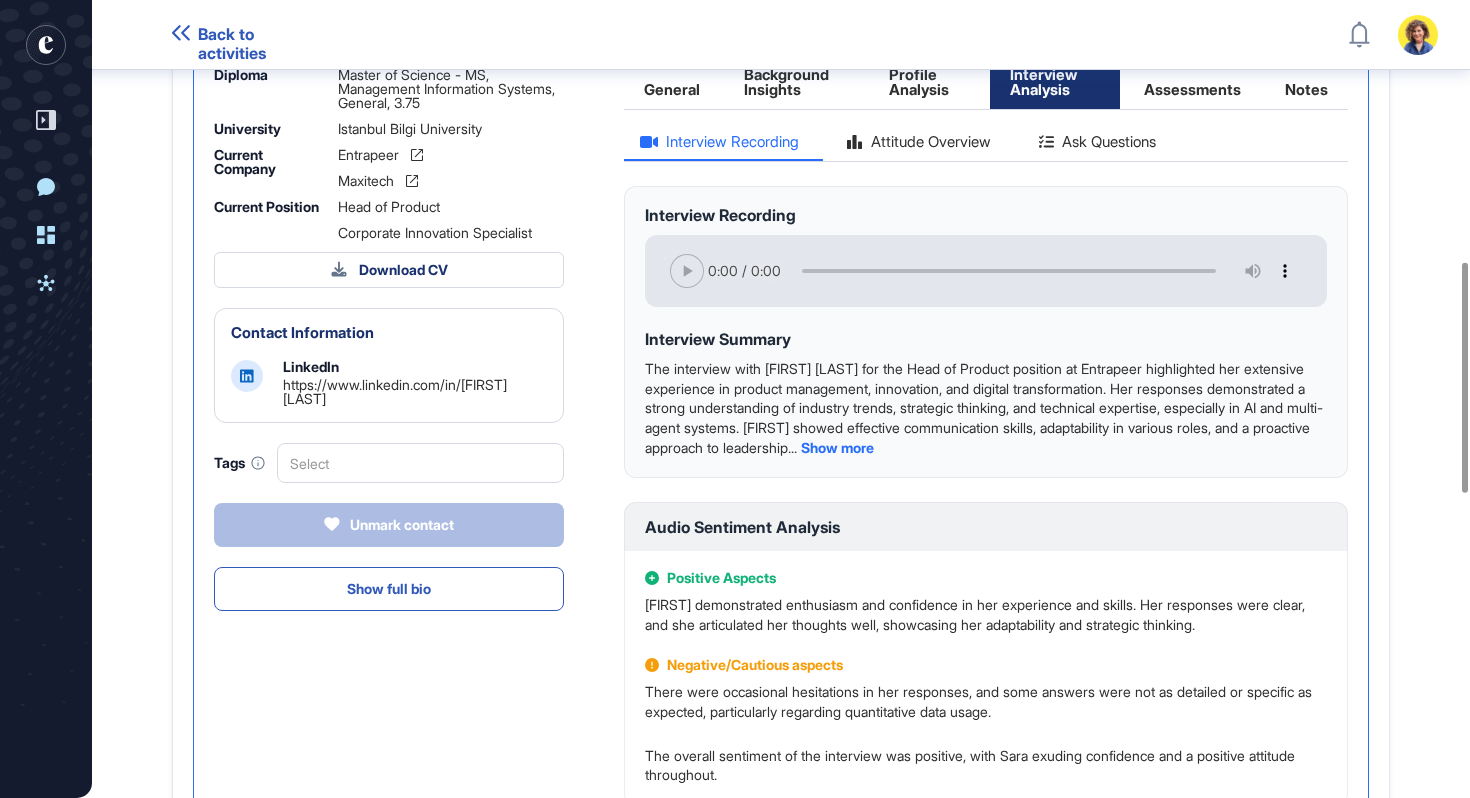 click on "Ask Questions" 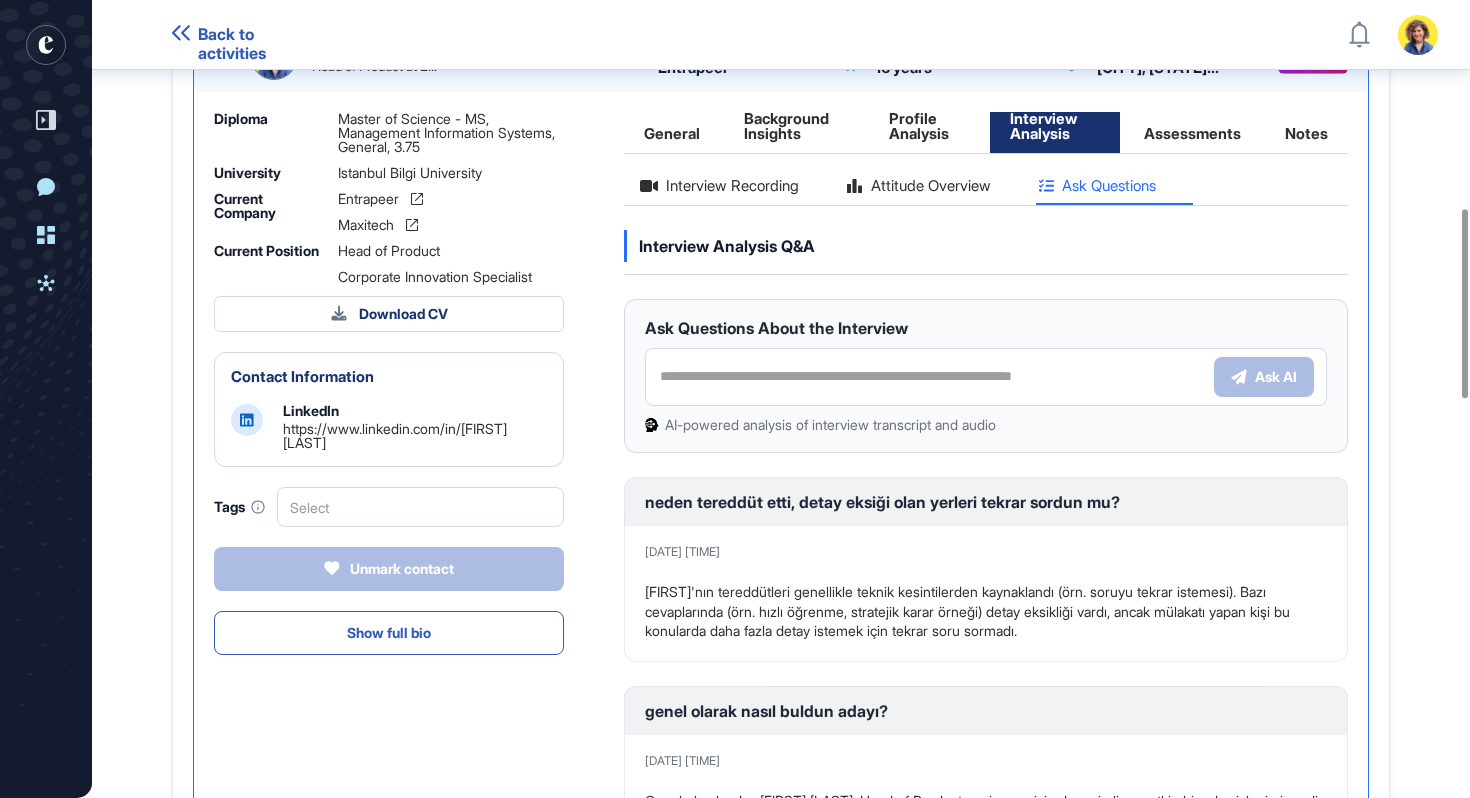 scroll, scrollTop: 852, scrollLeft: 0, axis: vertical 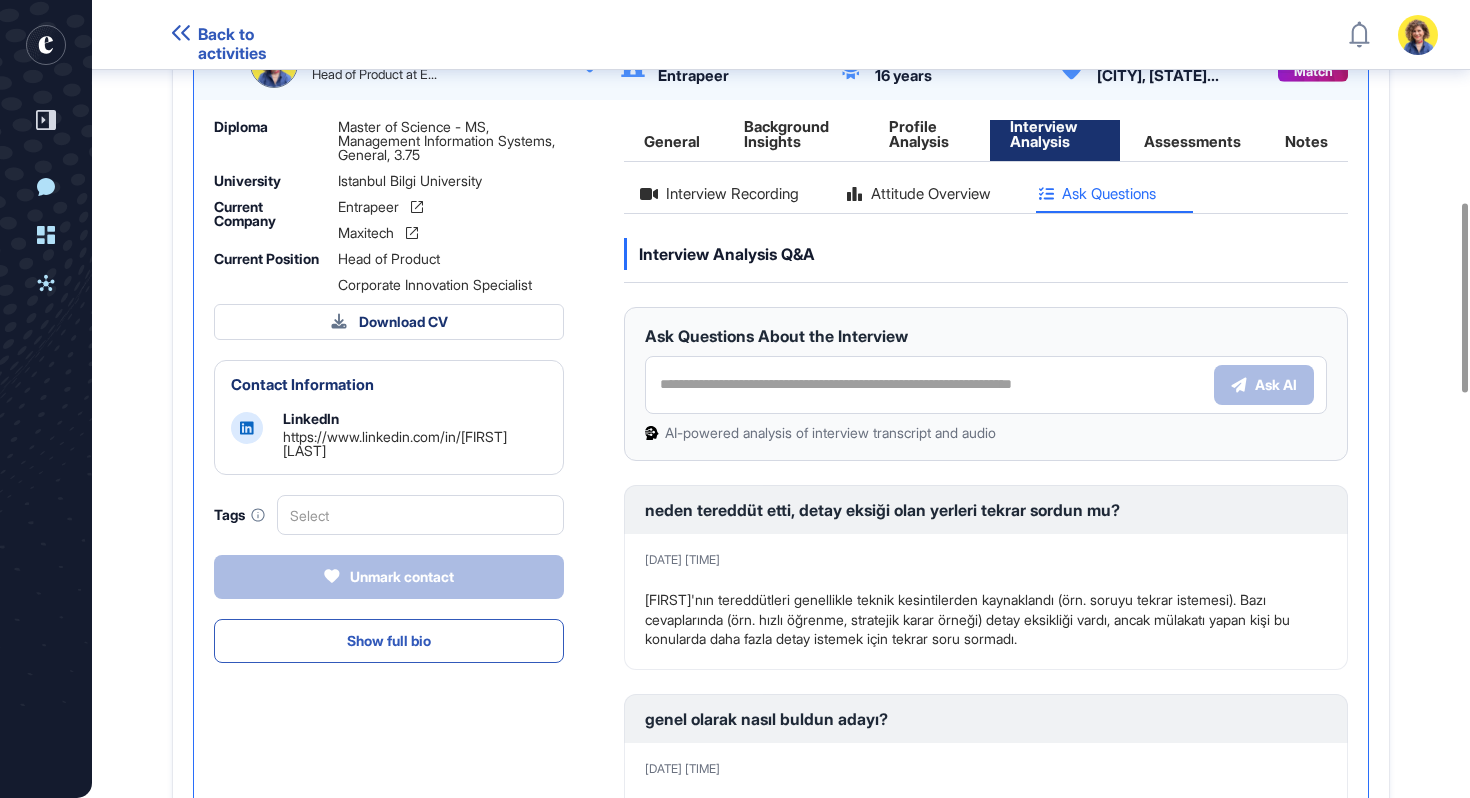 click on "Assessments" 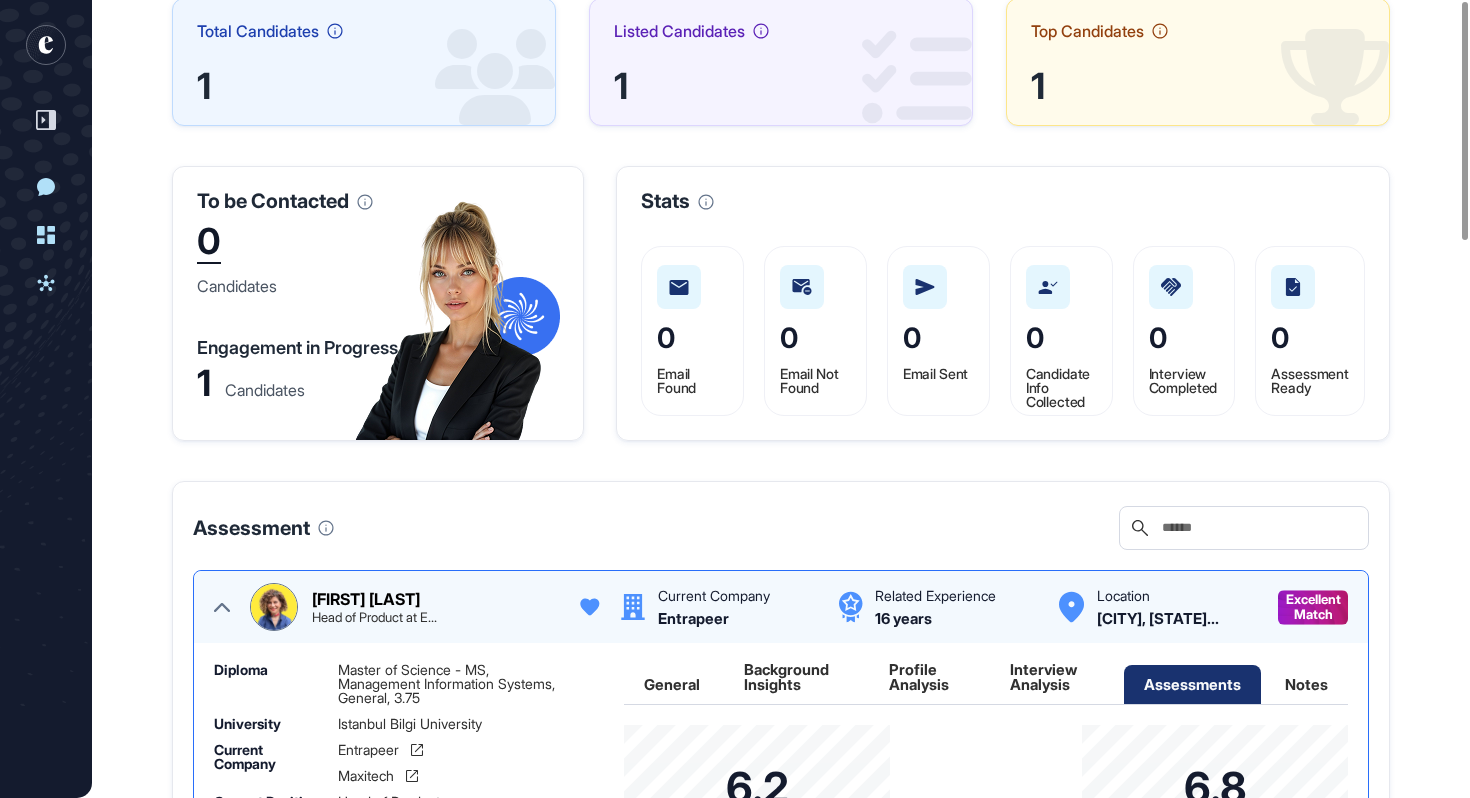 scroll, scrollTop: 0, scrollLeft: 0, axis: both 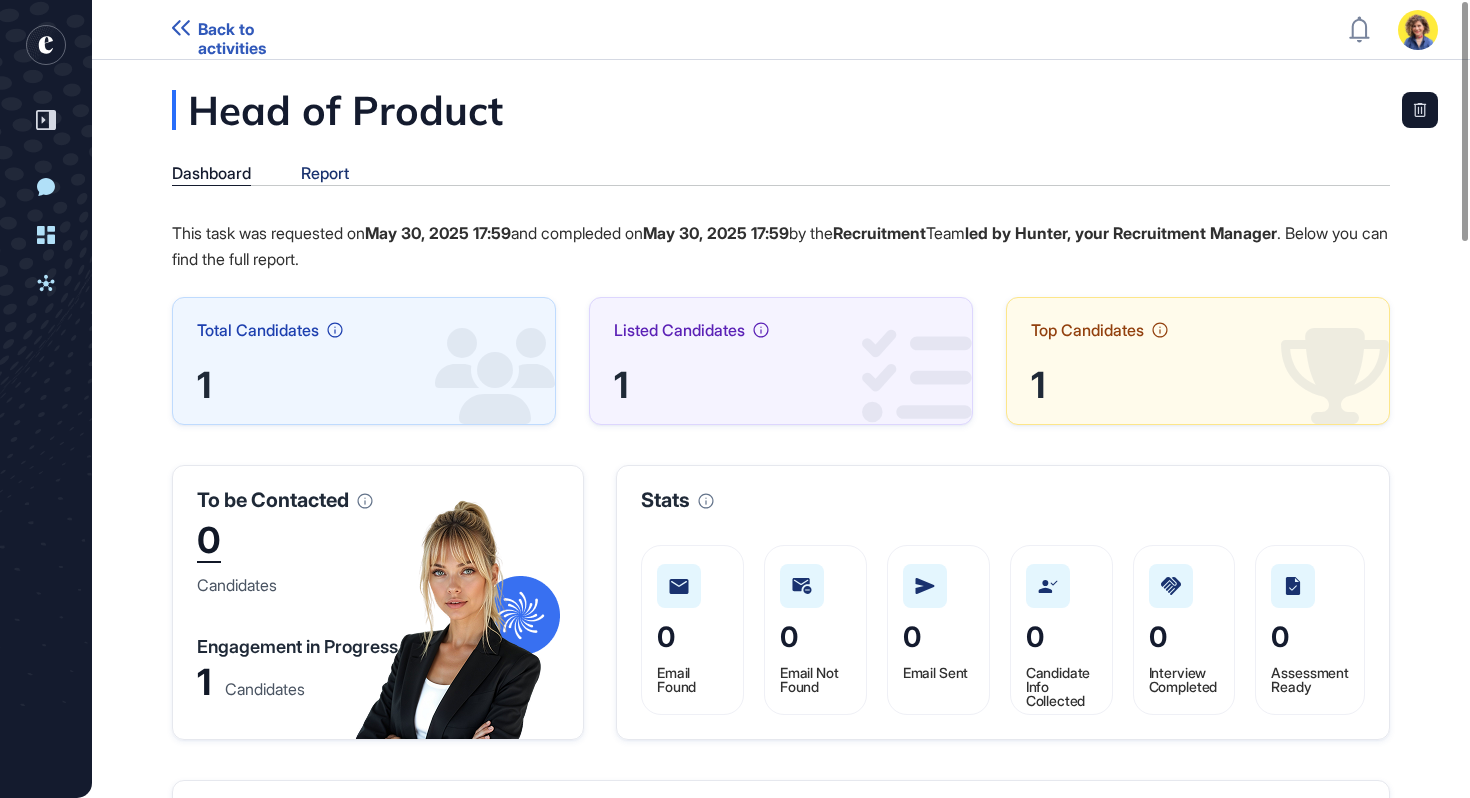 click on "Report" at bounding box center (325, 173) 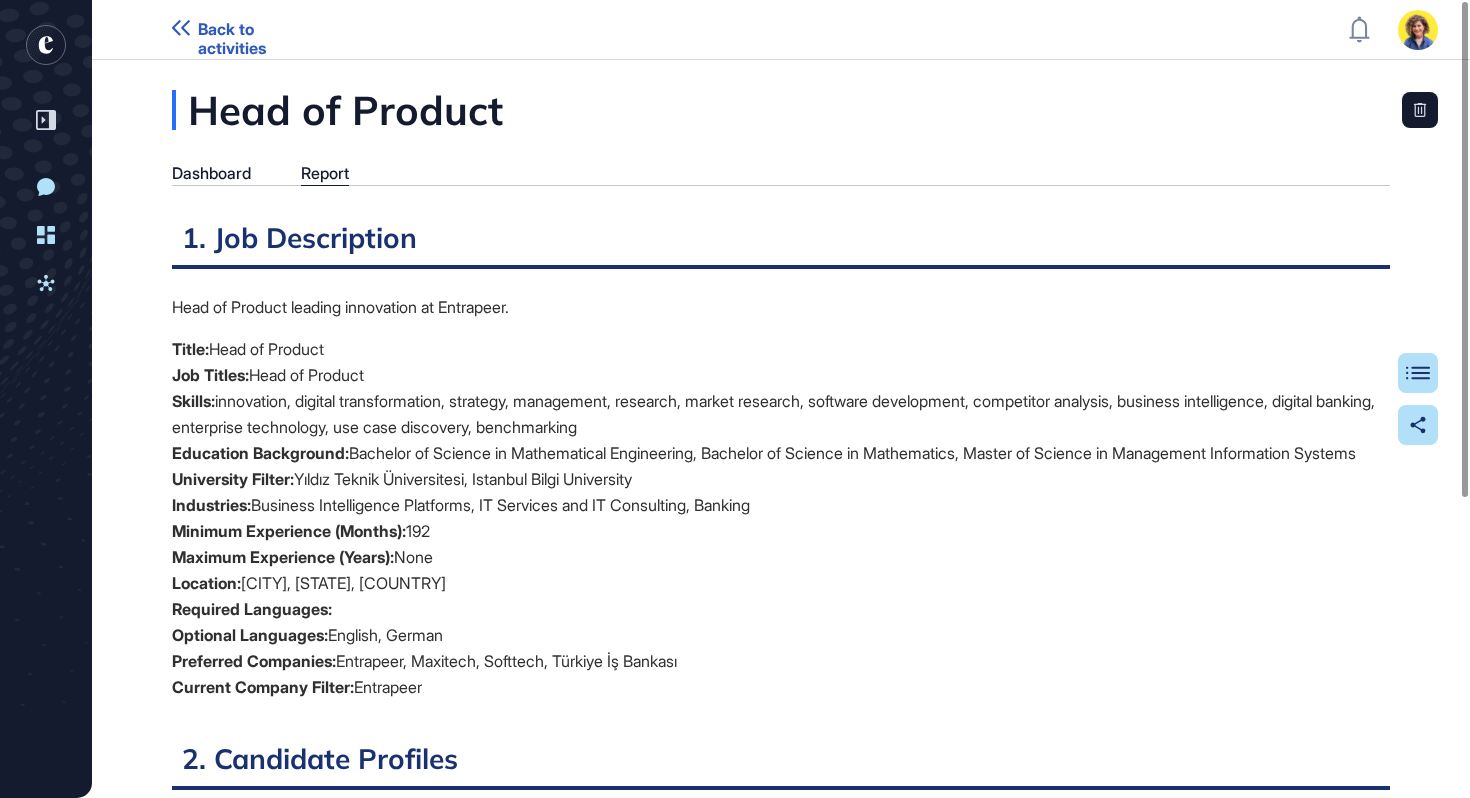 scroll, scrollTop: 698, scrollLeft: 5, axis: both 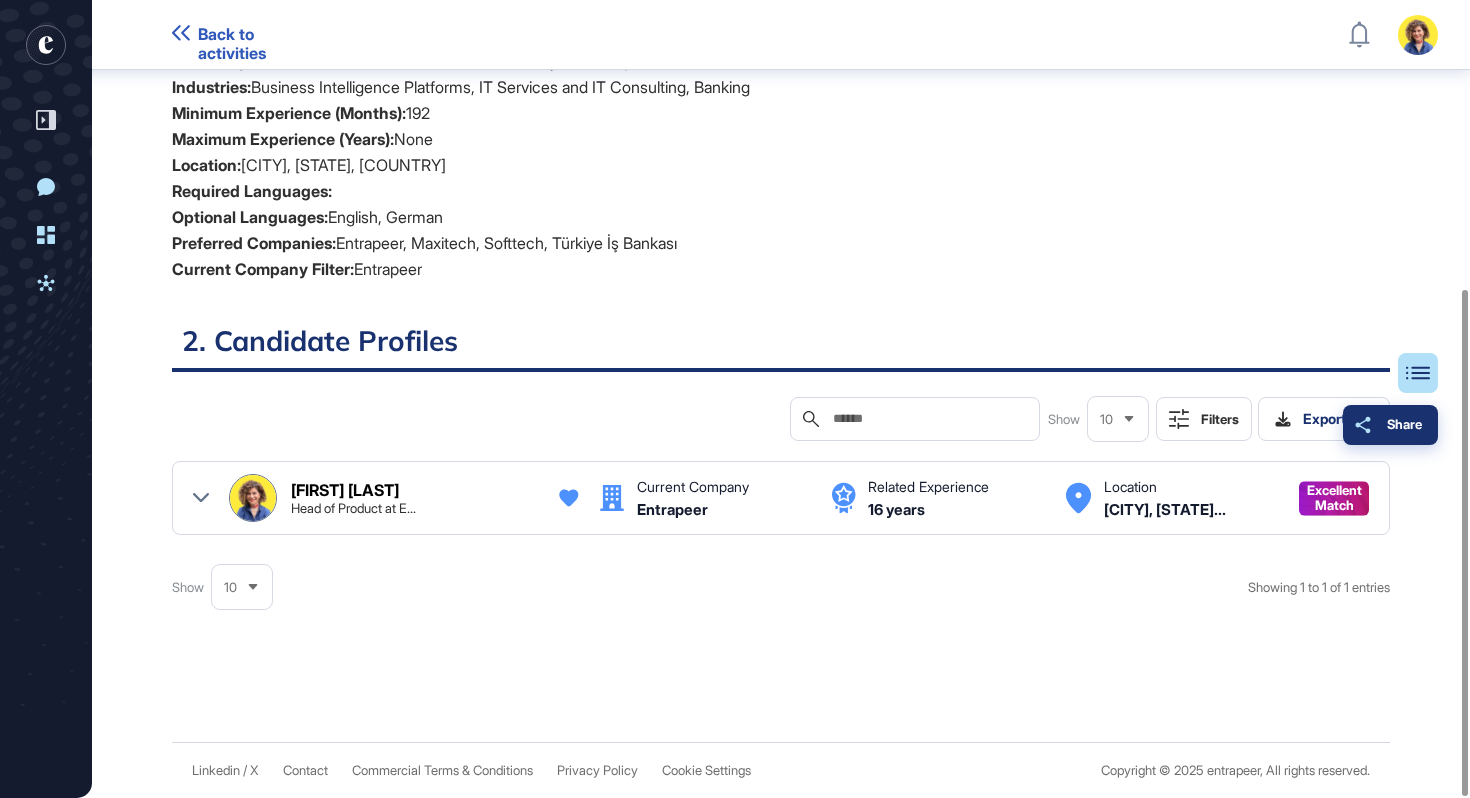 click on "Share" at bounding box center [1390, 425] 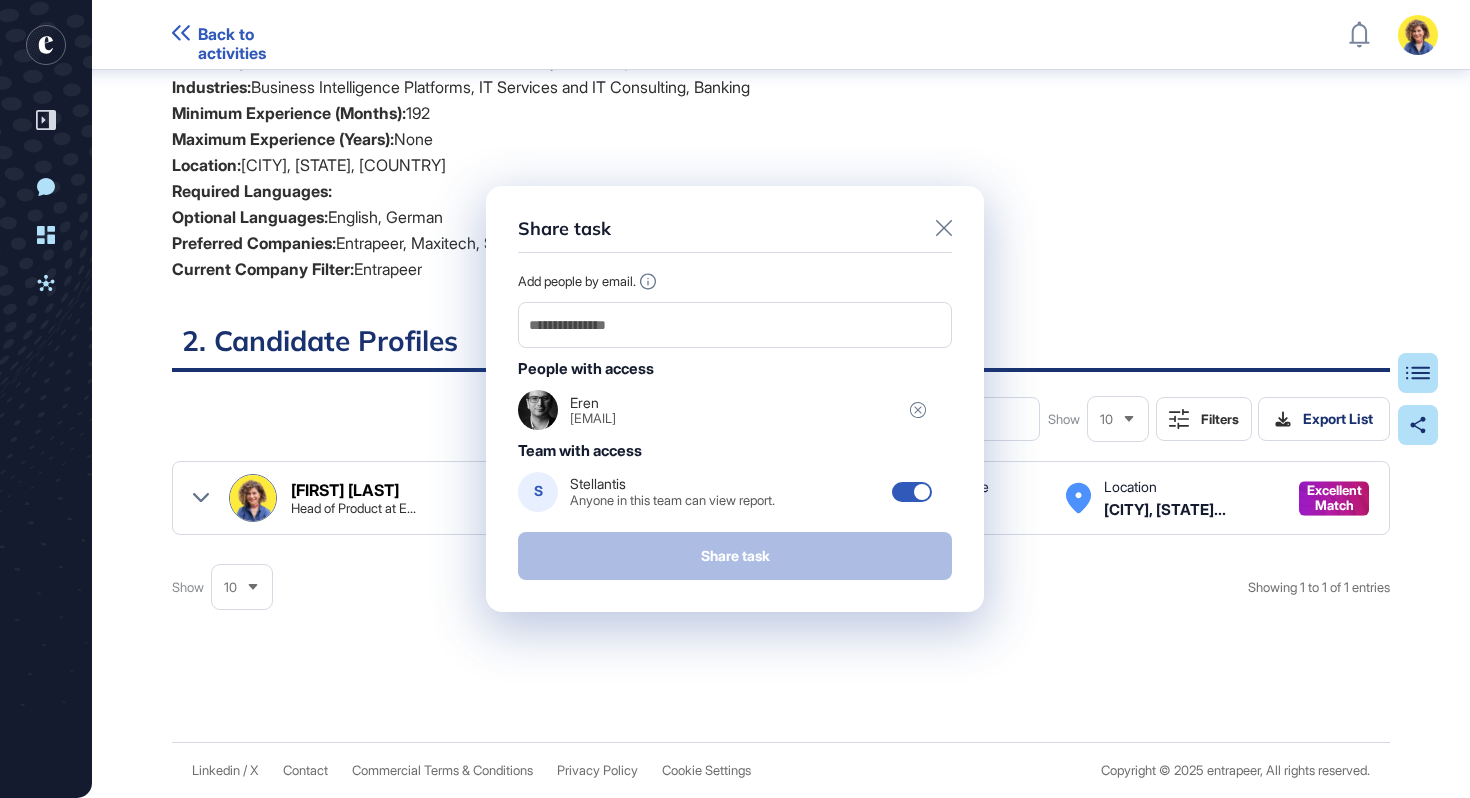 click on "Share task Add people by email. People with access Eren eren@entrapeer.com Team with access S Stellantis Anyone in this team can view report. Share task" at bounding box center (735, 399) 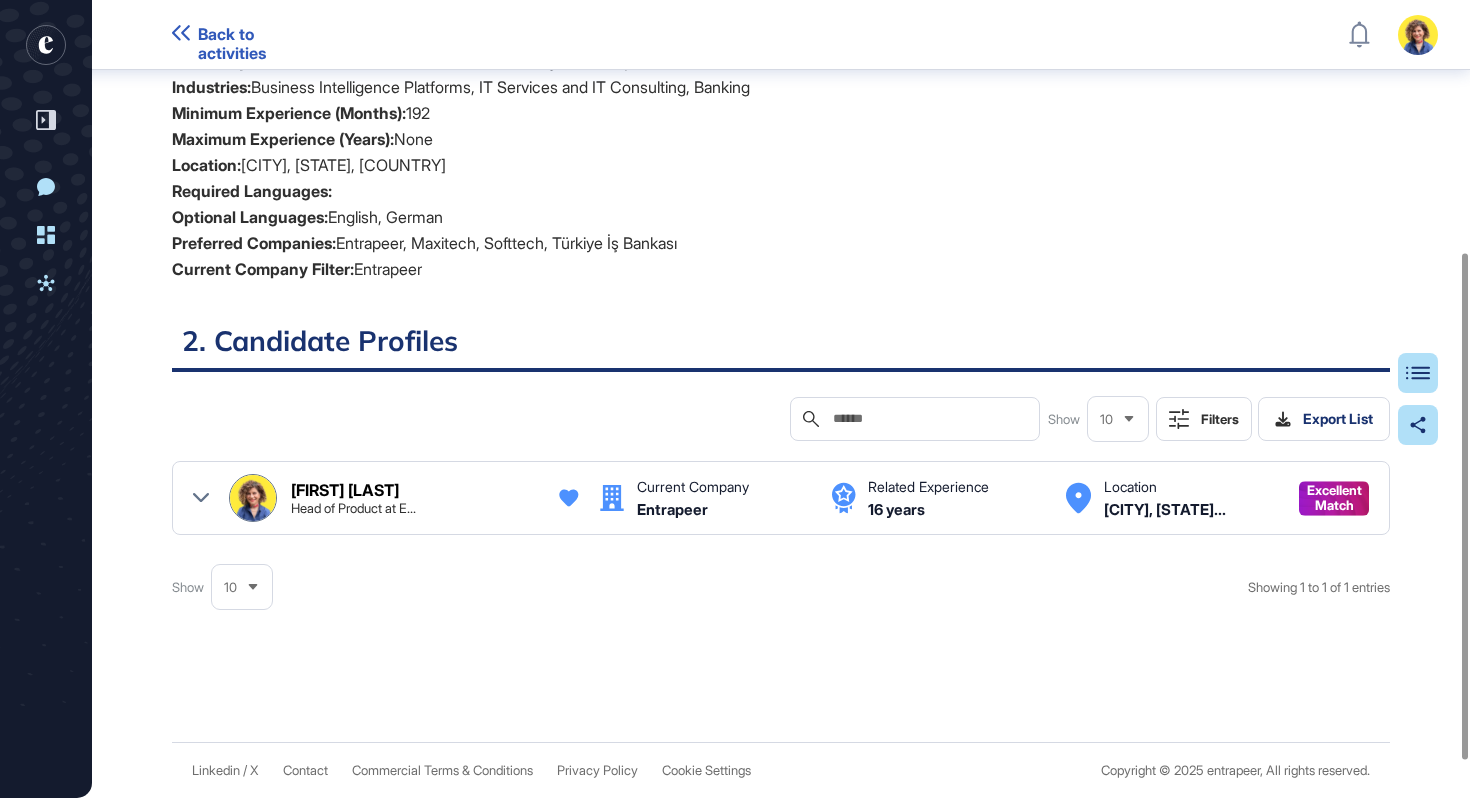 scroll, scrollTop: 0, scrollLeft: 0, axis: both 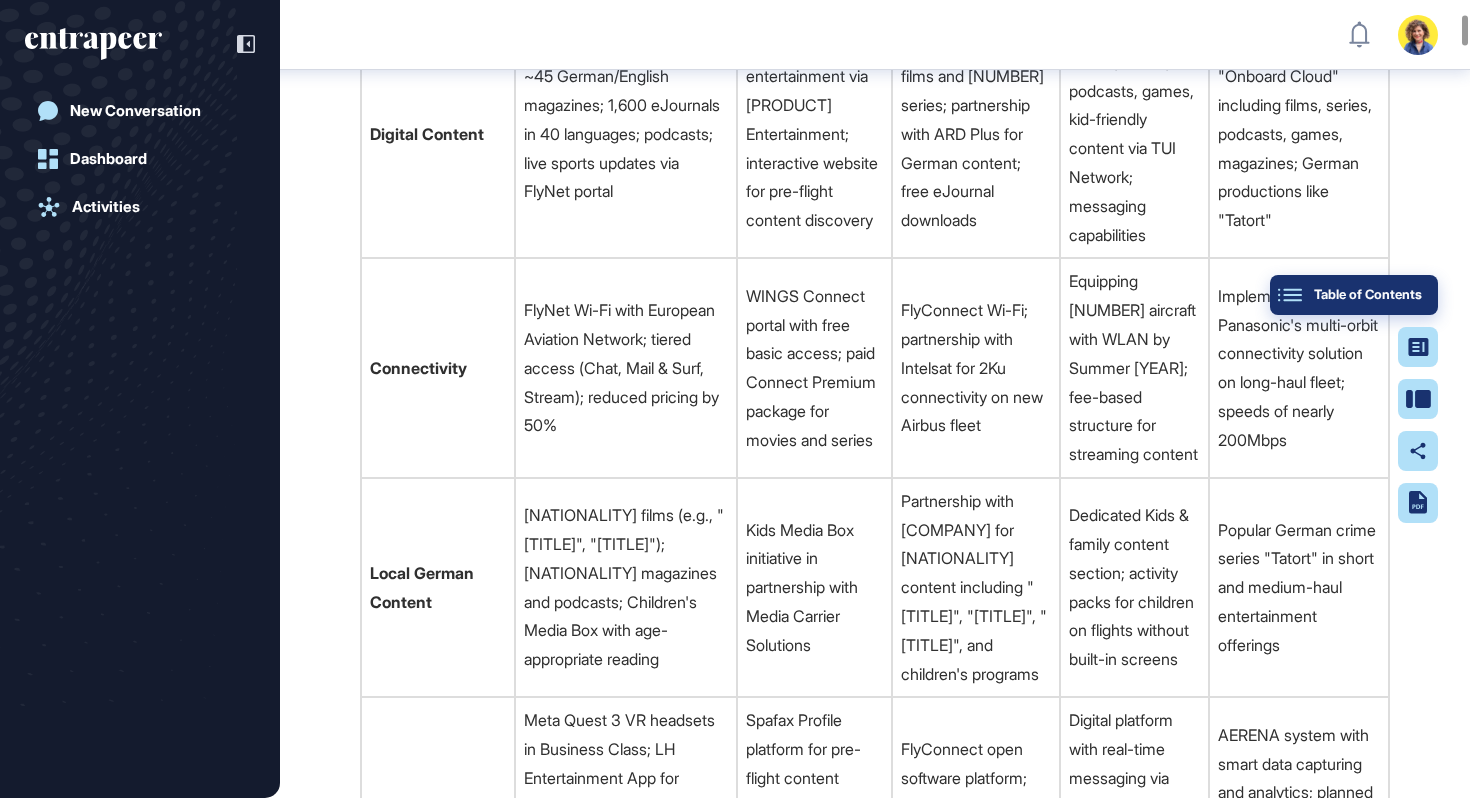 click on "Table of Contents" at bounding box center [1354, 295] 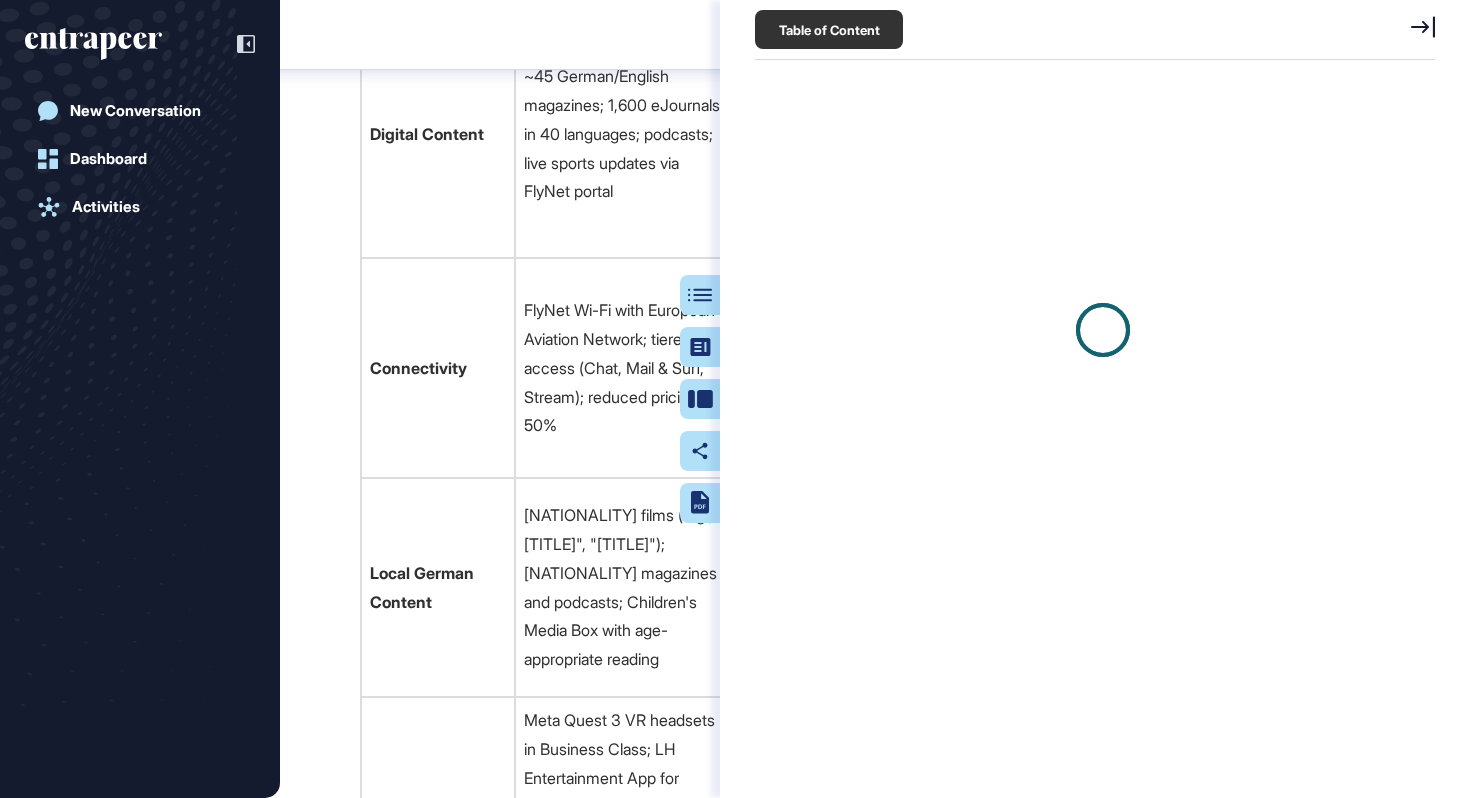 scroll, scrollTop: 698, scrollLeft: 685, axis: both 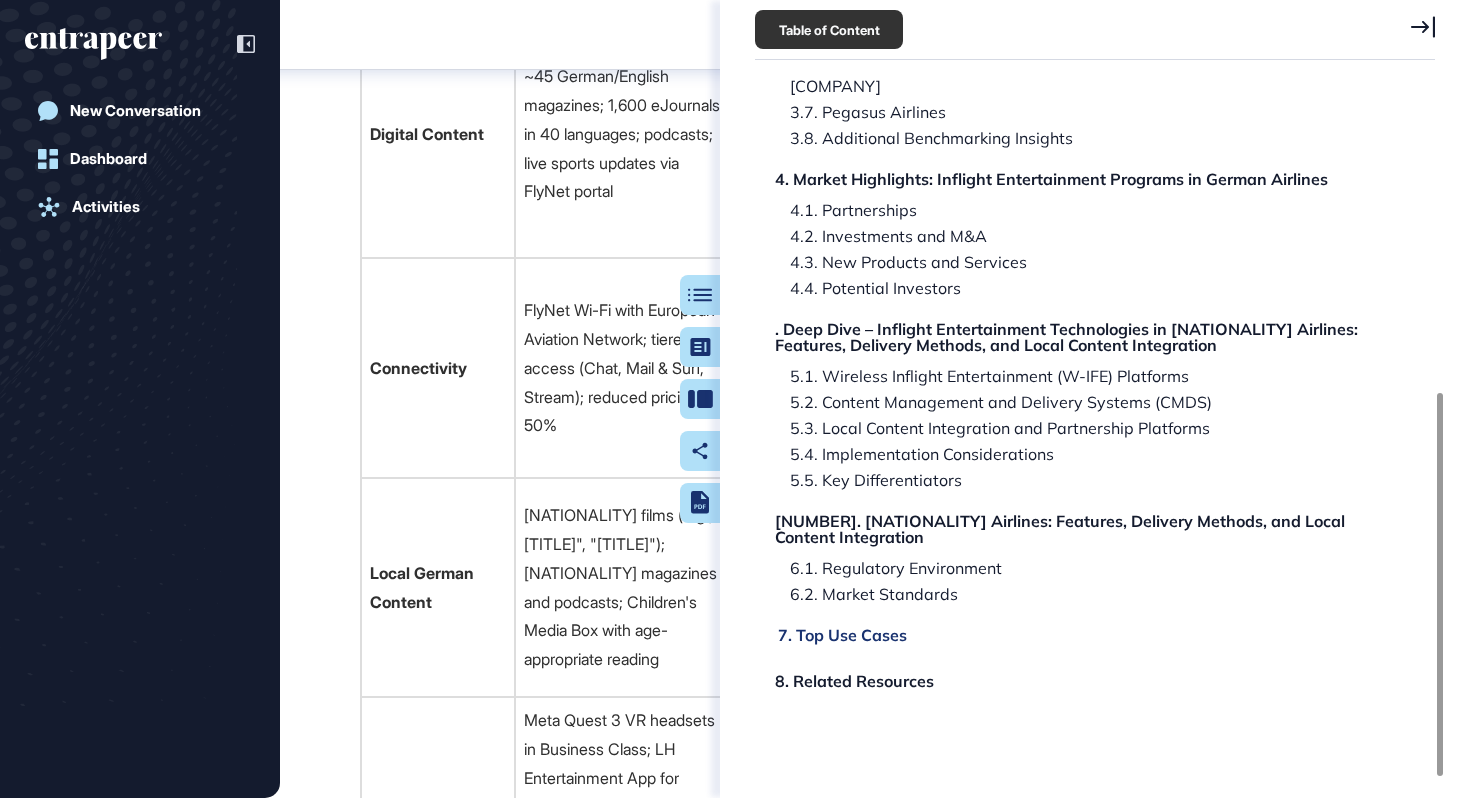 click on "7. Top Use Cases" 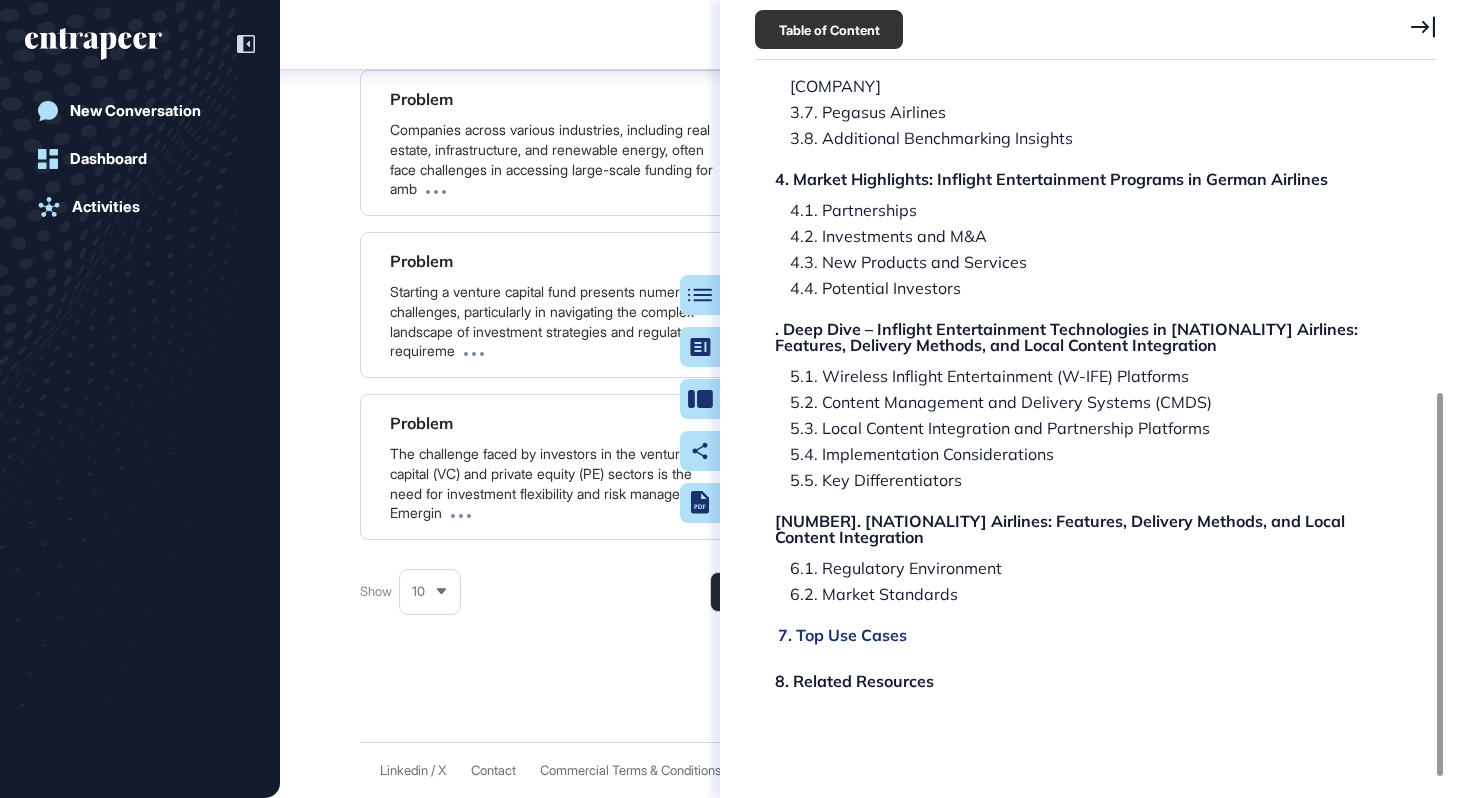 scroll, scrollTop: 101041, scrollLeft: 0, axis: vertical 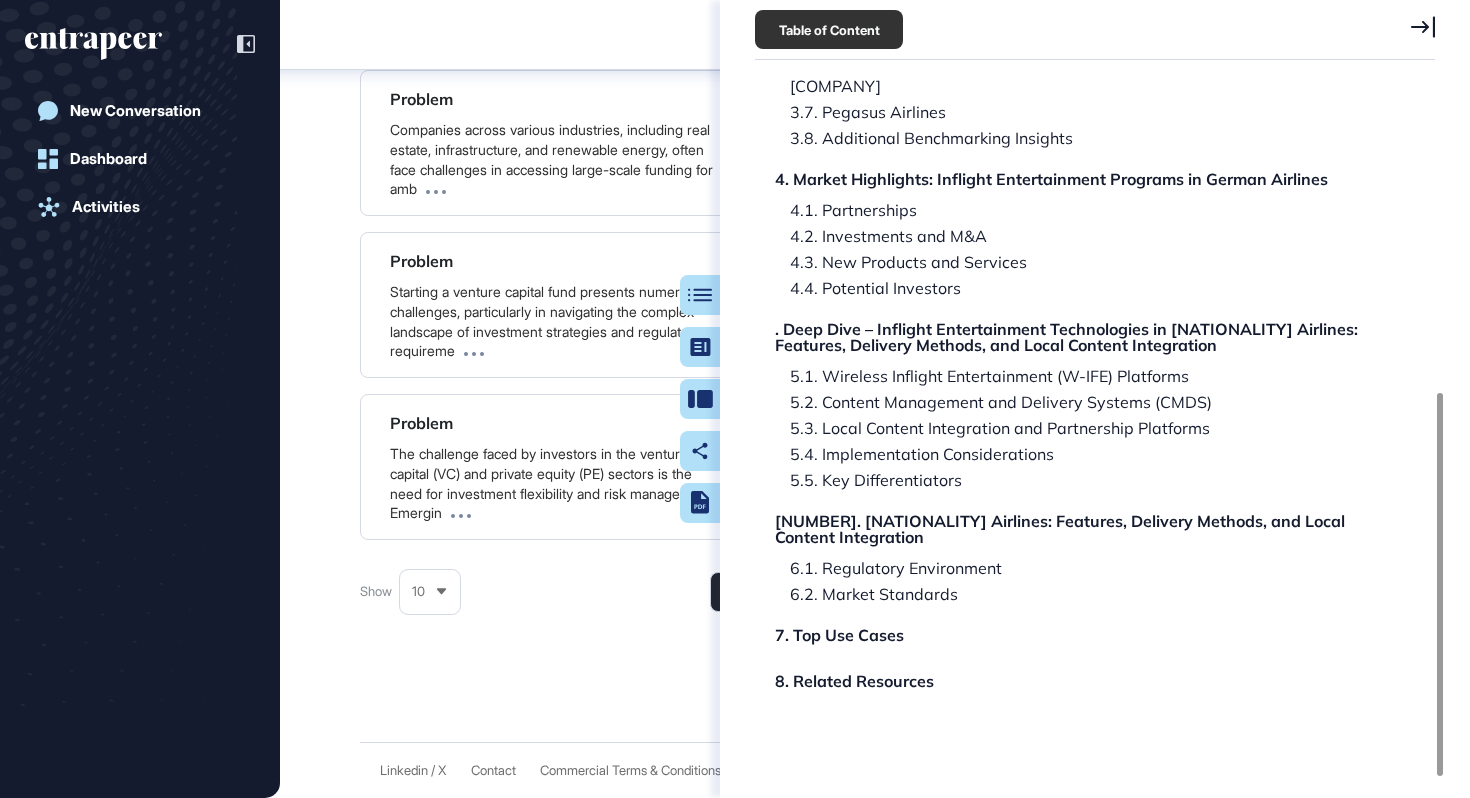 click 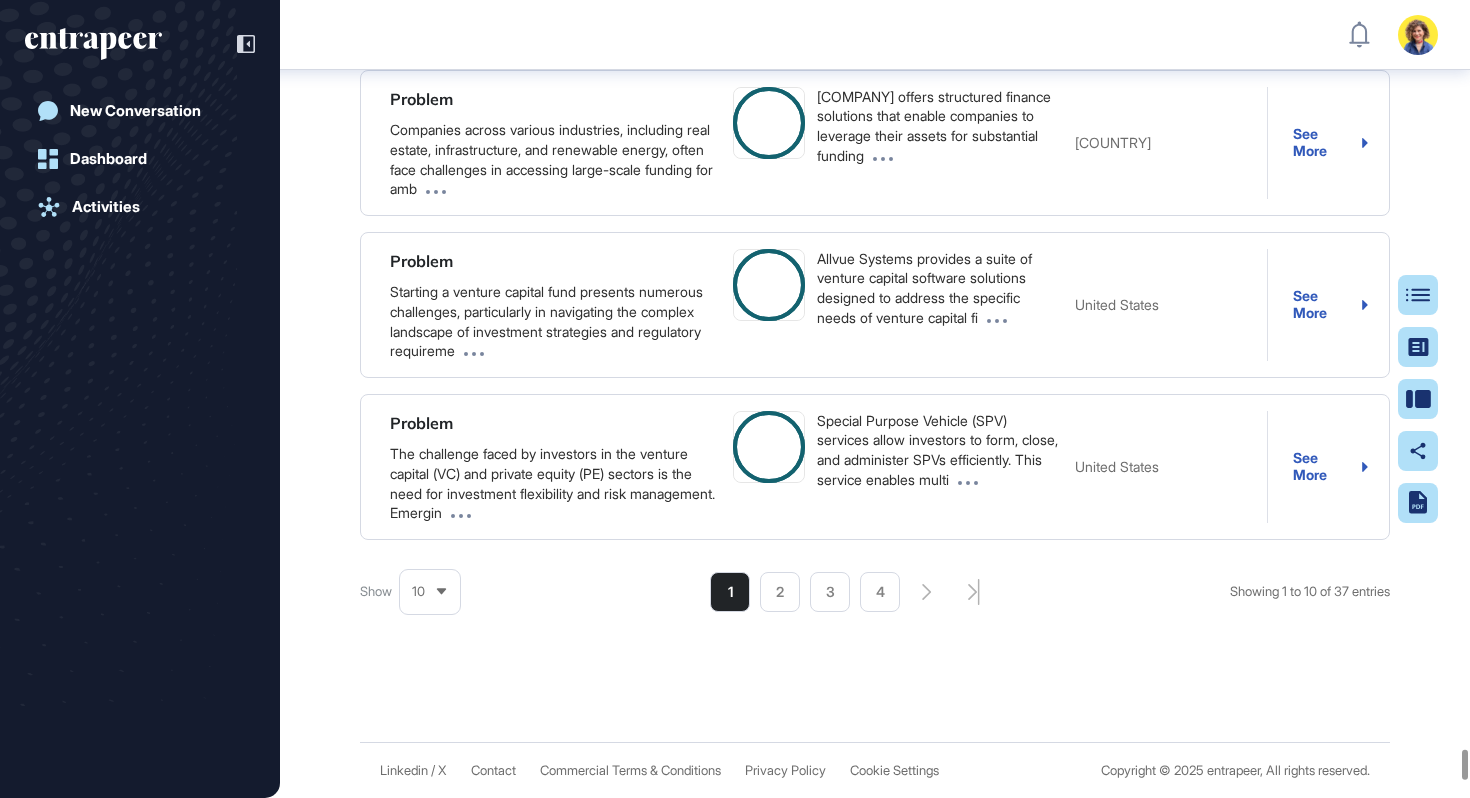 scroll, scrollTop: 101685, scrollLeft: 0, axis: vertical 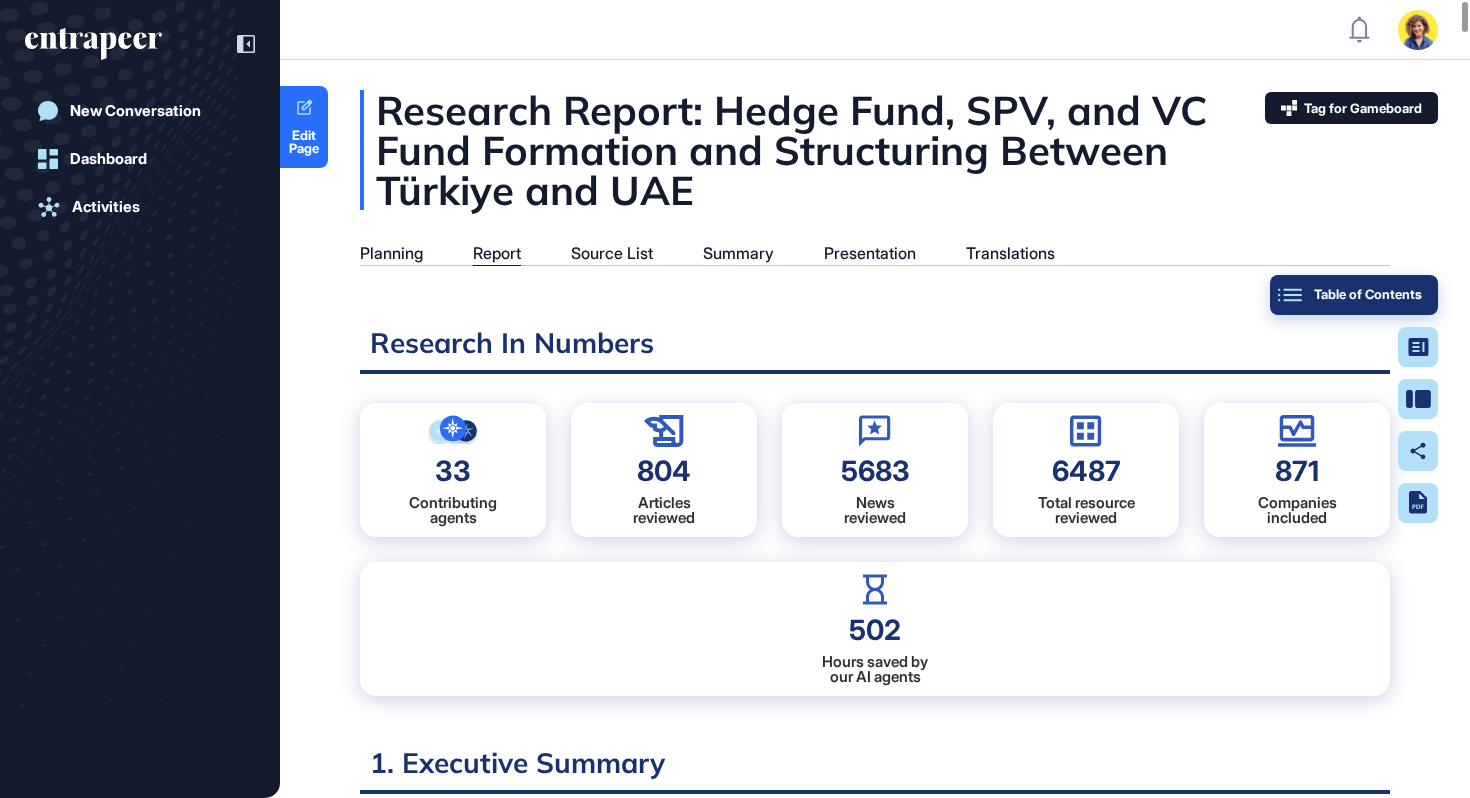 click on "Table of Contents" at bounding box center (1354, 295) 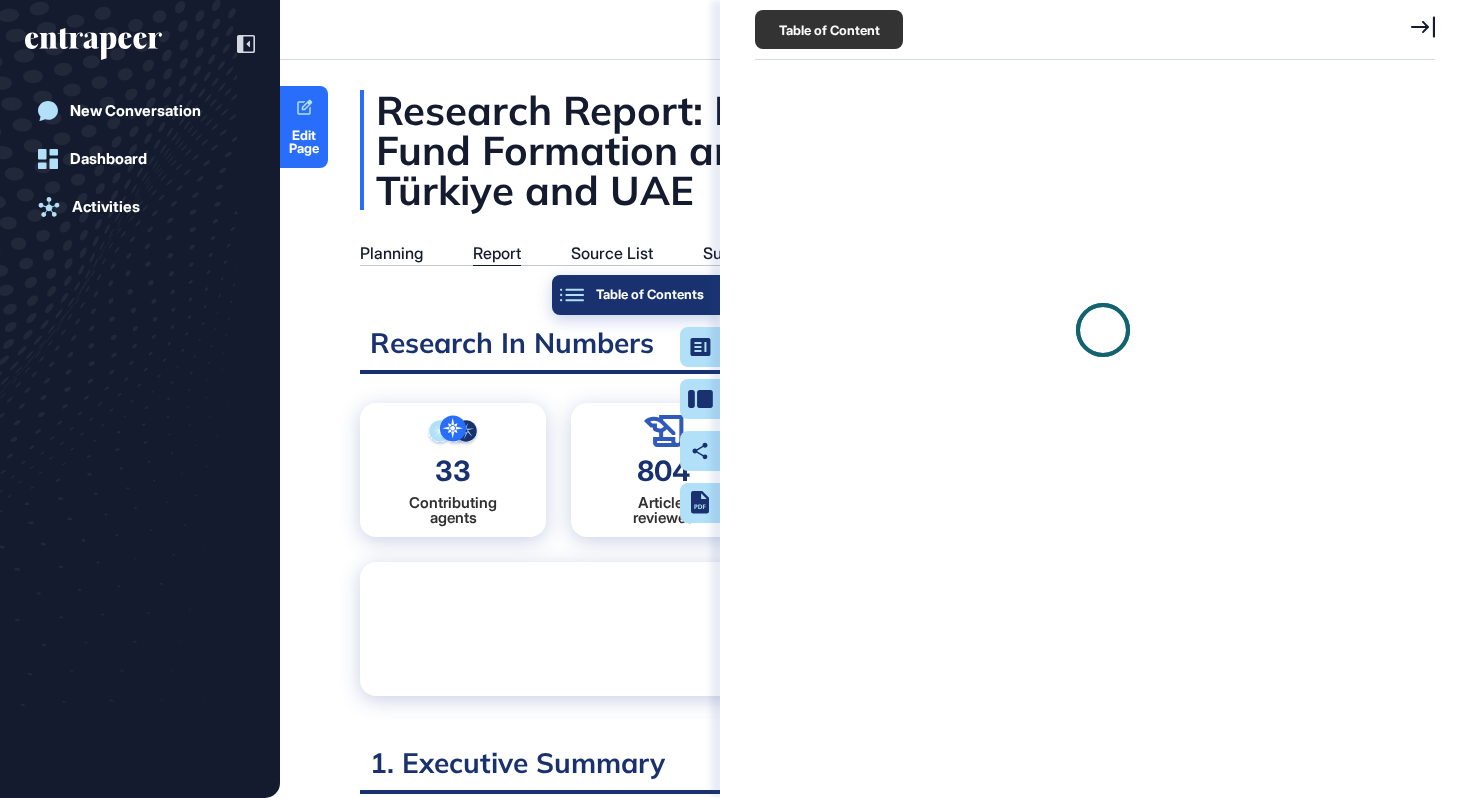 scroll, scrollTop: 698, scrollLeft: 685, axis: both 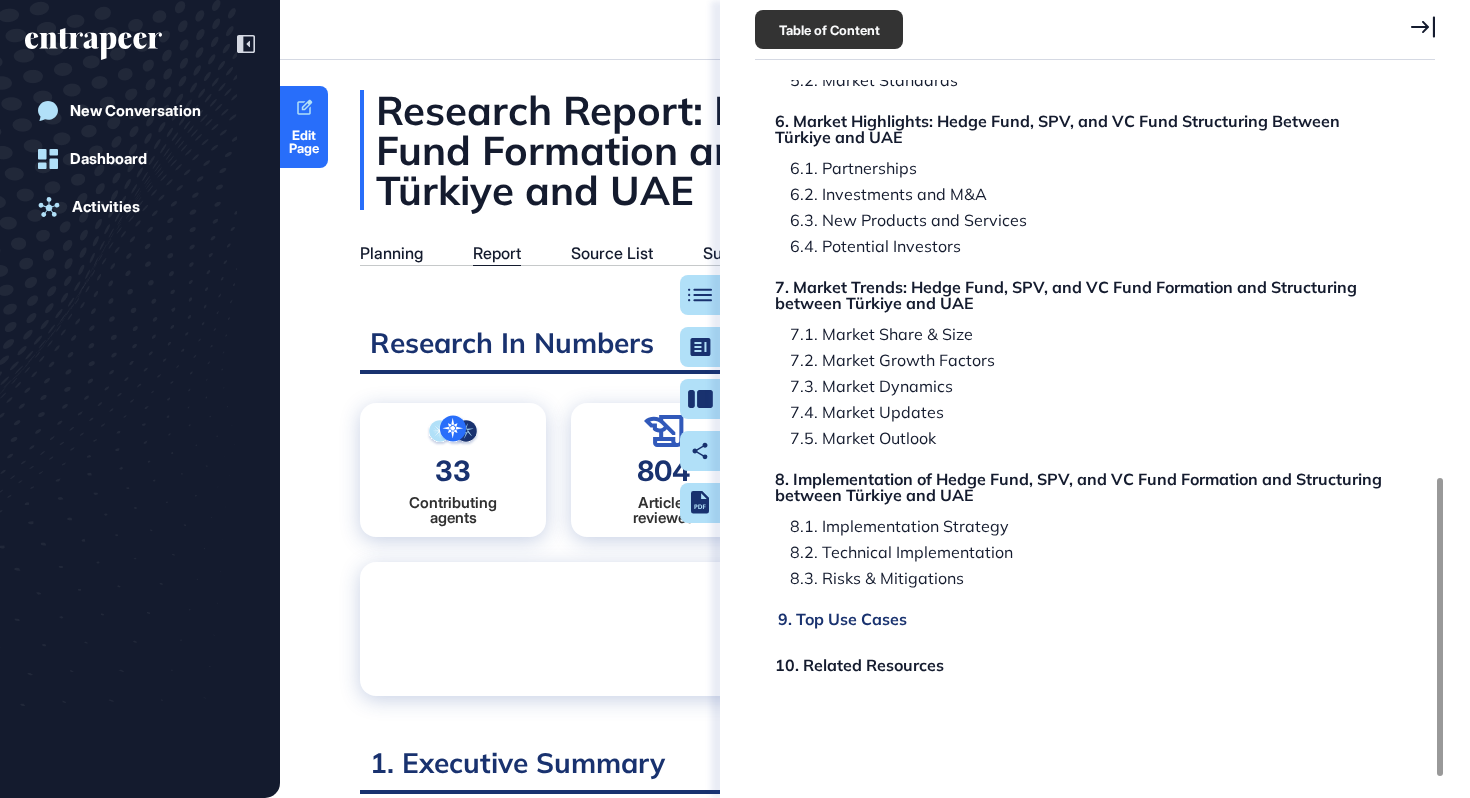 click on "9. Top Use Cases" 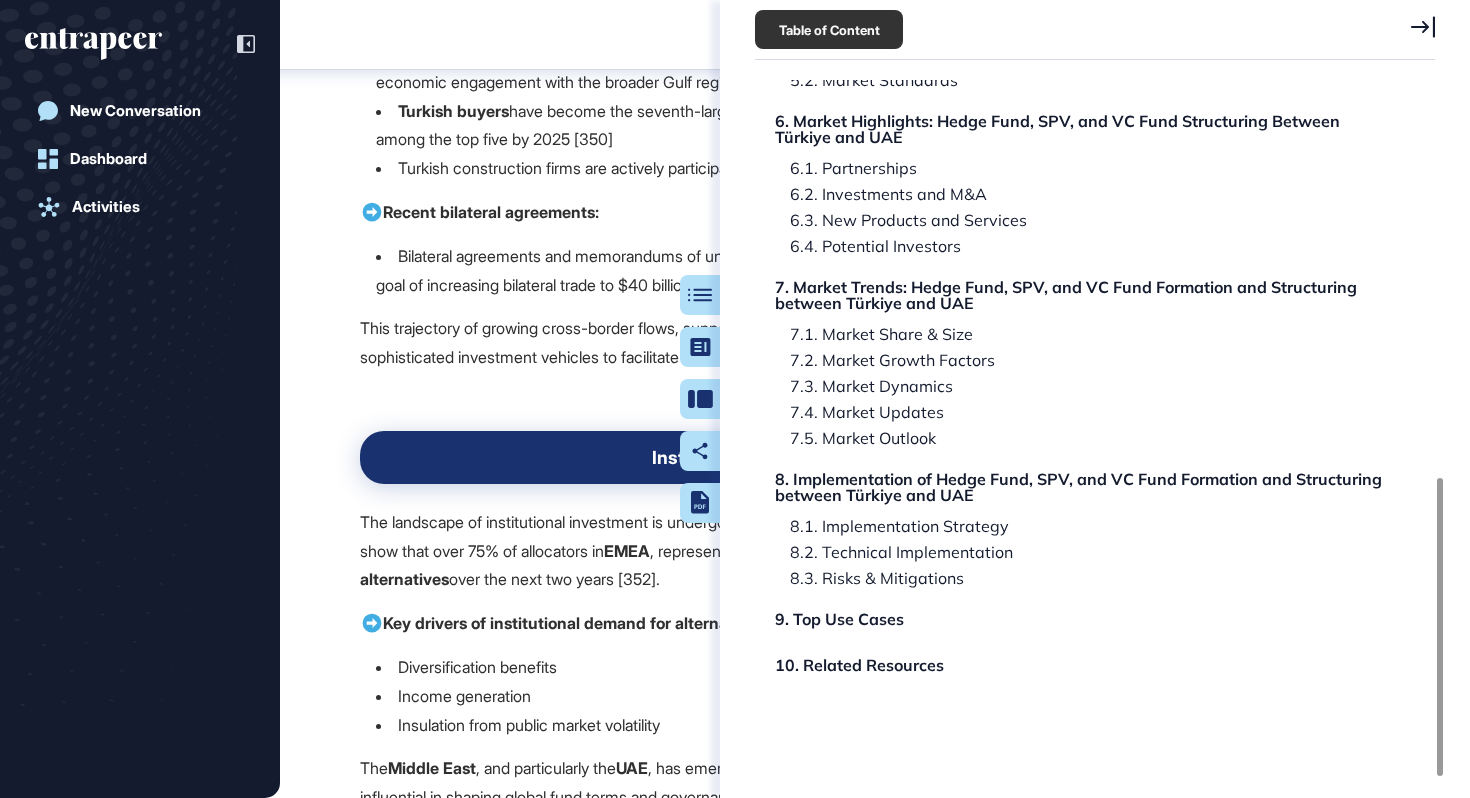 scroll, scrollTop: 154225, scrollLeft: 0, axis: vertical 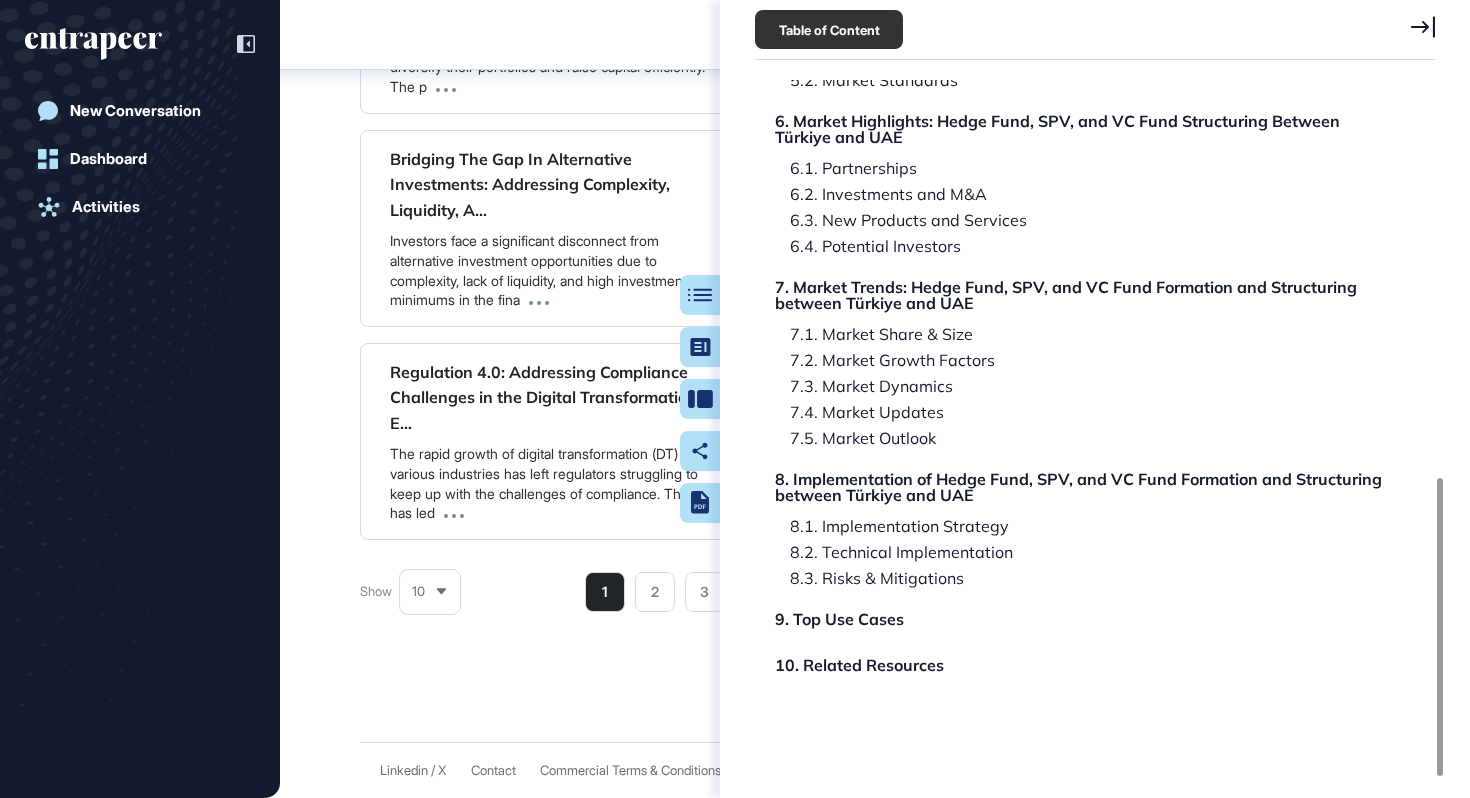 click 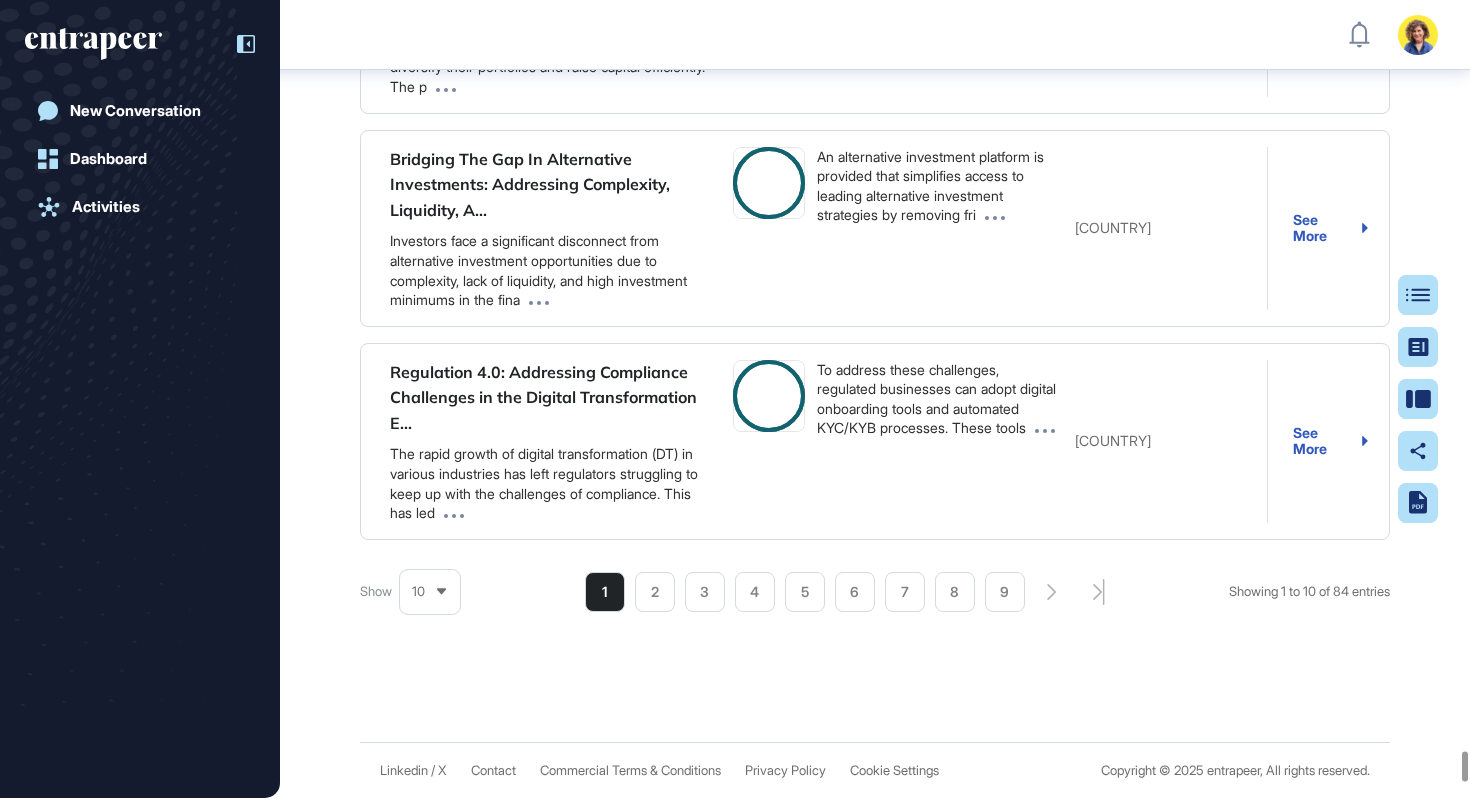 click 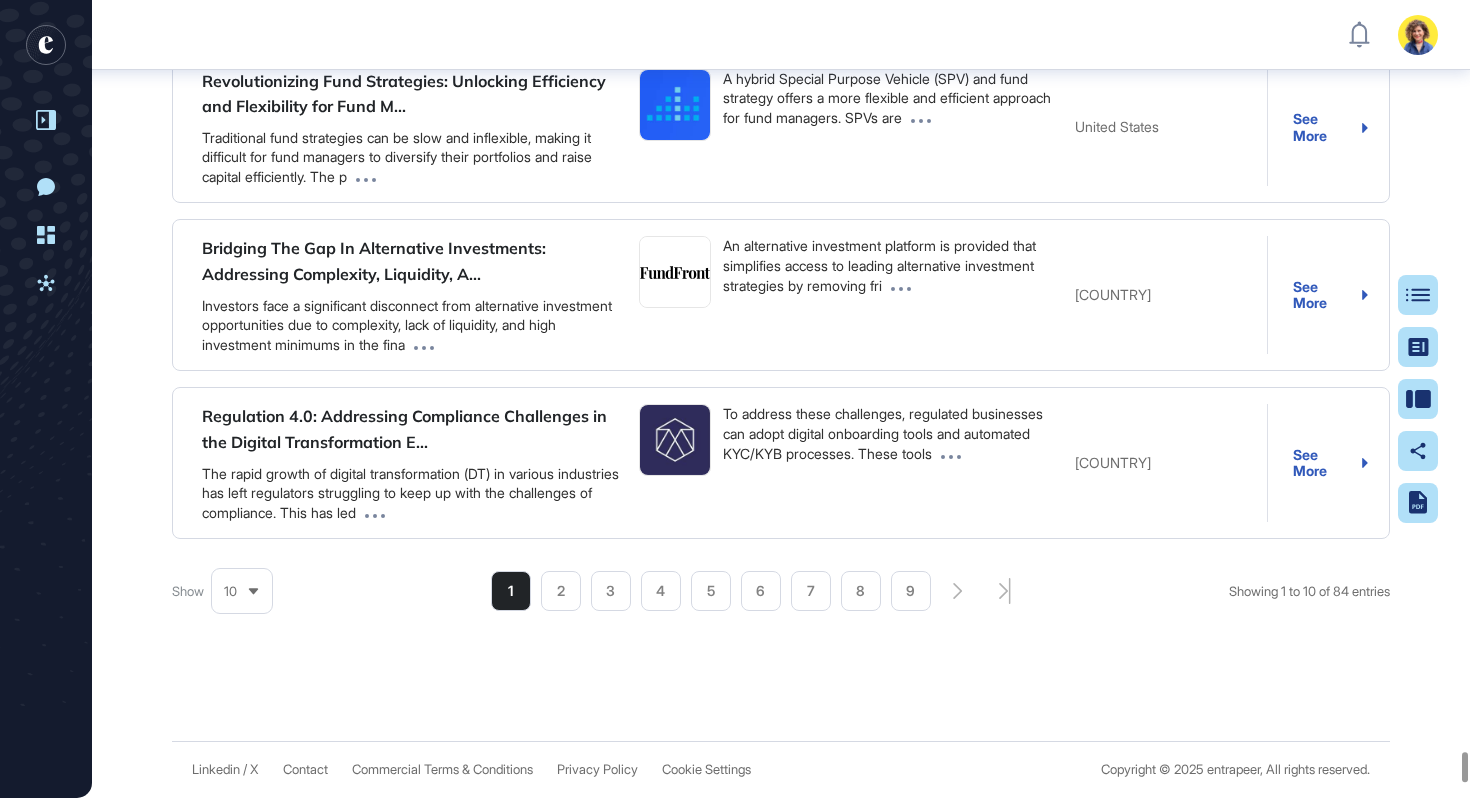scroll, scrollTop: 142693, scrollLeft: 0, axis: vertical 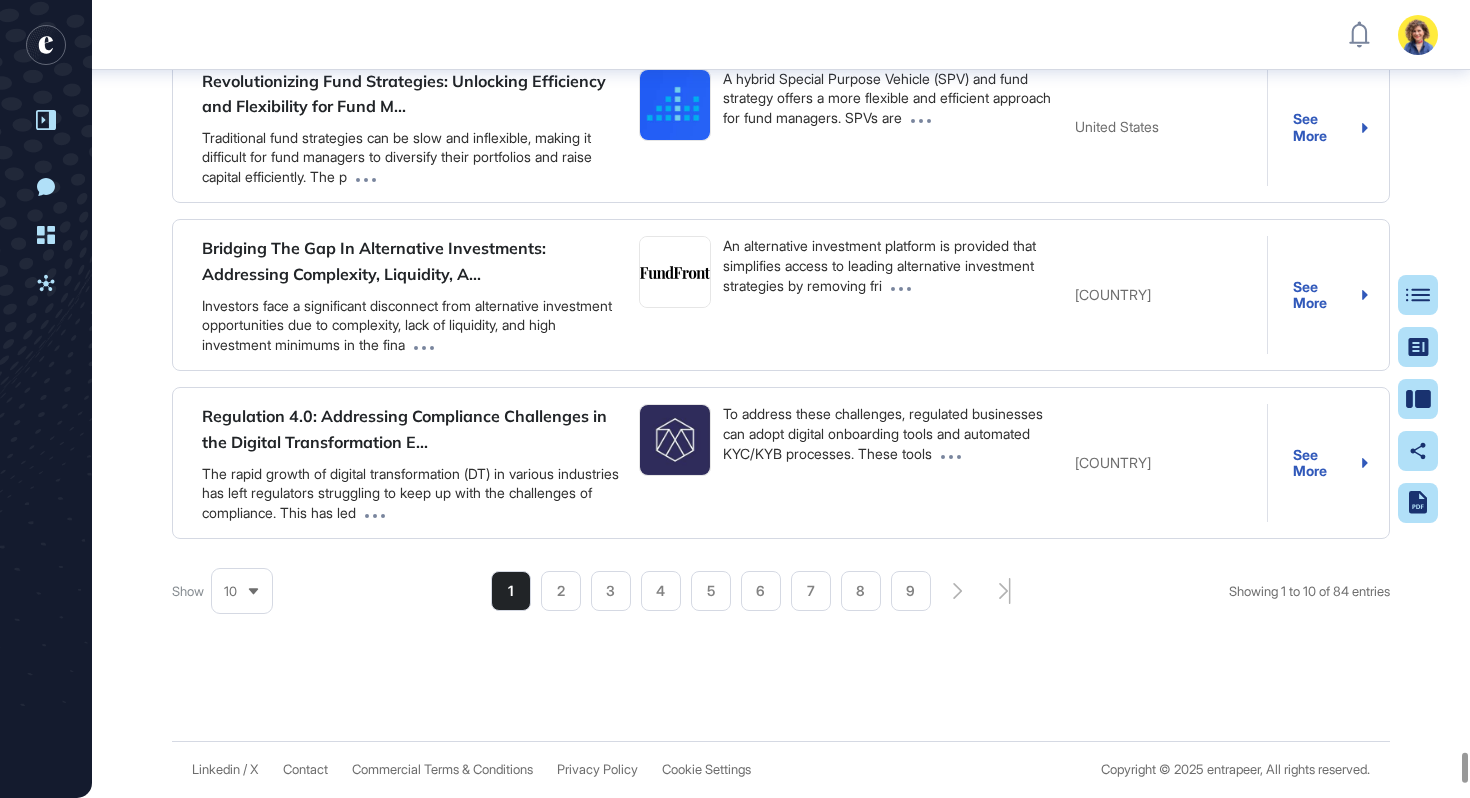 click on "Accessible Startup Investing via SPVs" at bounding box center [418, -2249] 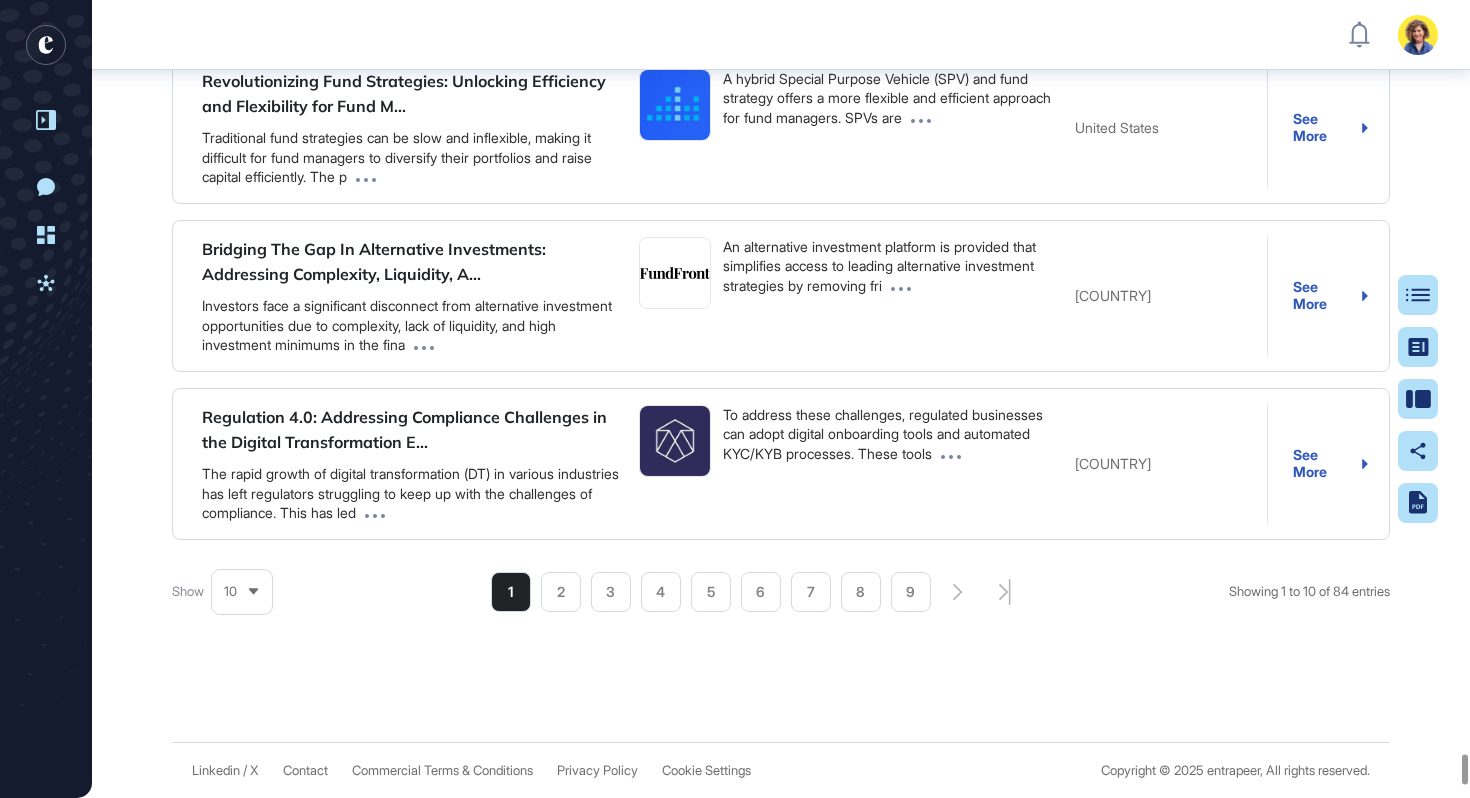 scroll, scrollTop: 143008, scrollLeft: 0, axis: vertical 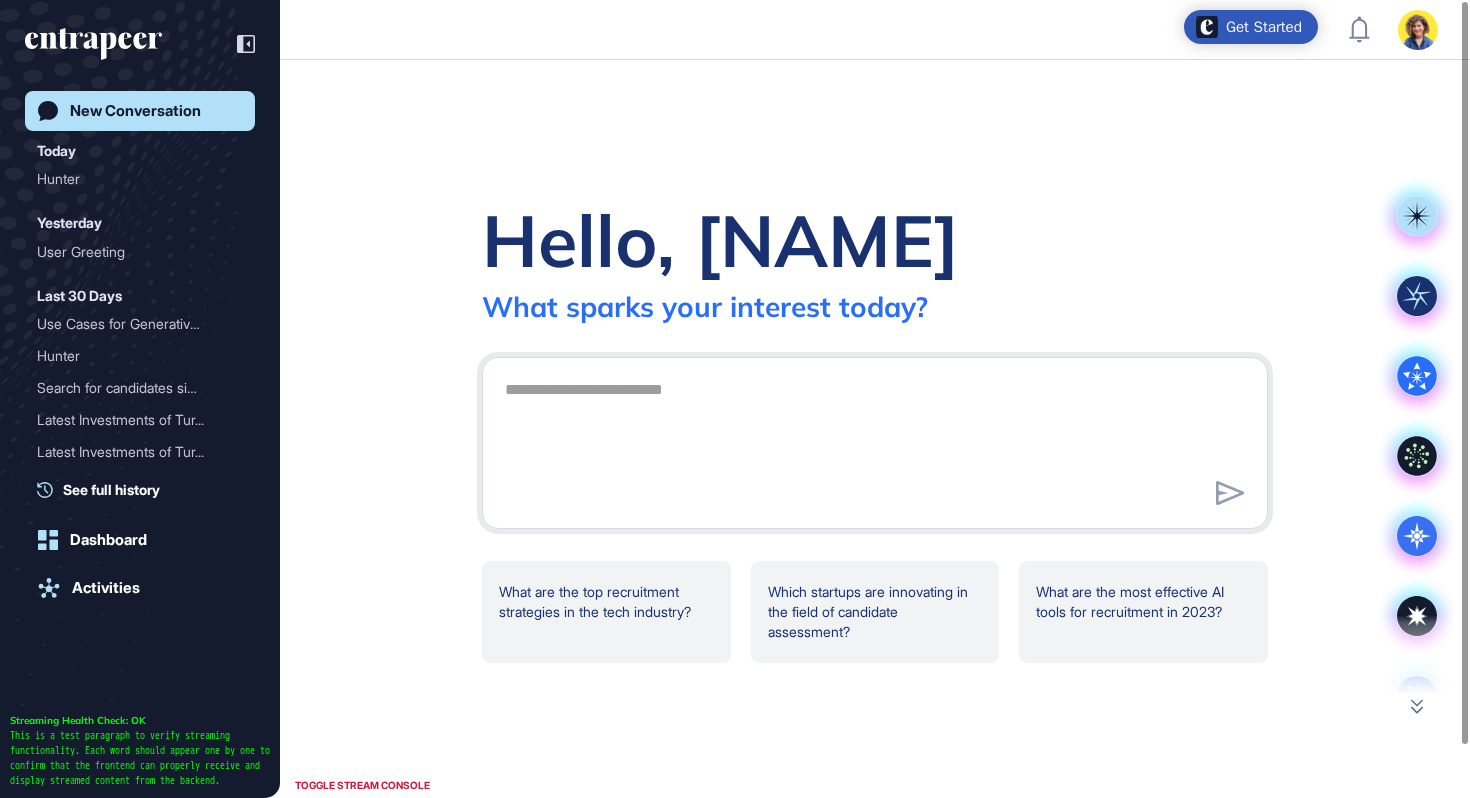 click on "Admin Dashboard Dashboard Profile My Content Request More Data" at bounding box center (735, 30) 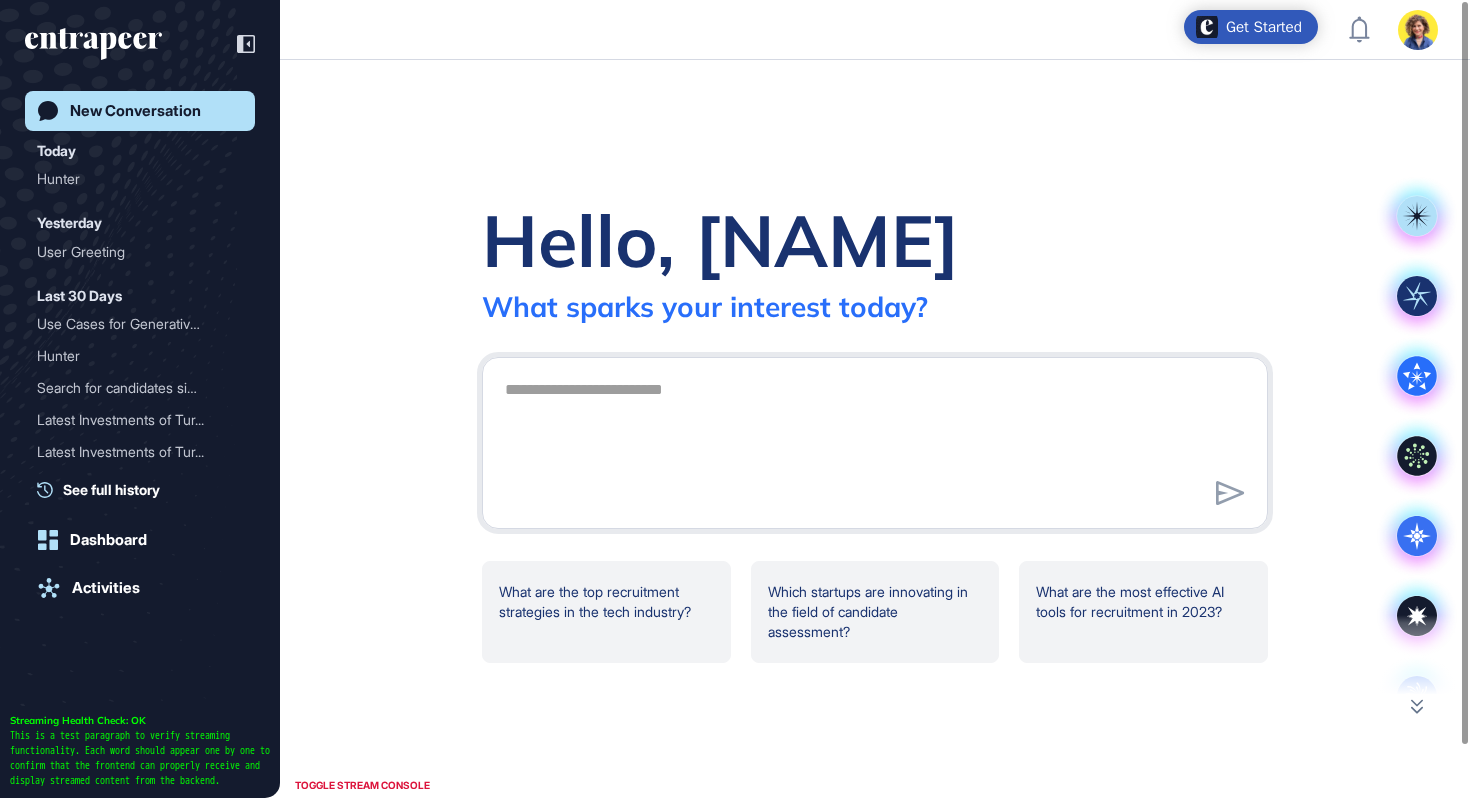 click on "Hello, [NAME] What sparks your interest today? .cls-2{fill:#fff} What are the top recruitment strategies in the tech industry? Which startups are innovating in the field of candidate assessment? What are the most effective AI tools for recruitment in 2023?" 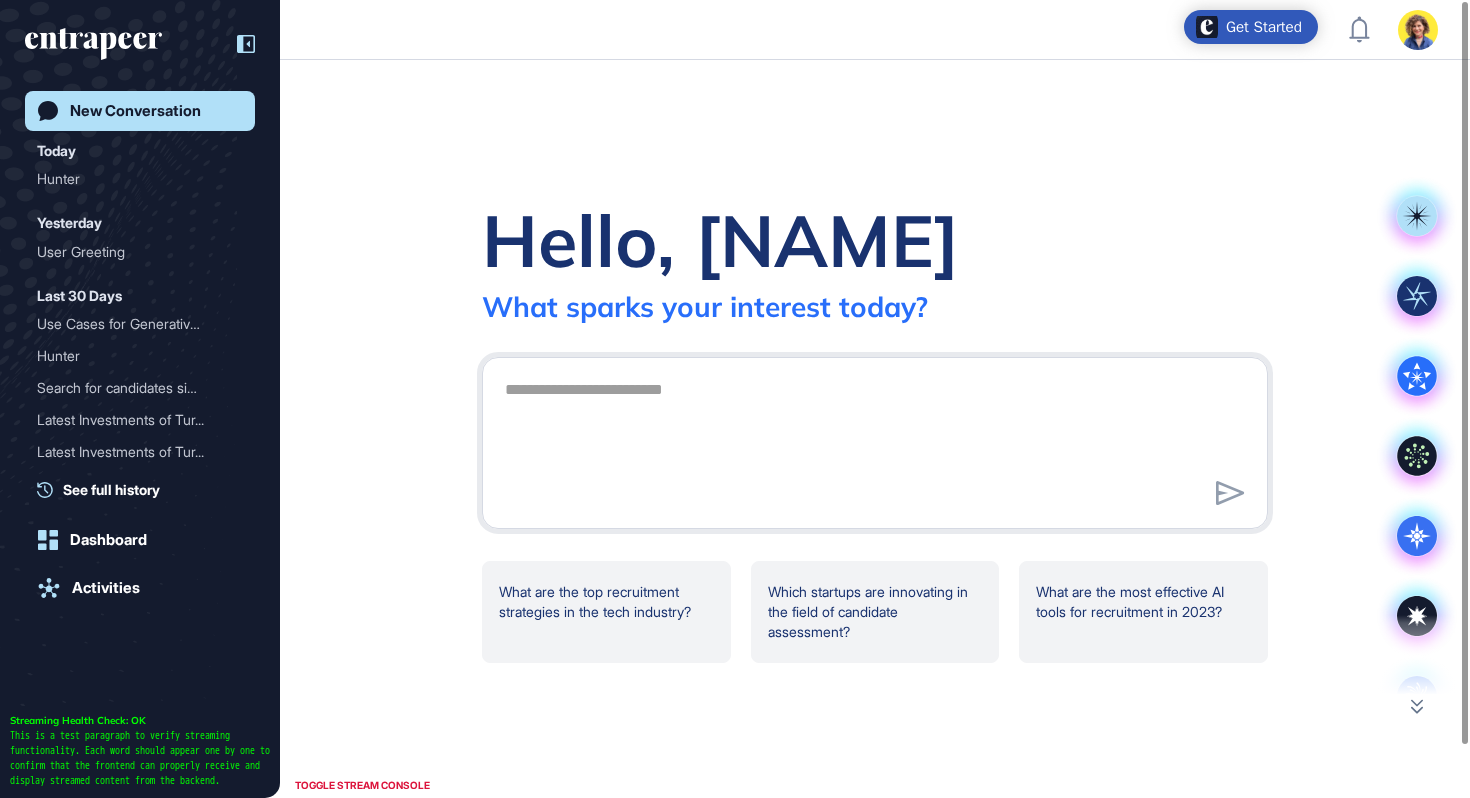 click 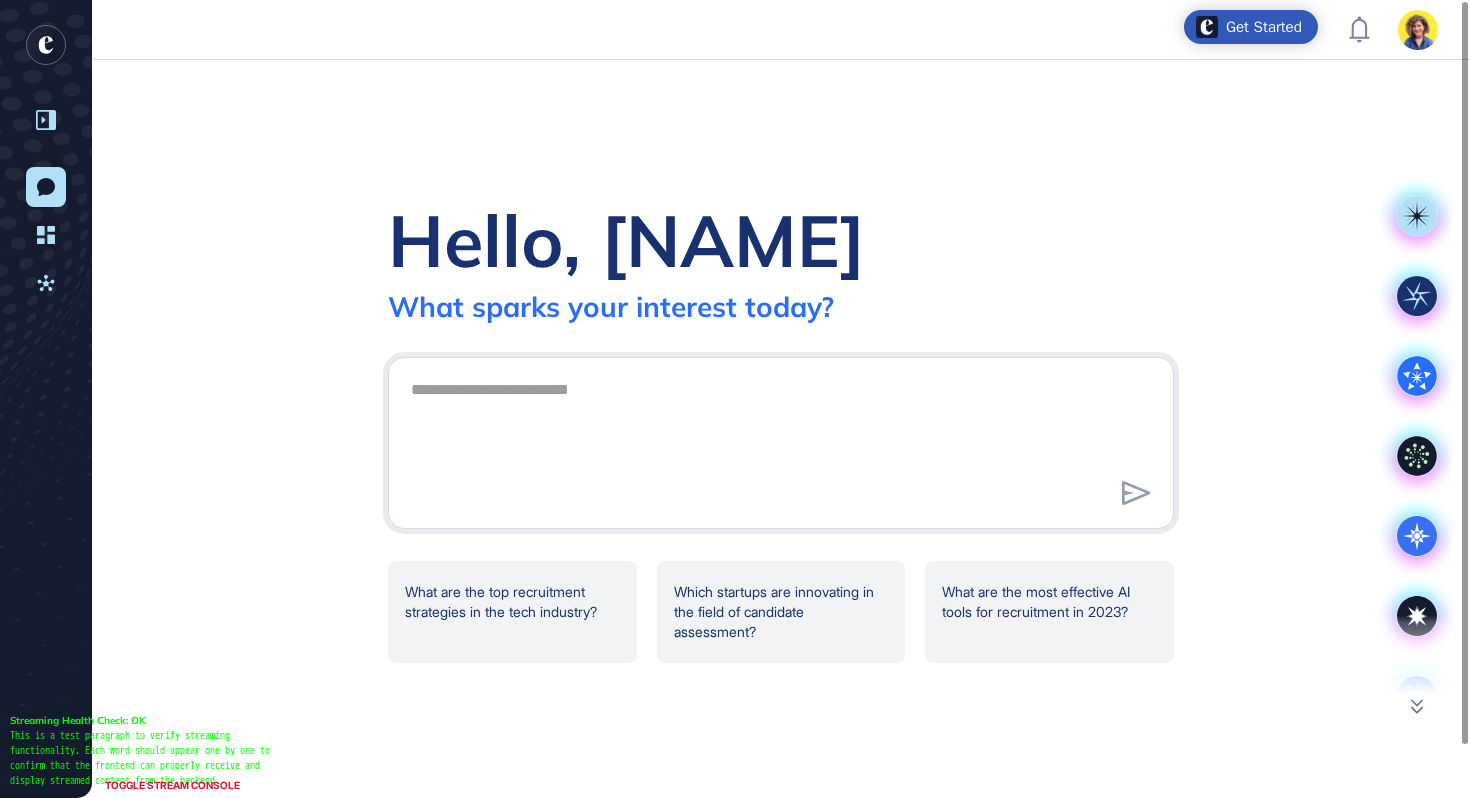 click on "Hello, [NAME] What sparks your interest today? .cls-2{fill:#fff} What are the top recruitment strategies in the tech industry? Which startups are innovating in the field of candidate assessment? What are the most effective AI tools for recruitment in 2023?" 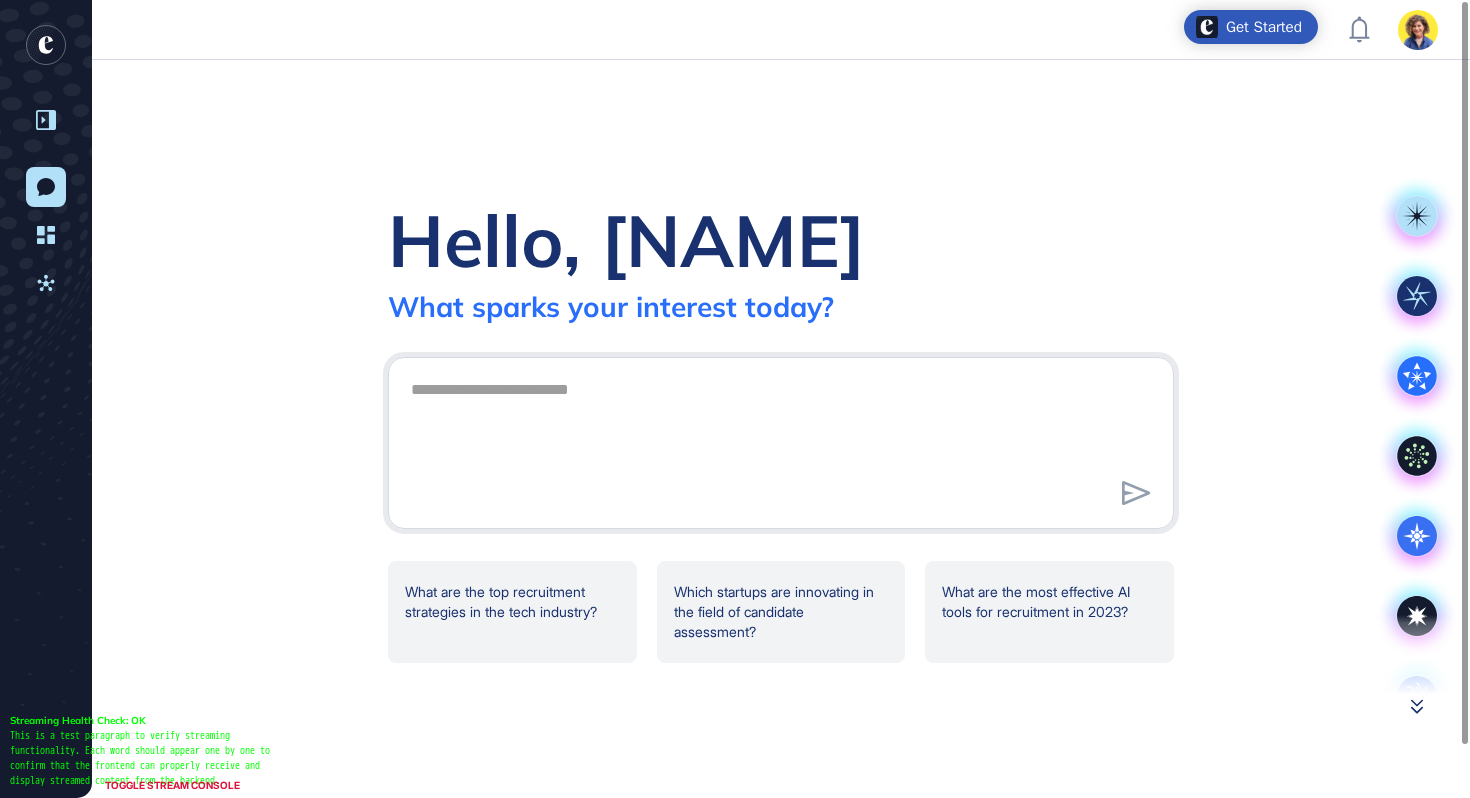 click 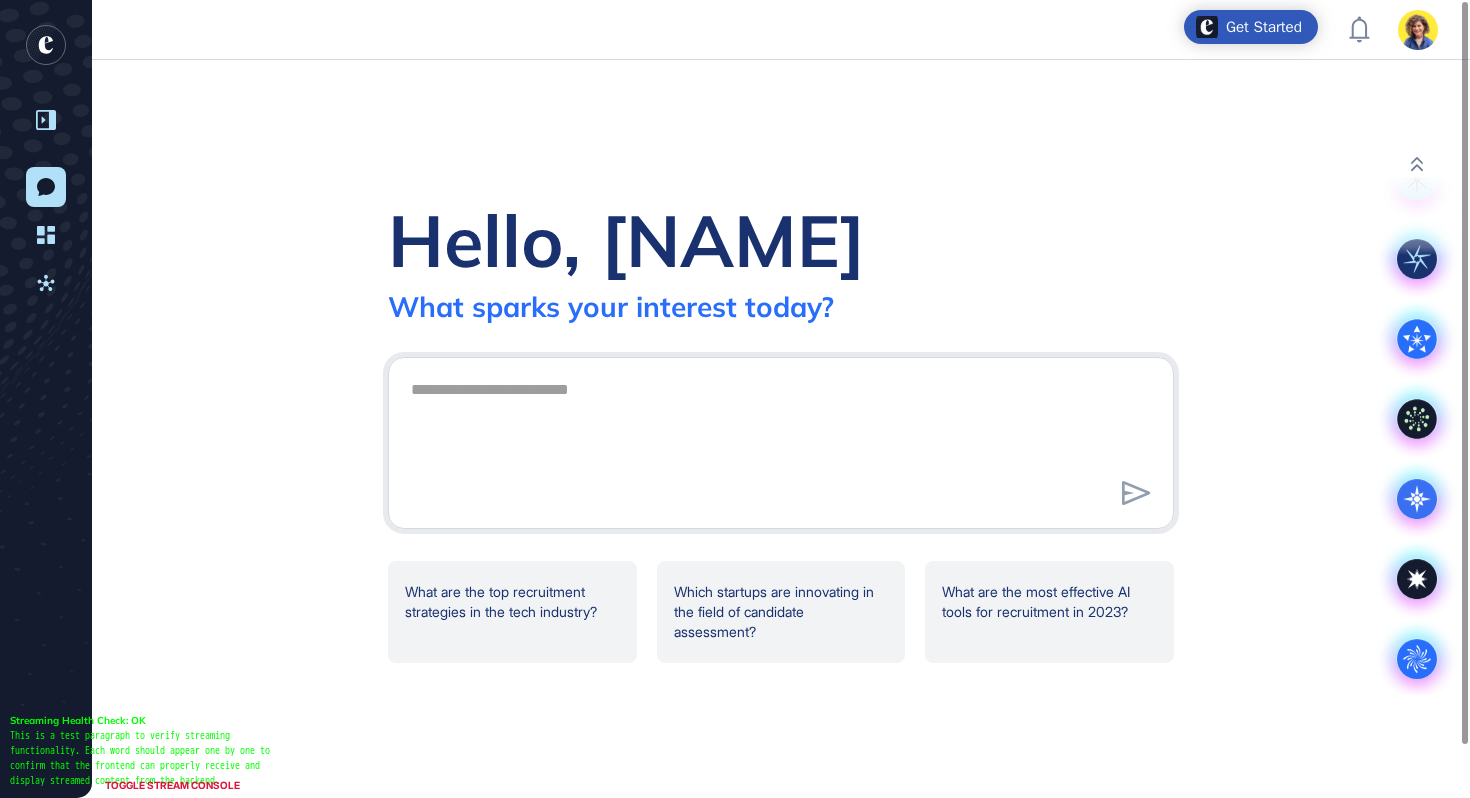 scroll, scrollTop: 41, scrollLeft: 0, axis: vertical 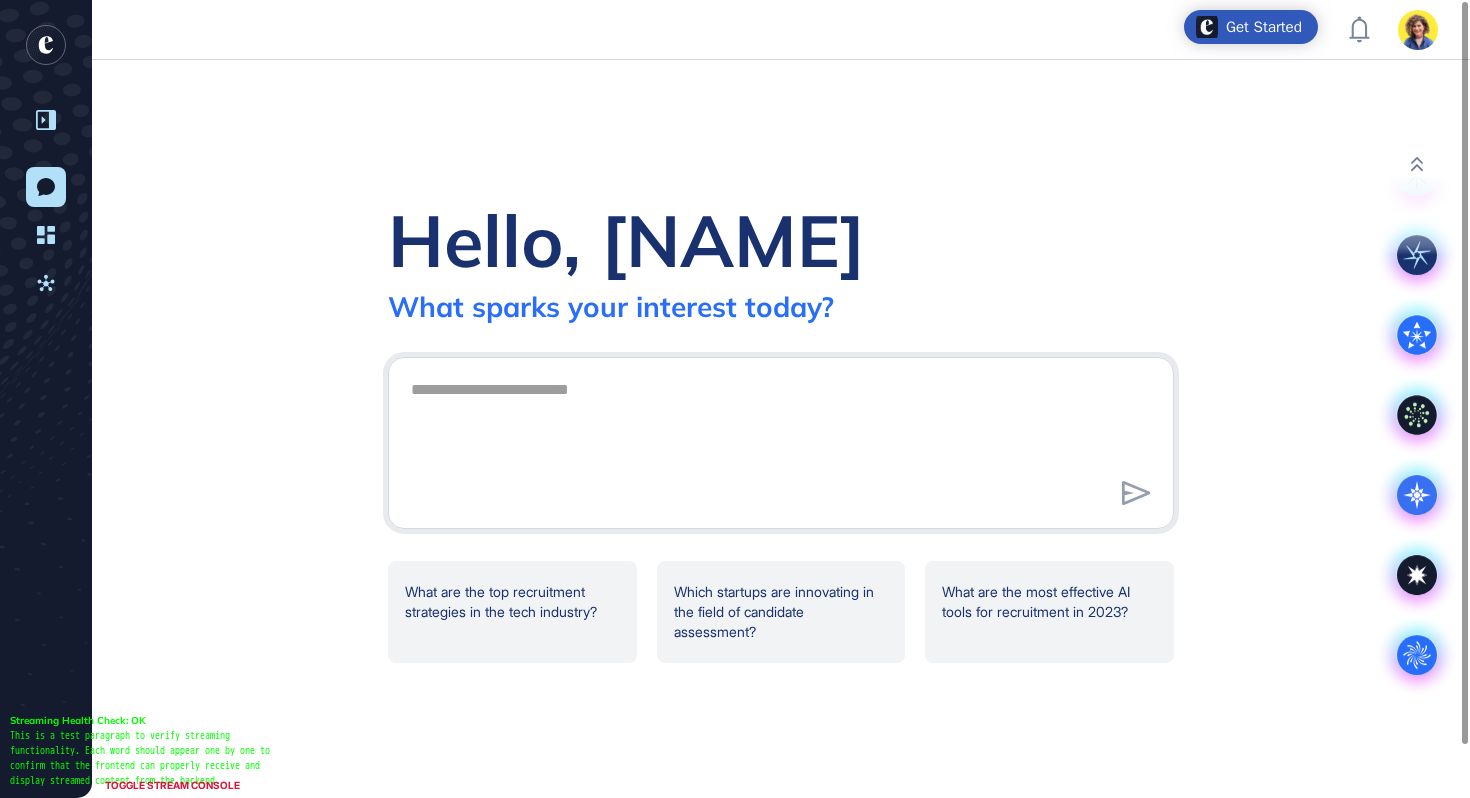 click on "Hello, [NAME] What sparks your interest today? .cls-2{fill:#fff} What are the top recruitment strategies in the tech industry? Which startups are innovating in the field of candidate assessment? What are the most effective AI tools for recruitment in 2023?" 